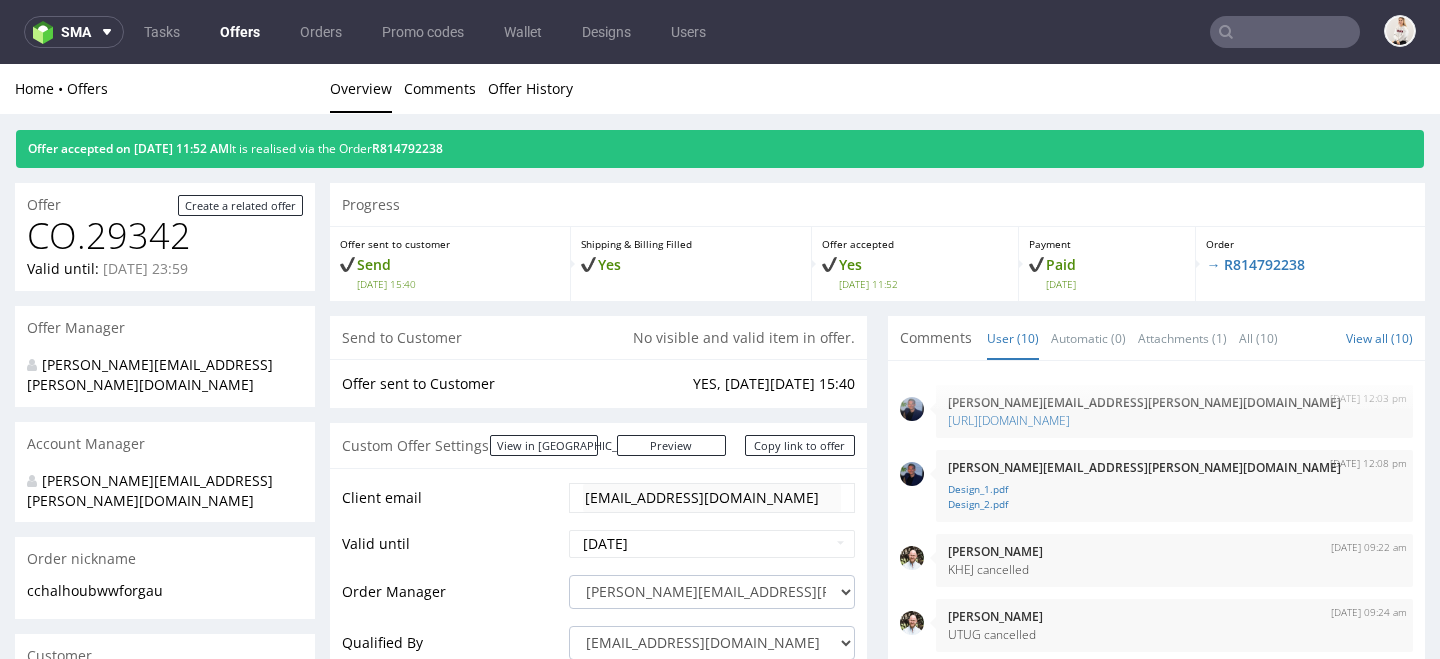 scroll, scrollTop: 1006, scrollLeft: 0, axis: vertical 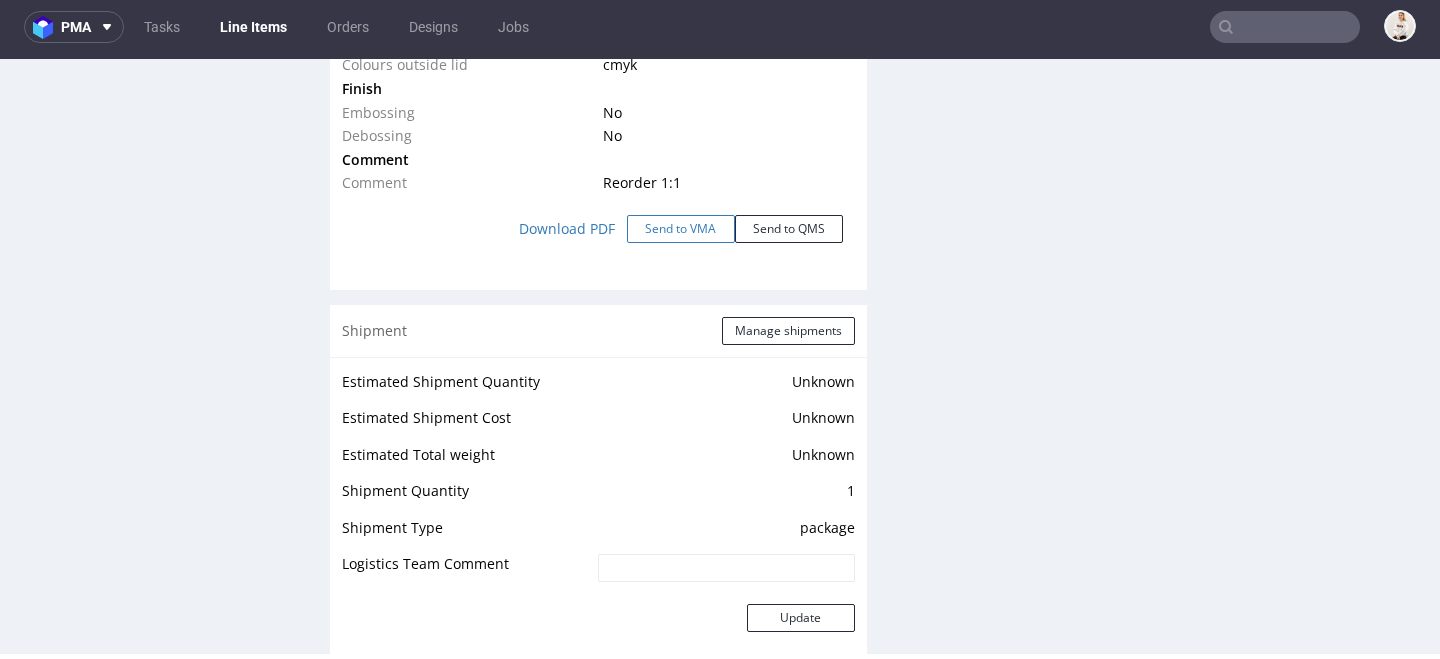 click on "Send to VMA" at bounding box center (681, 229) 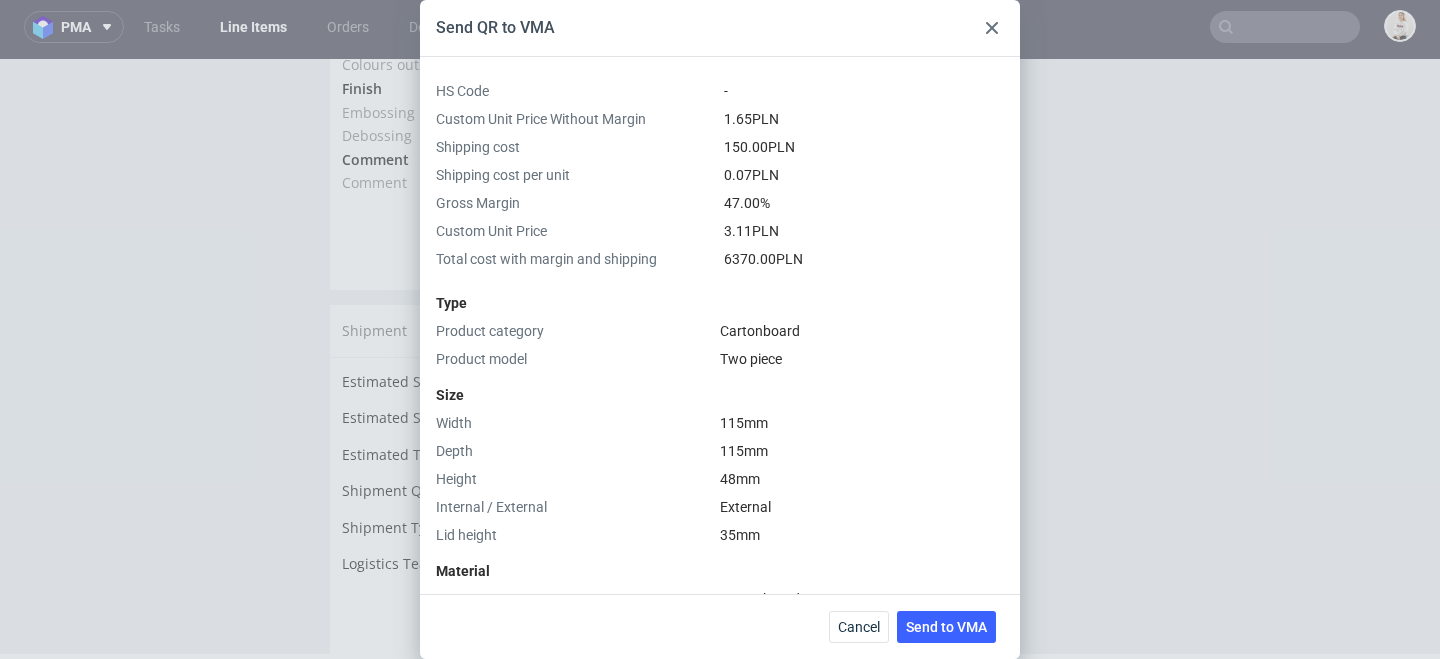 scroll, scrollTop: 663, scrollLeft: 0, axis: vertical 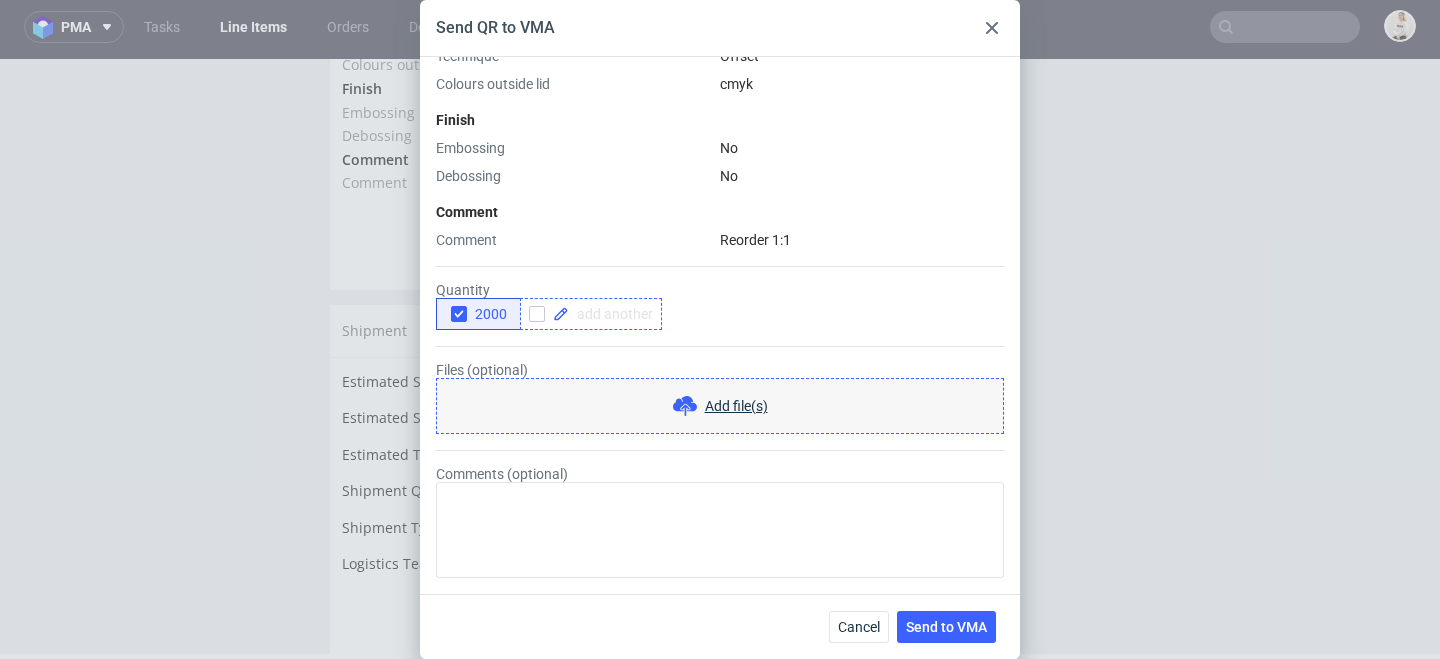 click at bounding box center (591, 314) 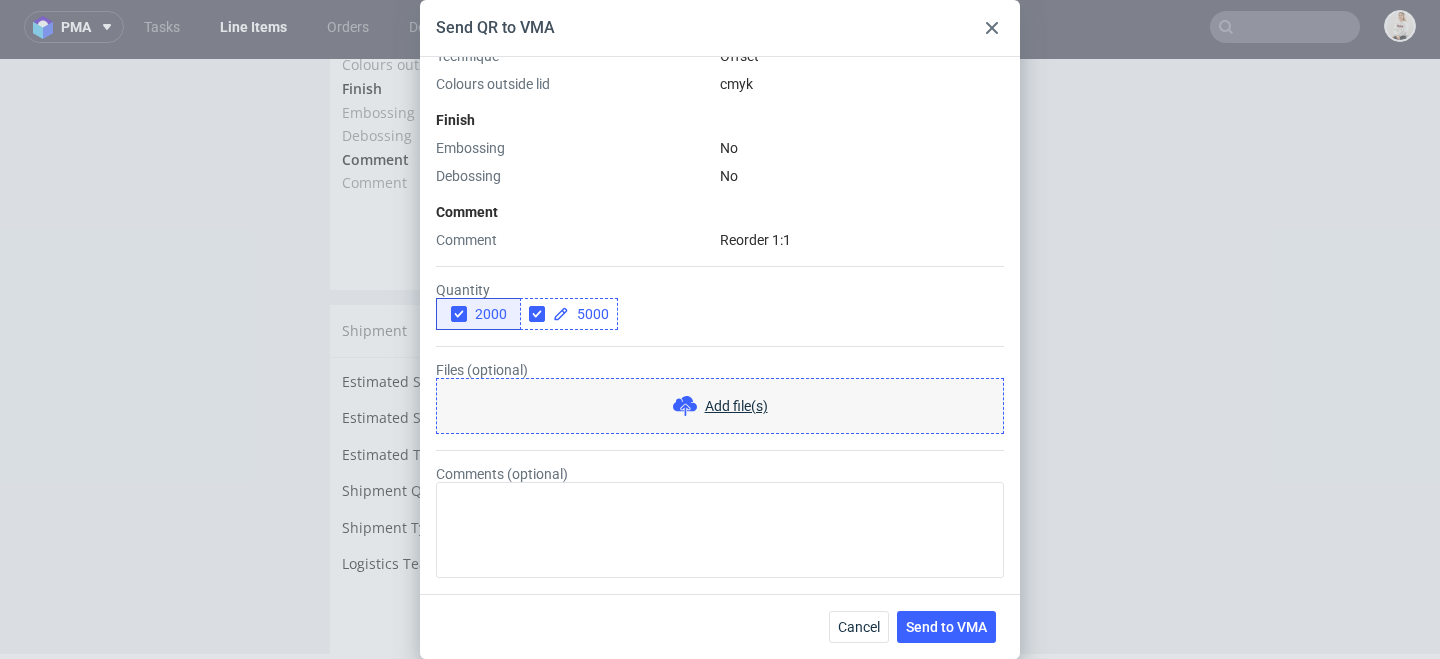 checkbox on "true" 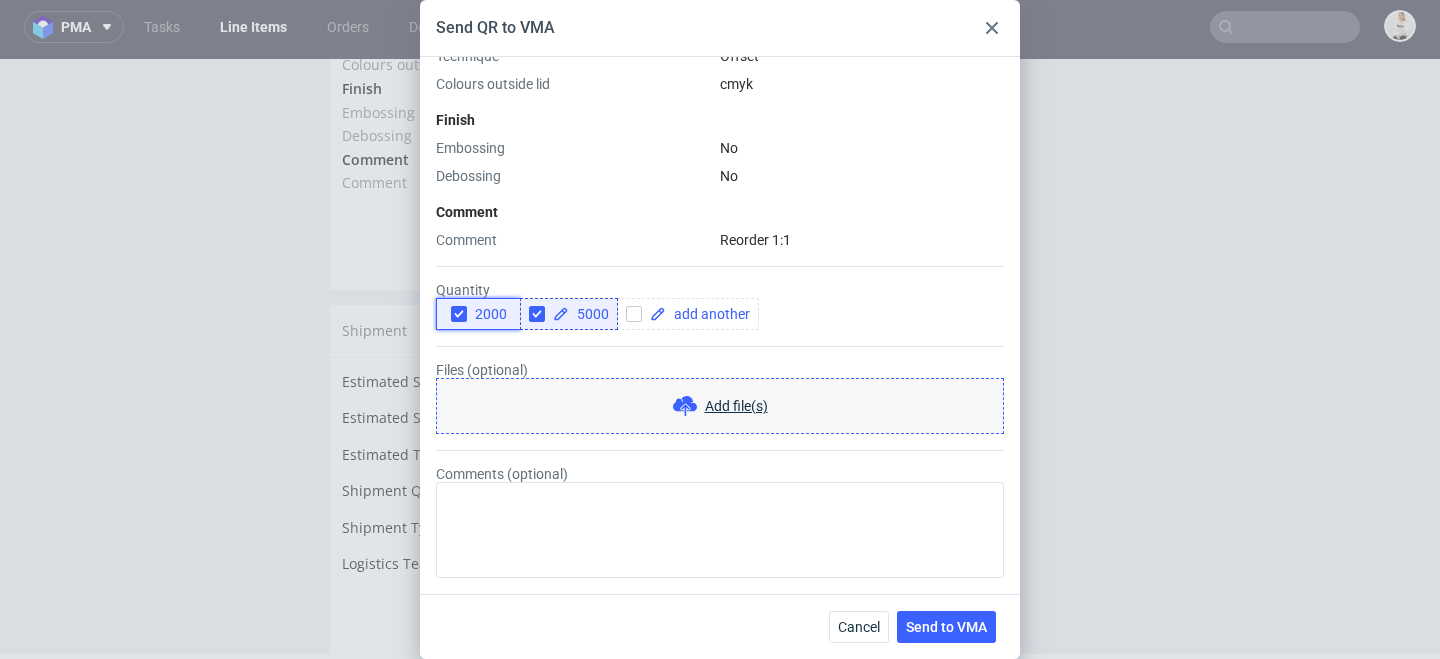 click 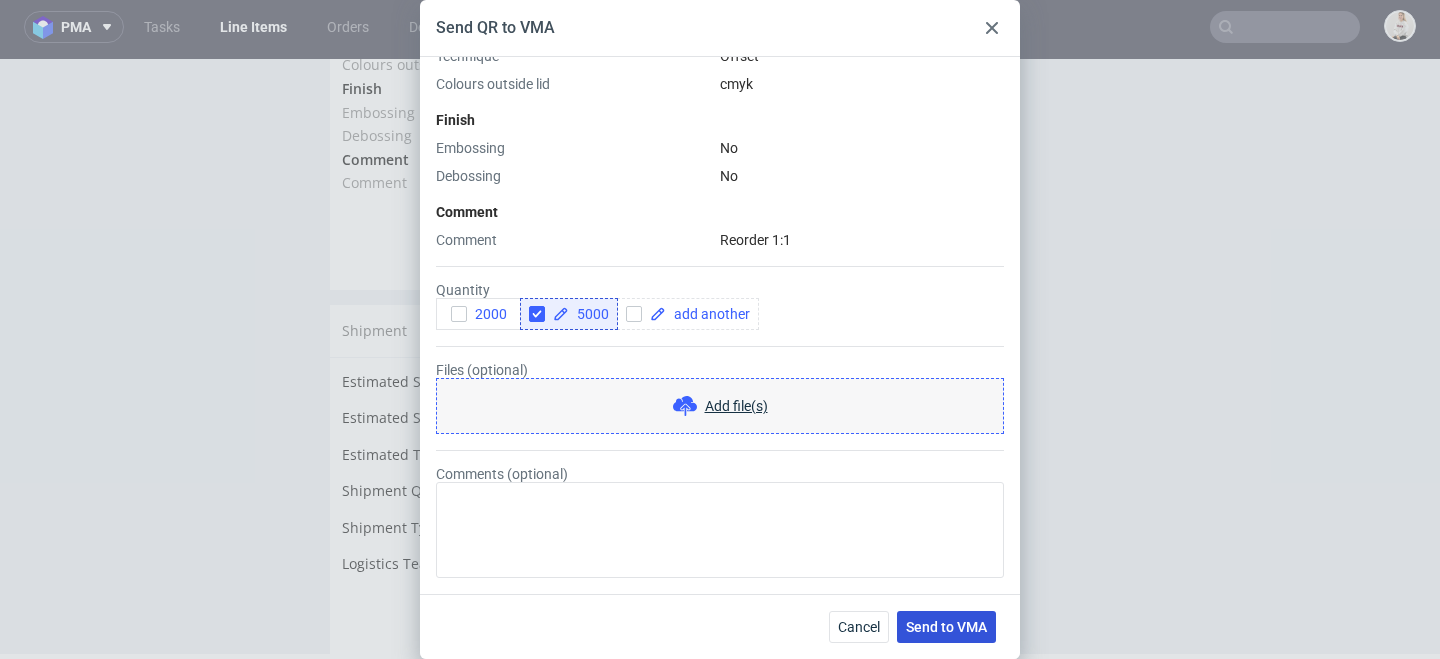 click on "Send to VMA" at bounding box center (946, 627) 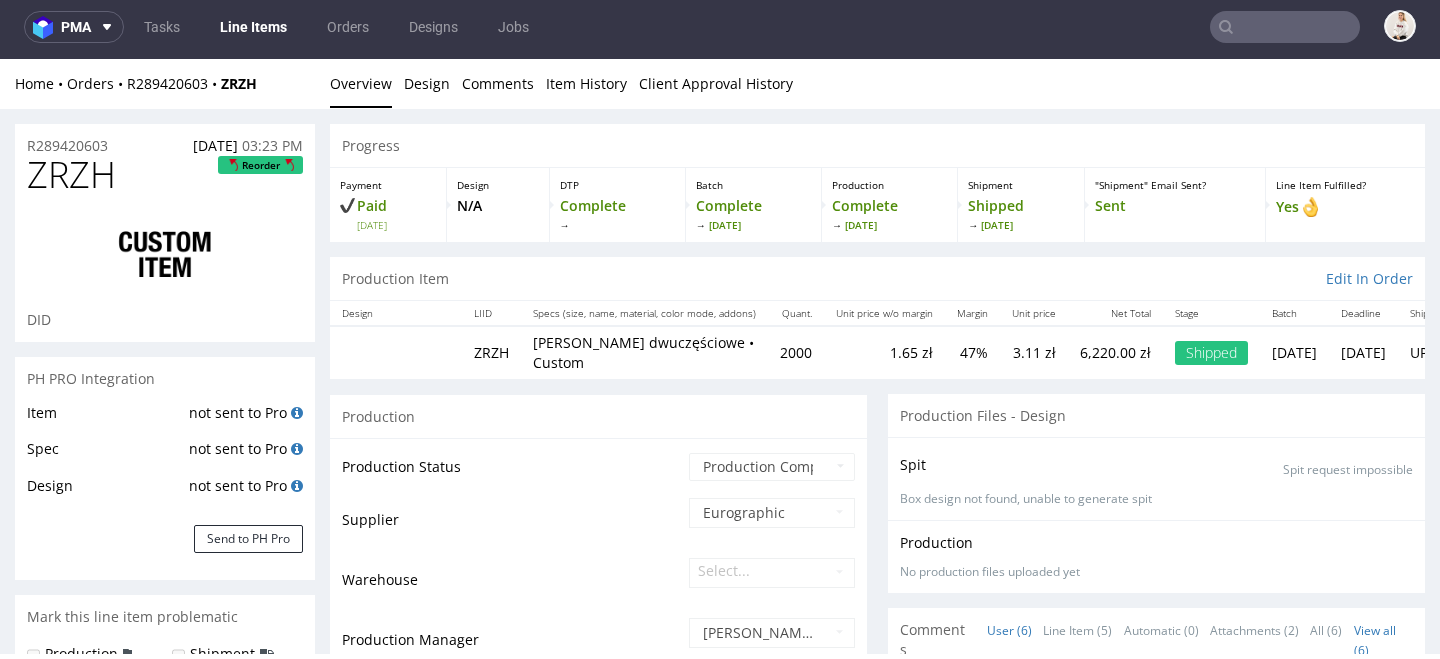 select on "in_progress" 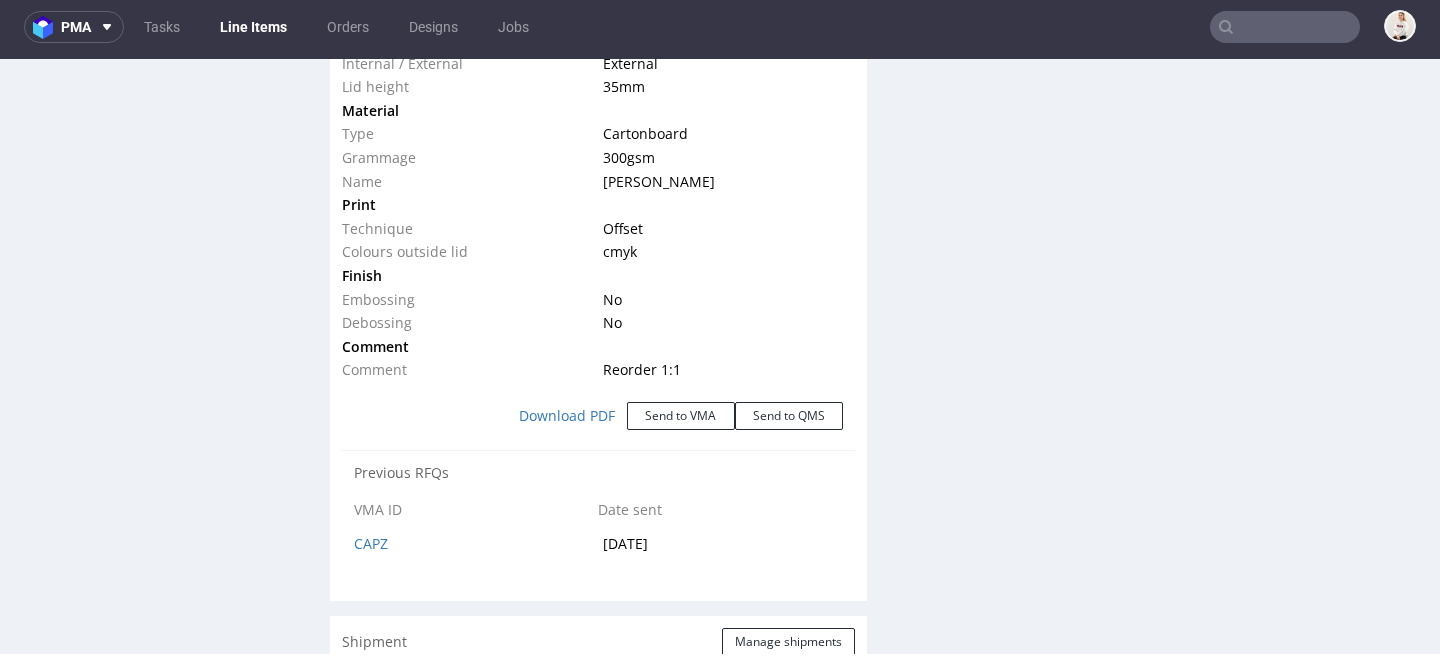 scroll, scrollTop: 2139, scrollLeft: 0, axis: vertical 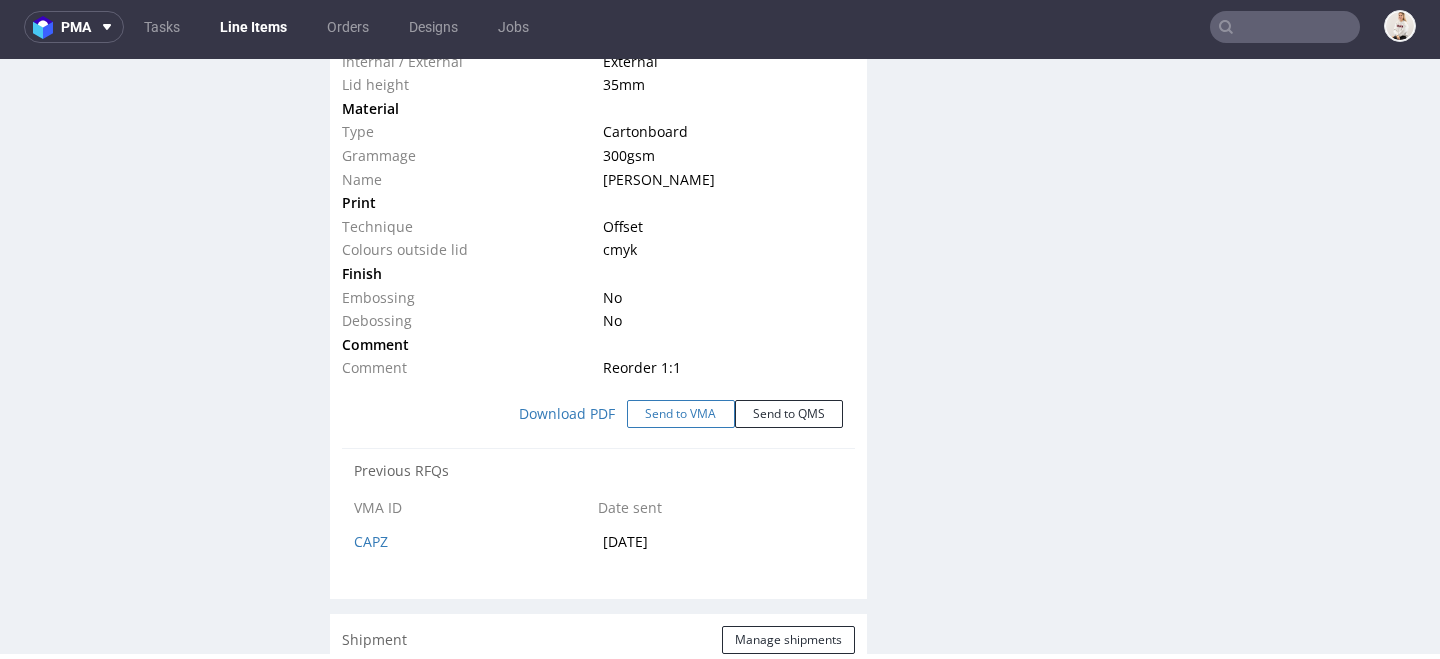 click on "Send to VMA" at bounding box center (681, 414) 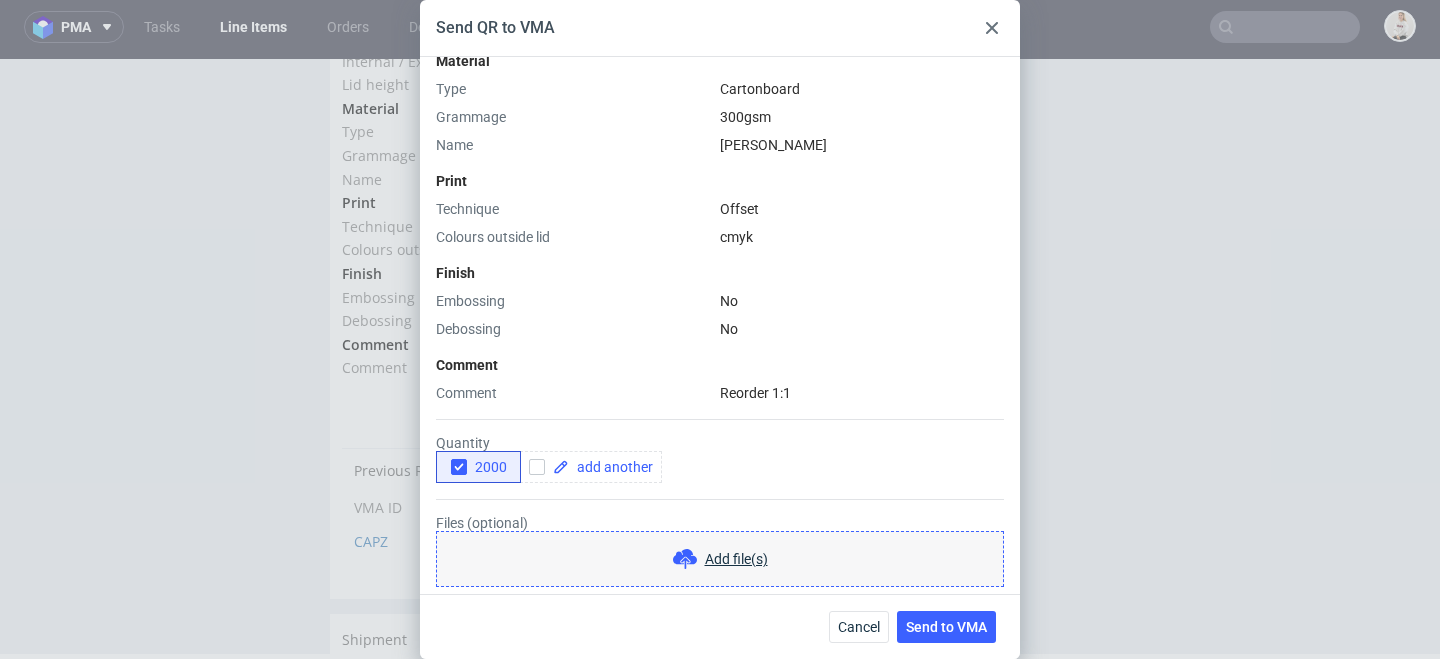 scroll, scrollTop: 663, scrollLeft: 0, axis: vertical 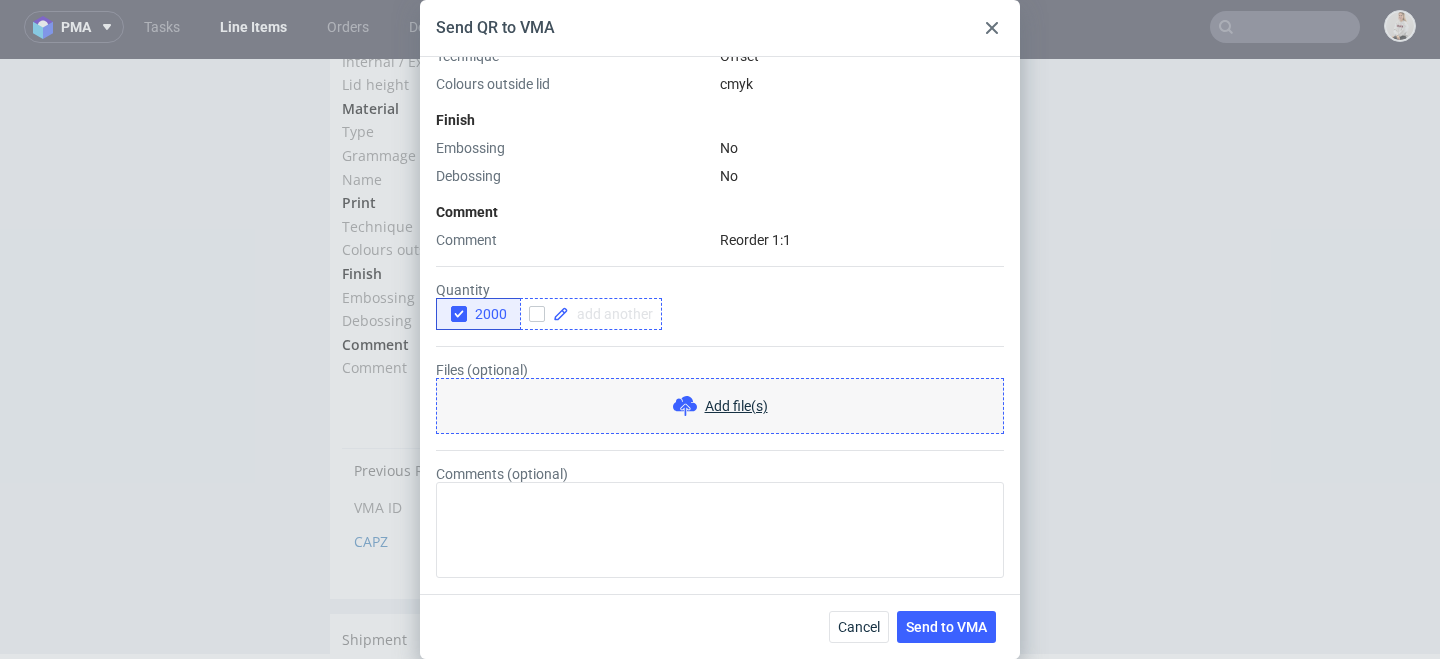 click at bounding box center [611, 314] 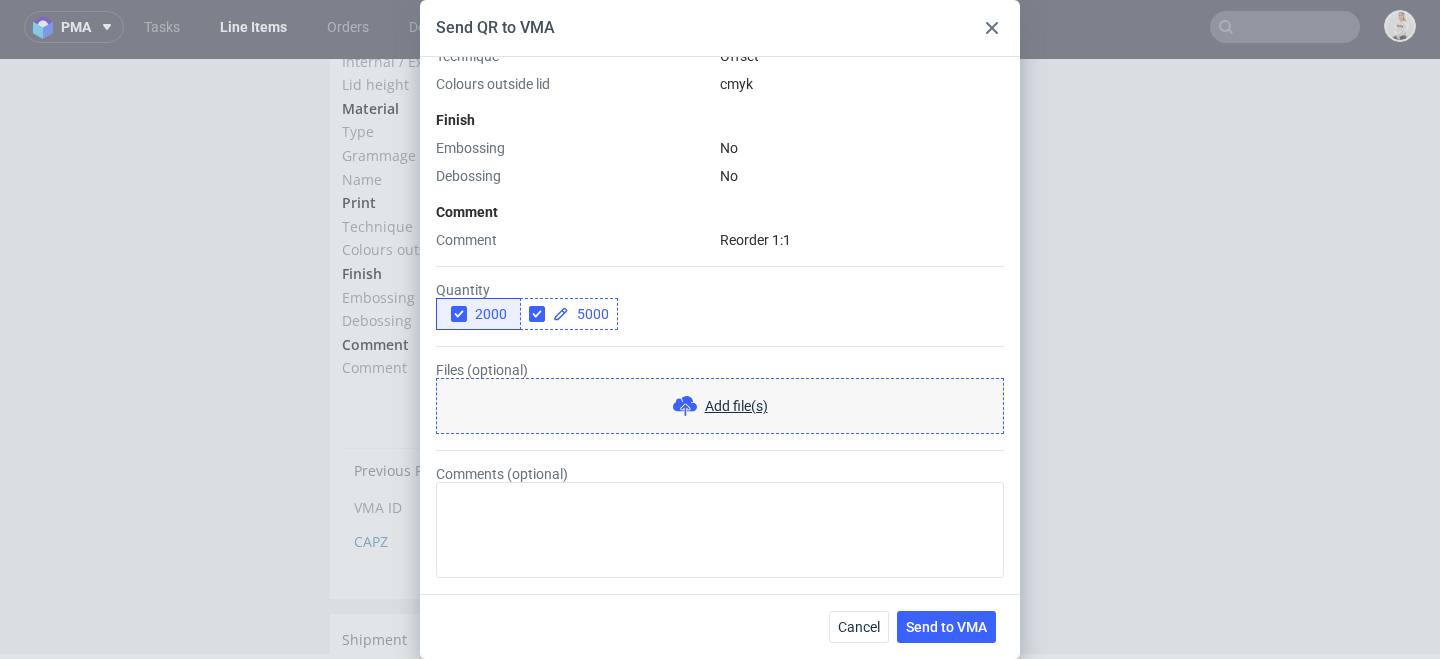 checkbox on "true" 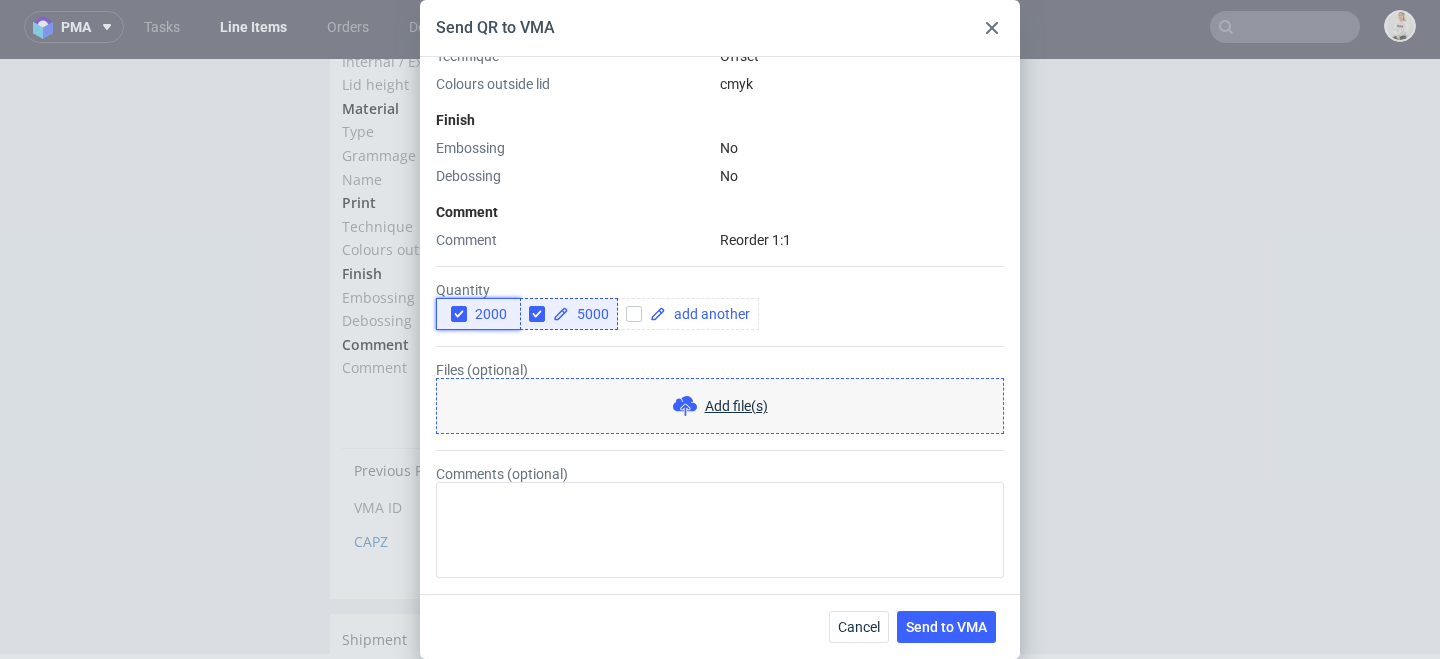 click on "2000" at bounding box center [487, 314] 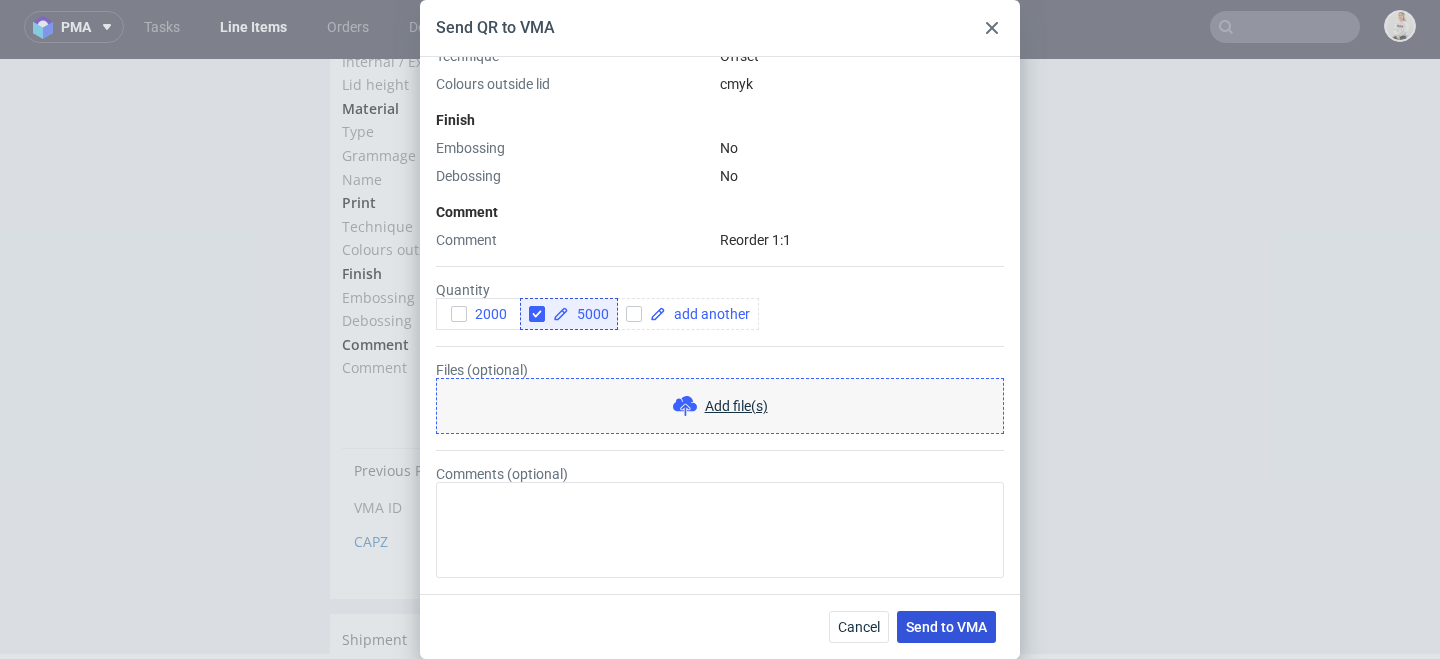 click on "Send to VMA" at bounding box center (946, 627) 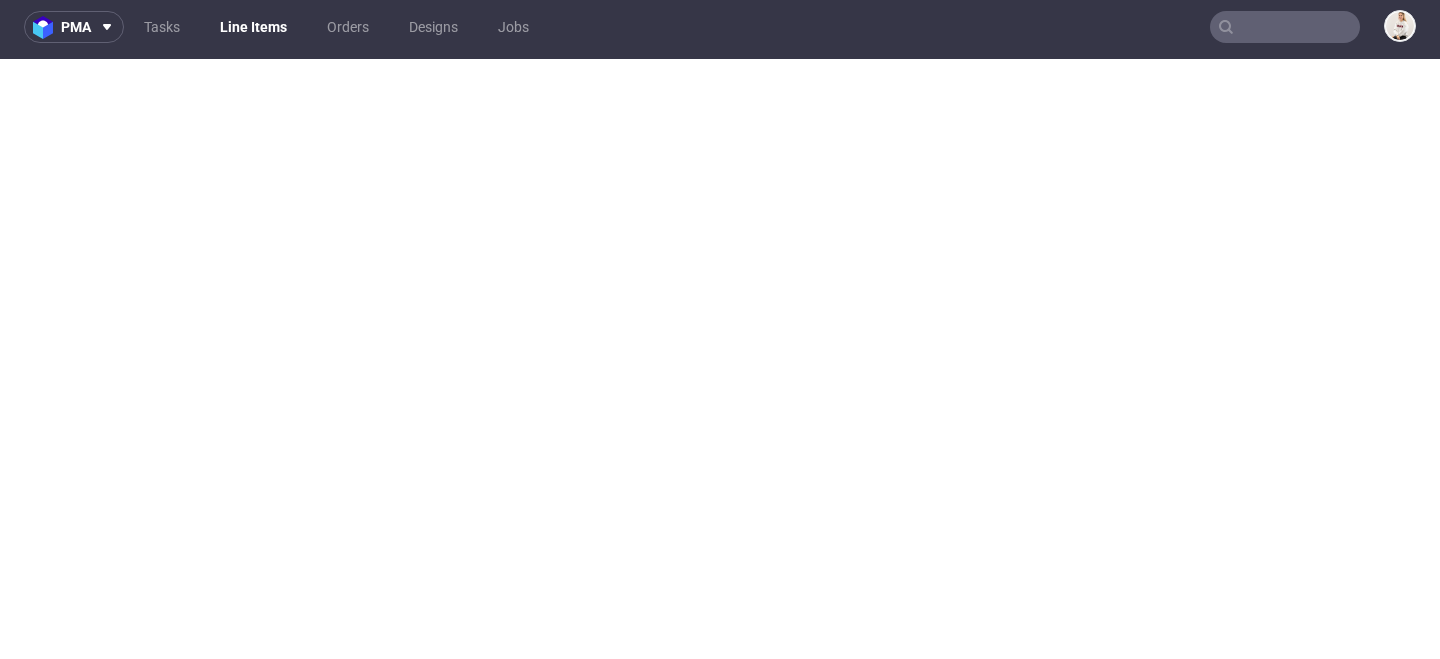 select on "in_progress" 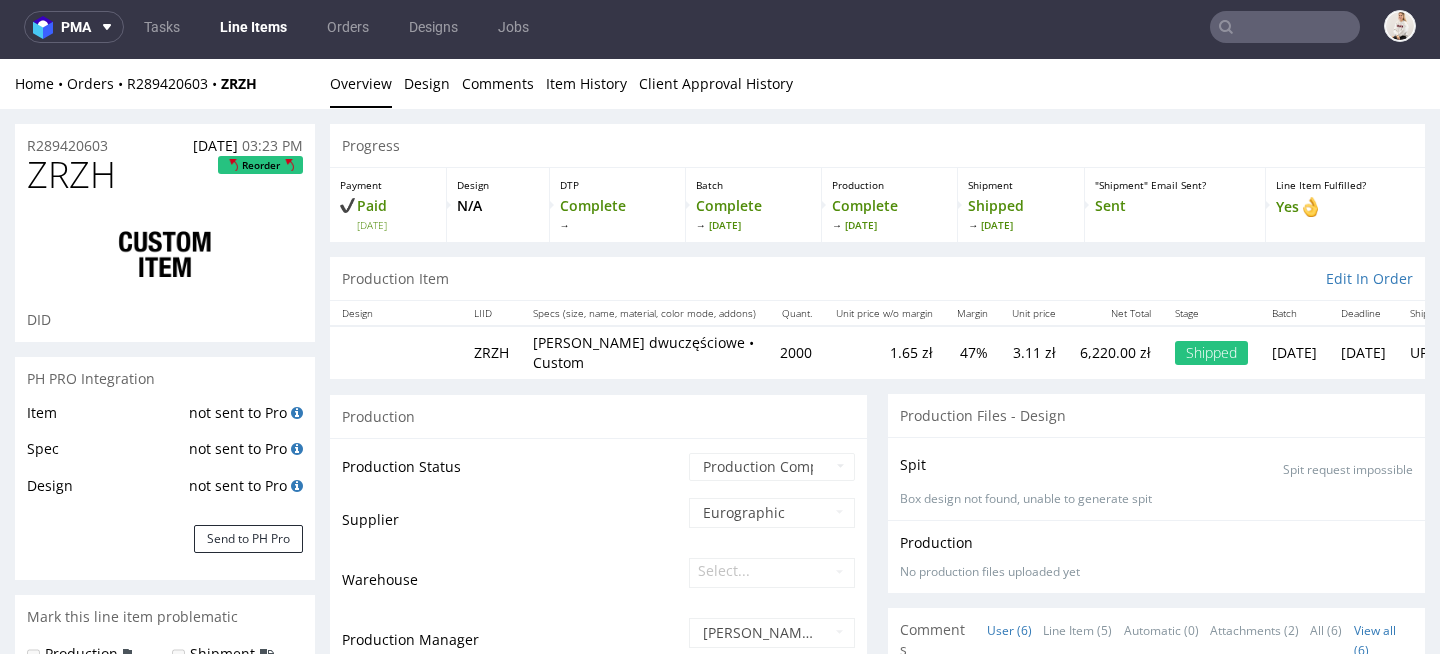 scroll, scrollTop: 0, scrollLeft: 0, axis: both 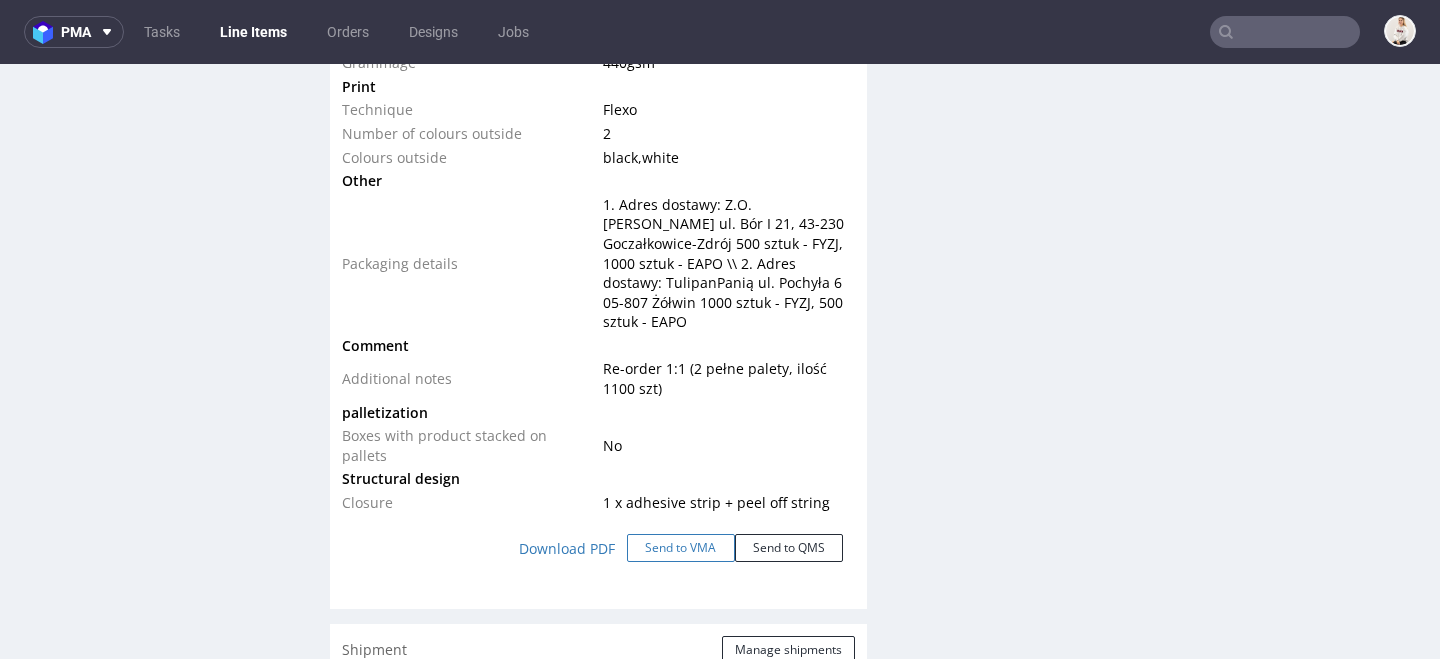 click on "Send to VMA" at bounding box center (681, 548) 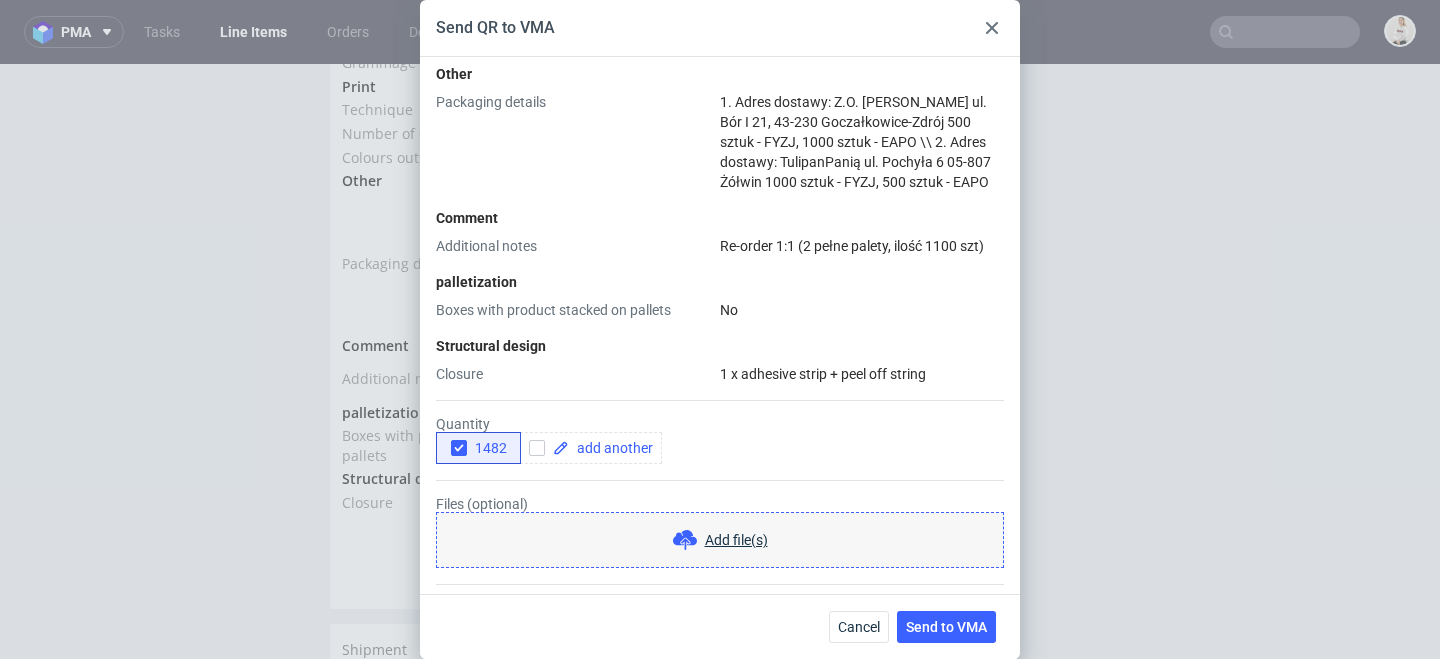 scroll, scrollTop: 899, scrollLeft: 0, axis: vertical 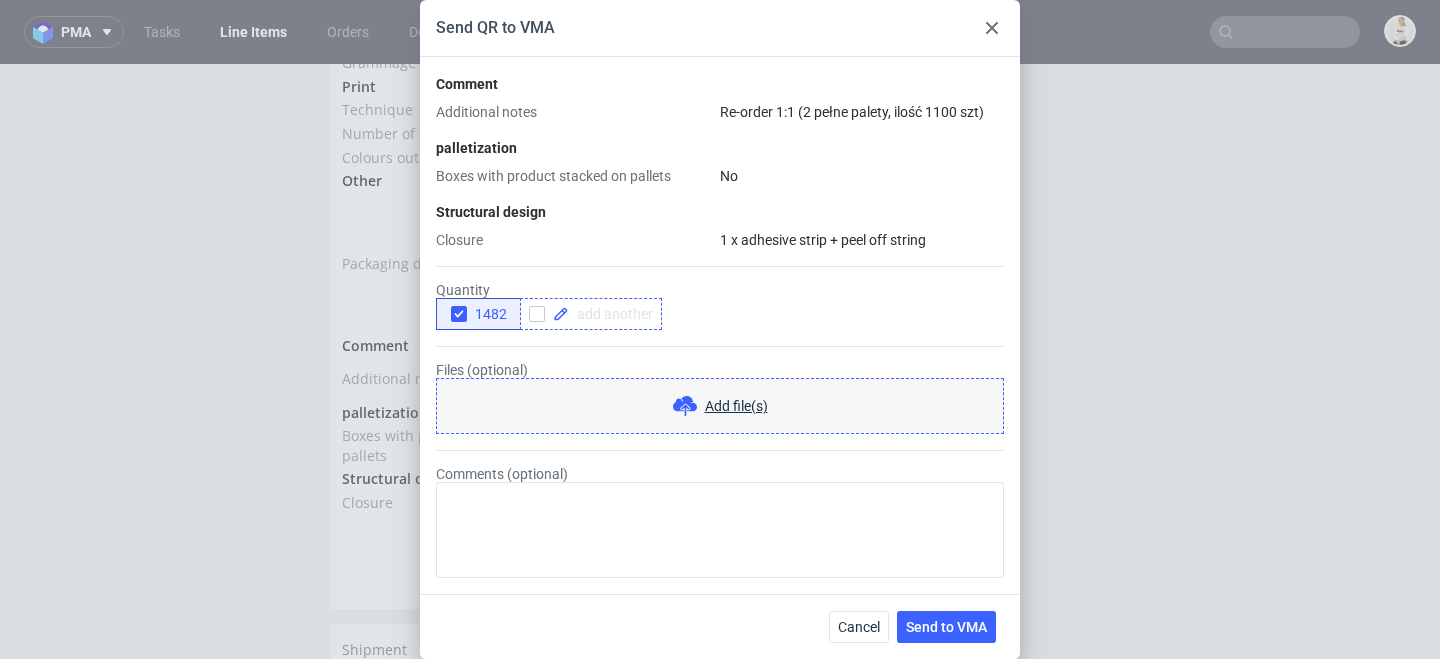 click at bounding box center [611, 314] 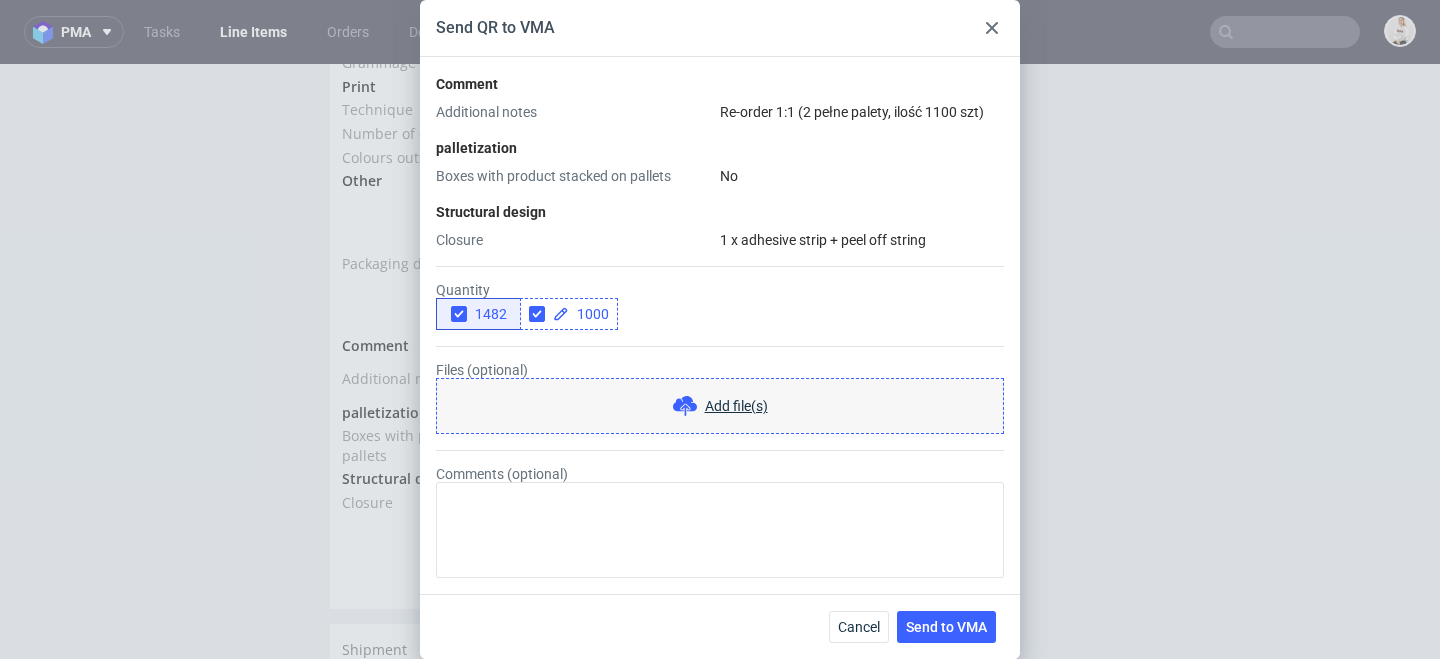 checkbox on "true" 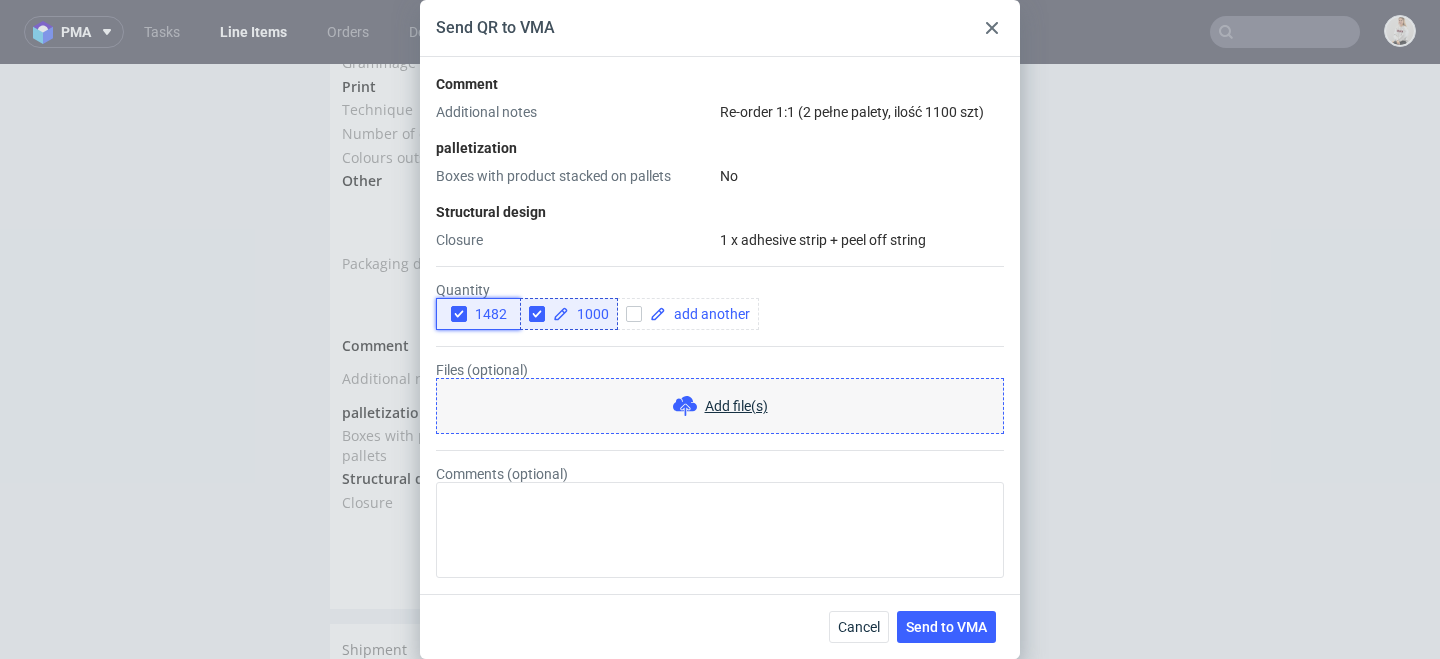 click 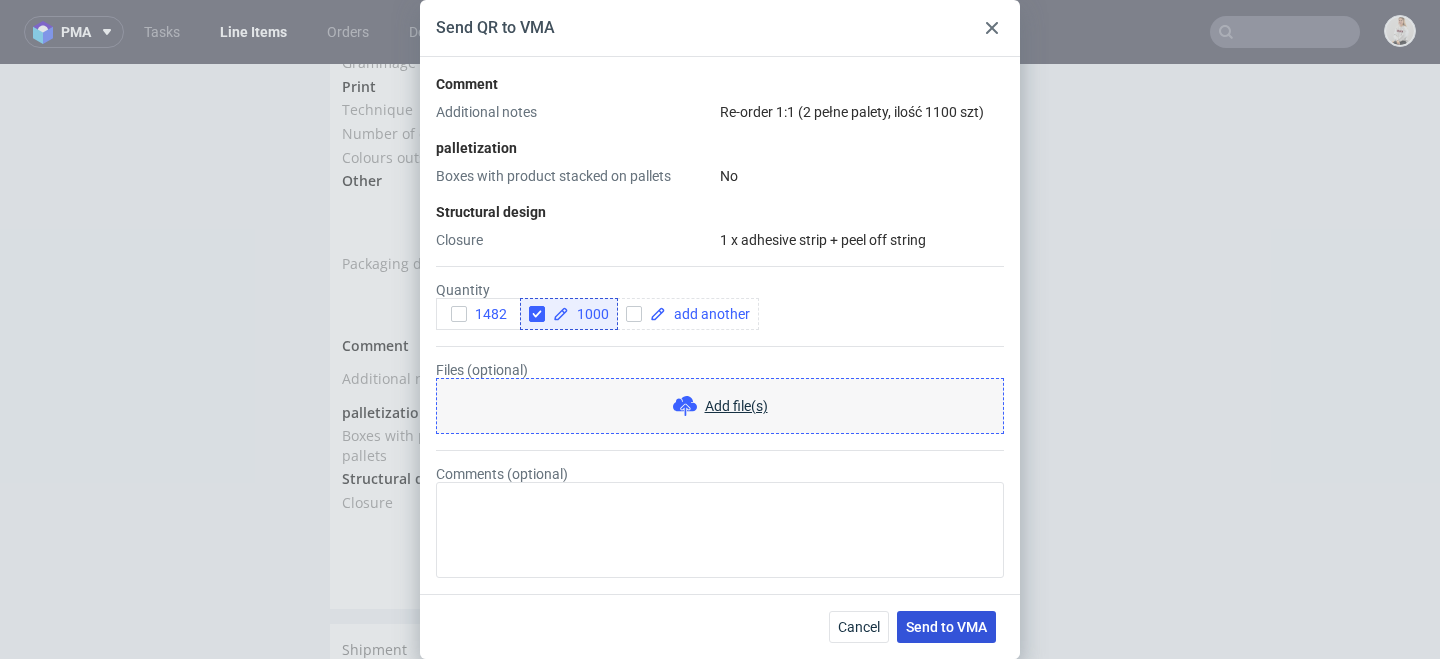 click on "Send to VMA" at bounding box center (946, 627) 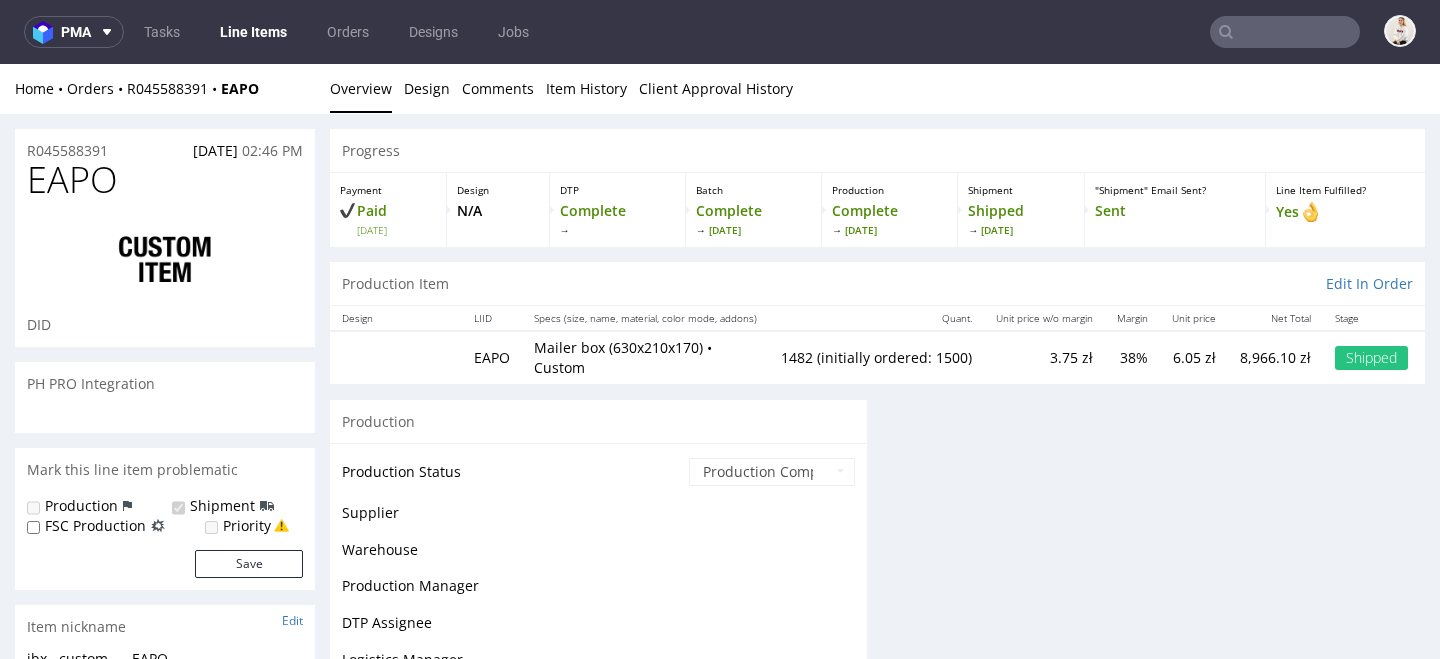 select on "in_progress" 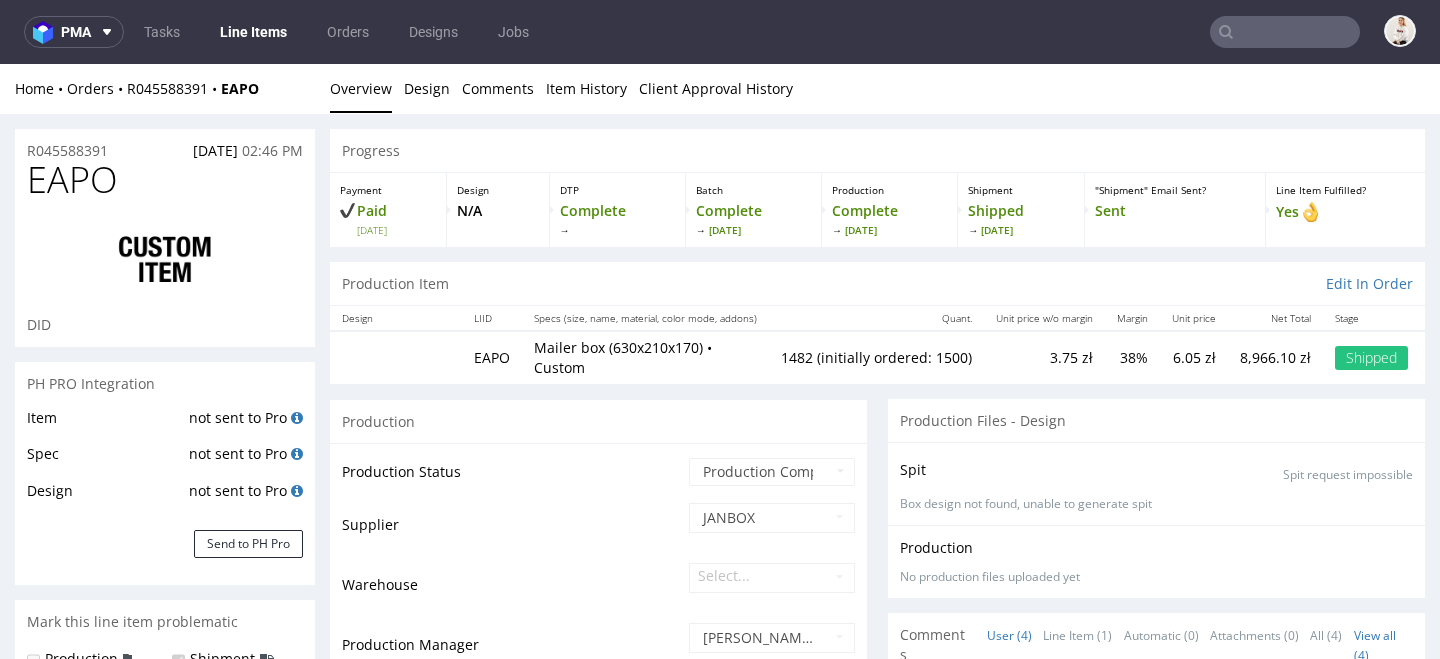 scroll, scrollTop: 0, scrollLeft: 0, axis: both 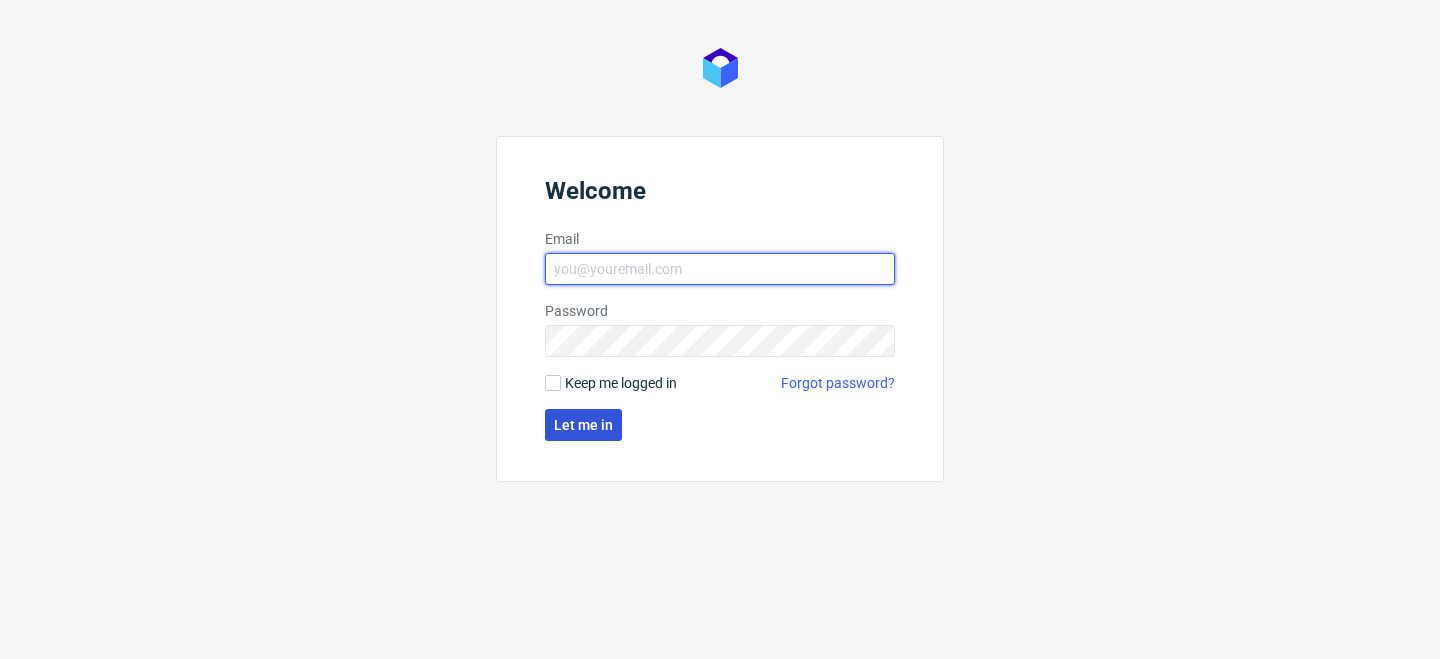 type on "[EMAIL_ADDRESS][DOMAIN_NAME]" 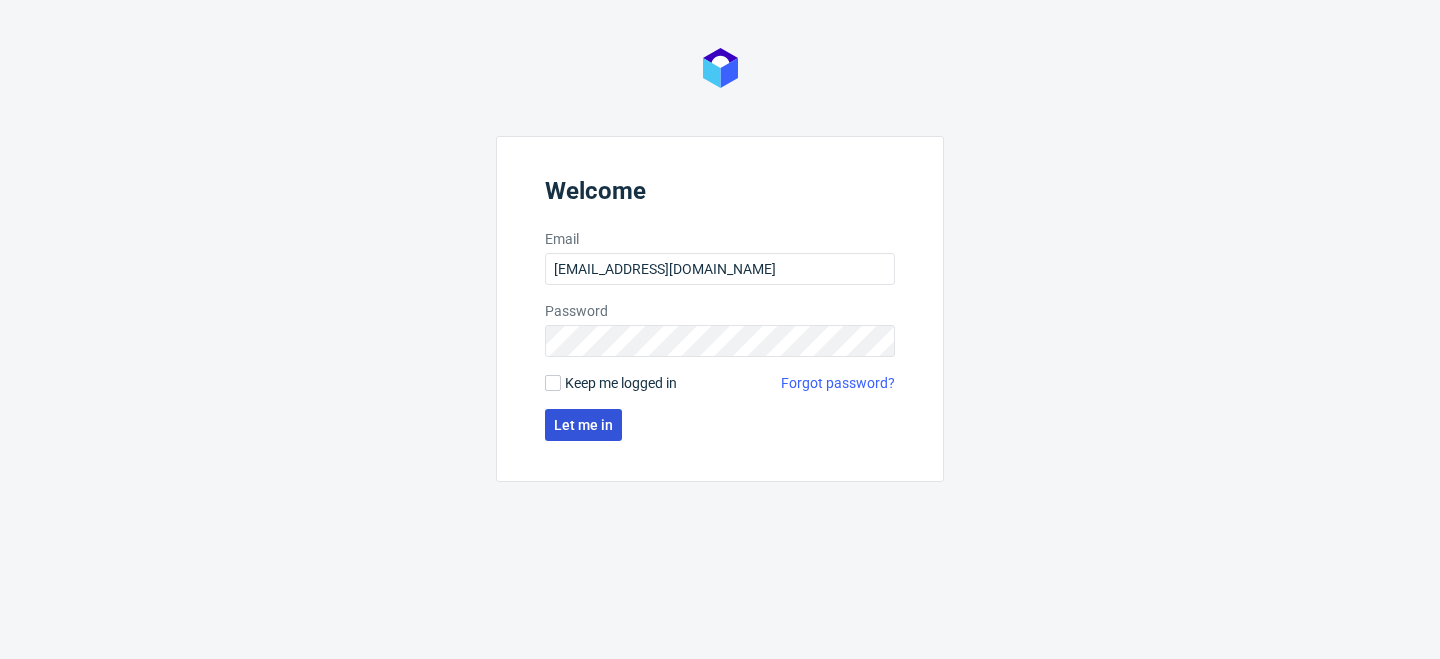 click on "Let me in" at bounding box center [583, 425] 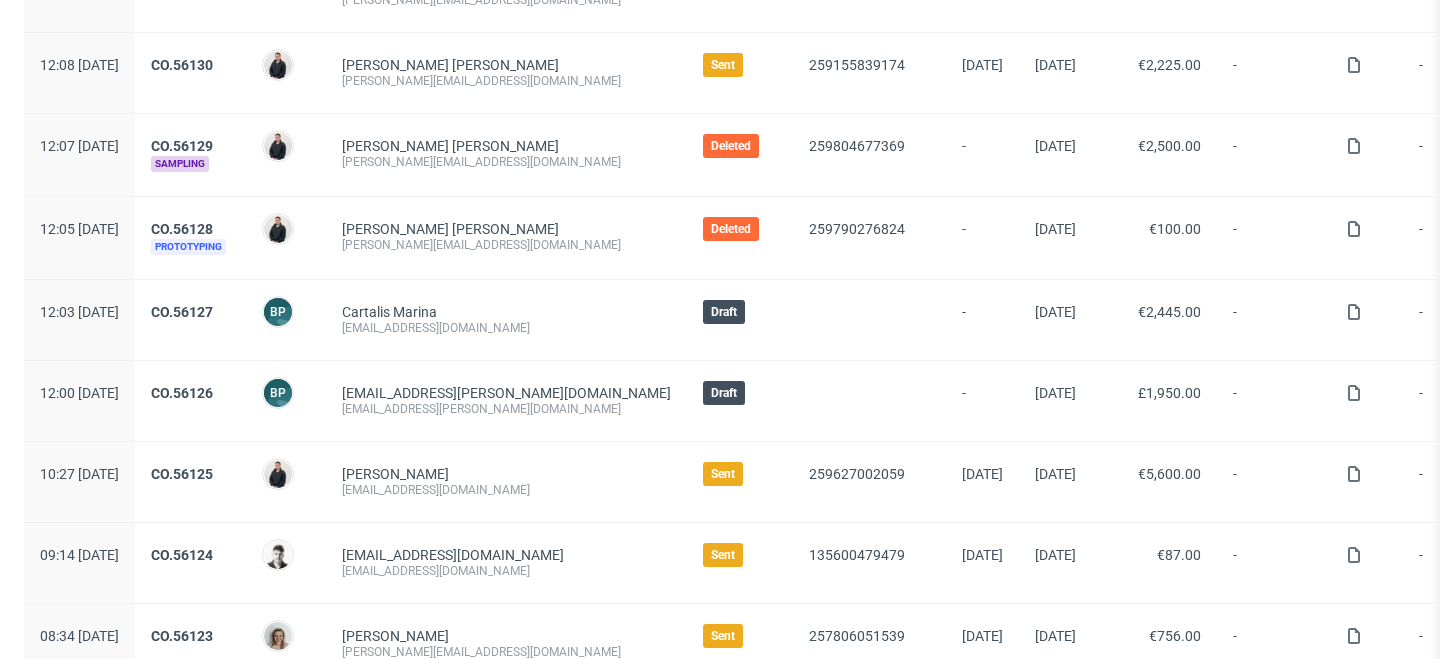 scroll, scrollTop: 0, scrollLeft: 0, axis: both 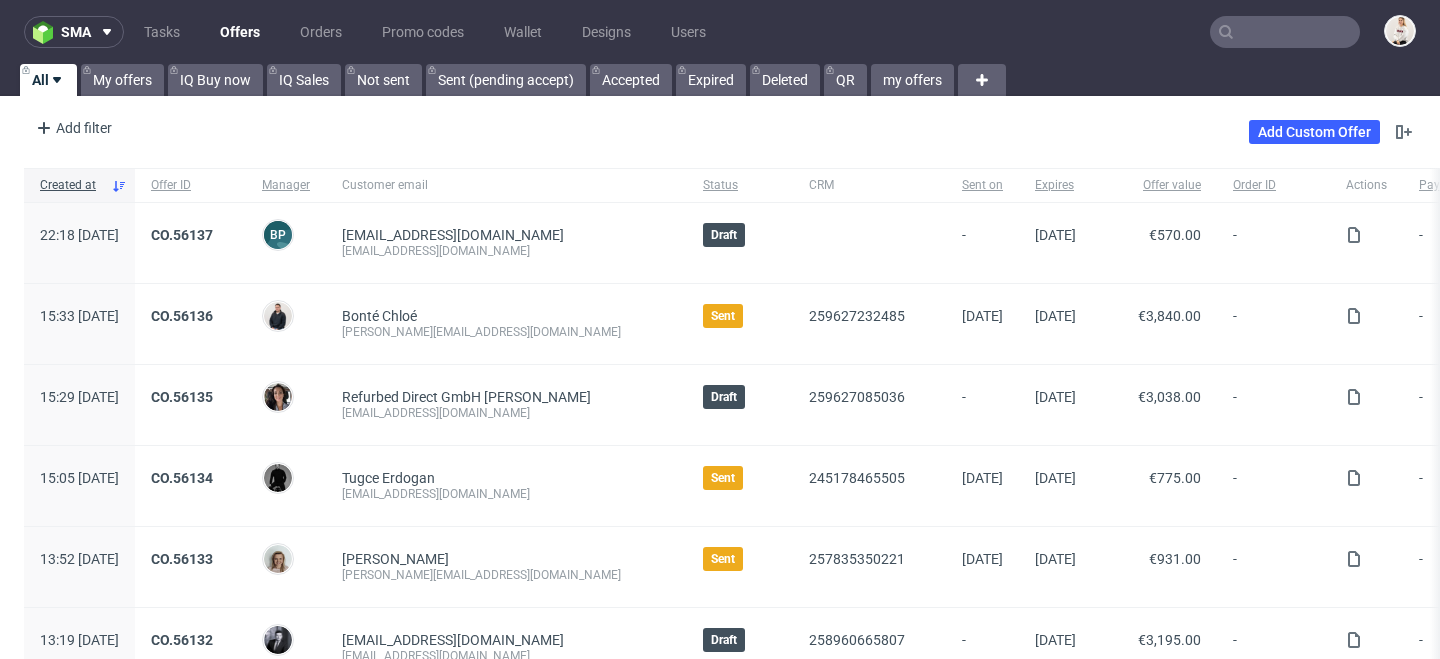 click on "Add Custom Offer" at bounding box center [1332, 132] 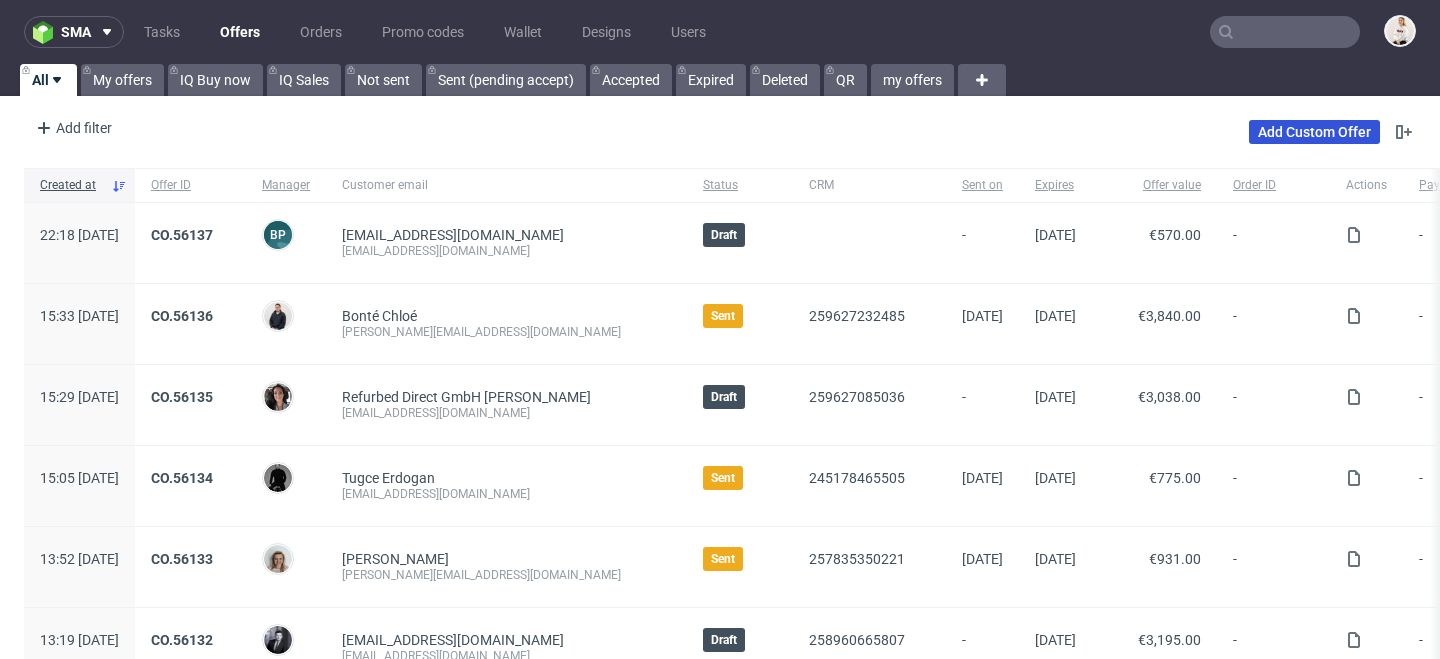 click on "Add Custom Offer" at bounding box center [1314, 132] 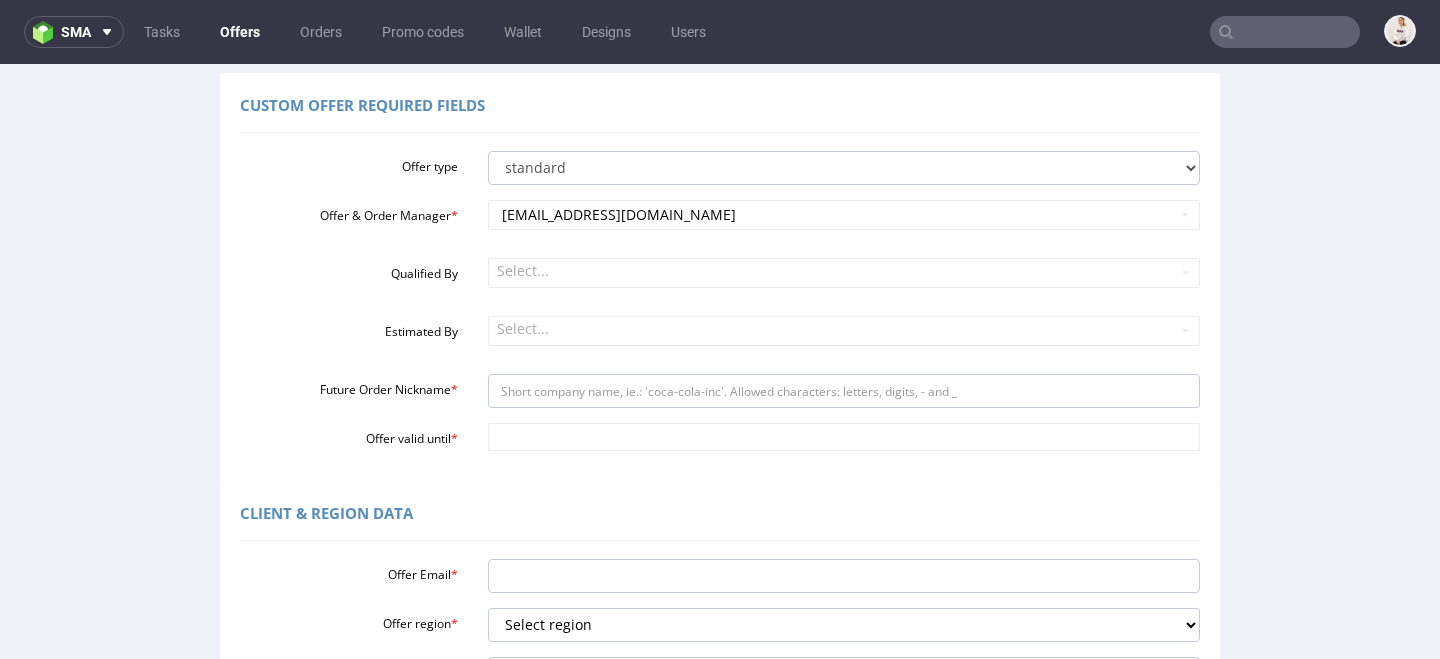 scroll, scrollTop: 154, scrollLeft: 0, axis: vertical 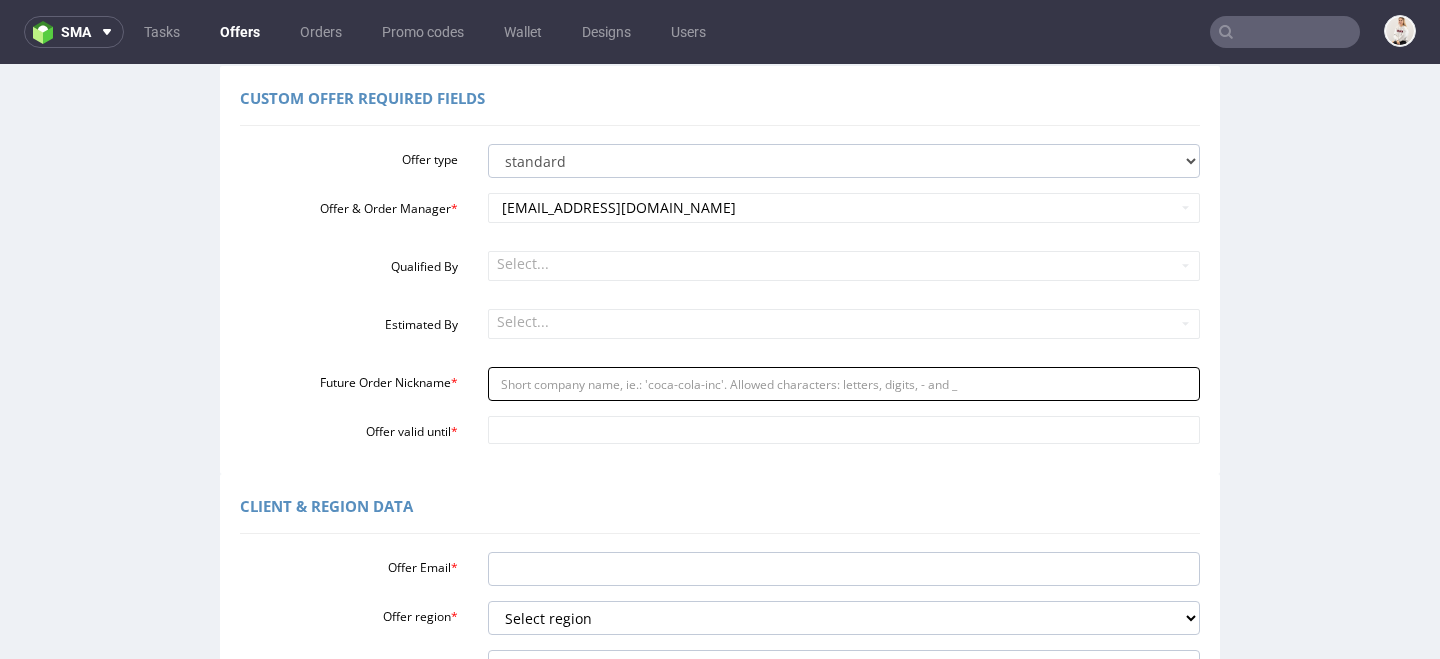click on "Future Order Nickname  *" at bounding box center (844, 384) 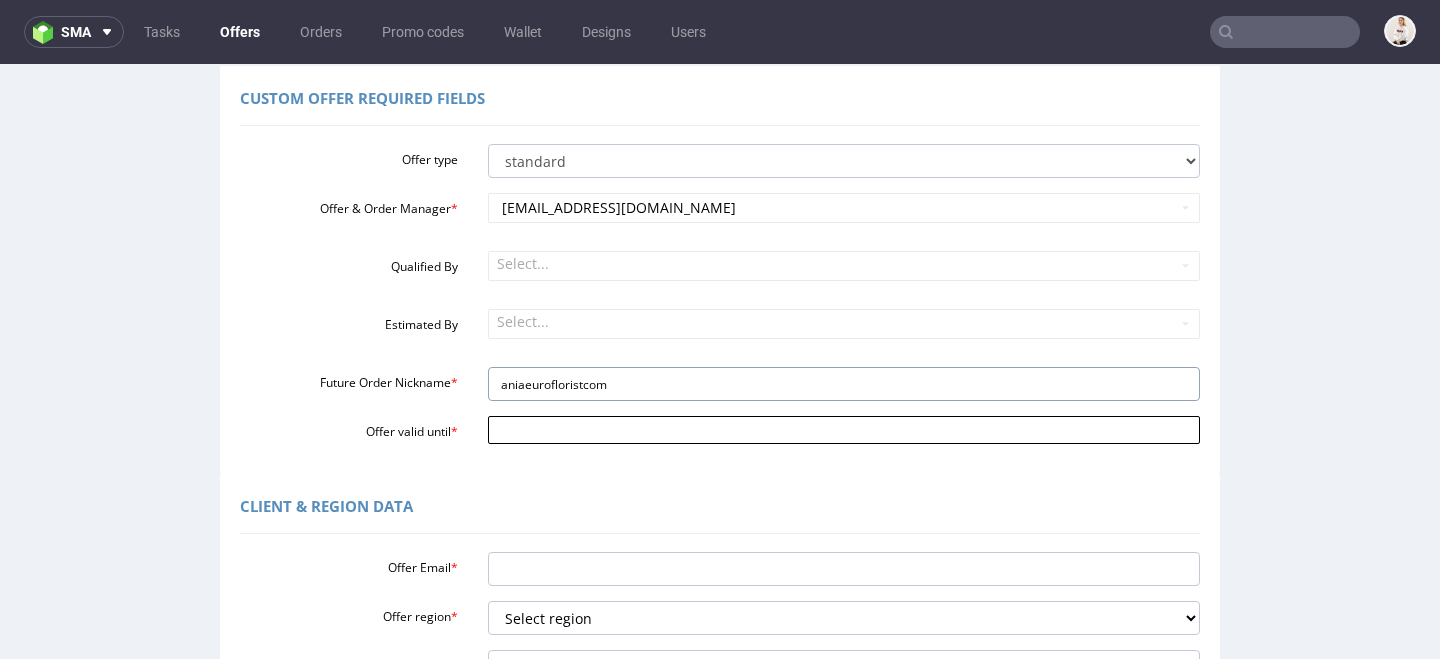type on "aniaeurofloristcom" 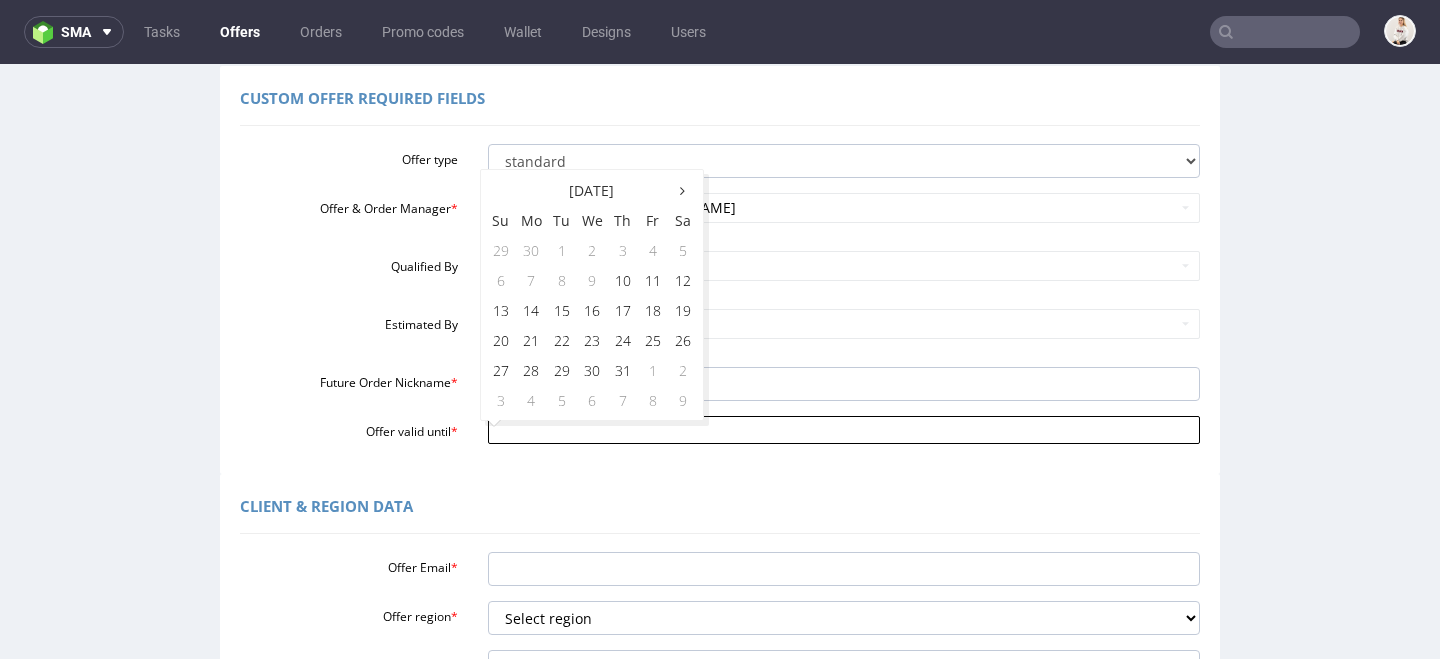 click on "Offer valid until  *" at bounding box center (844, 430) 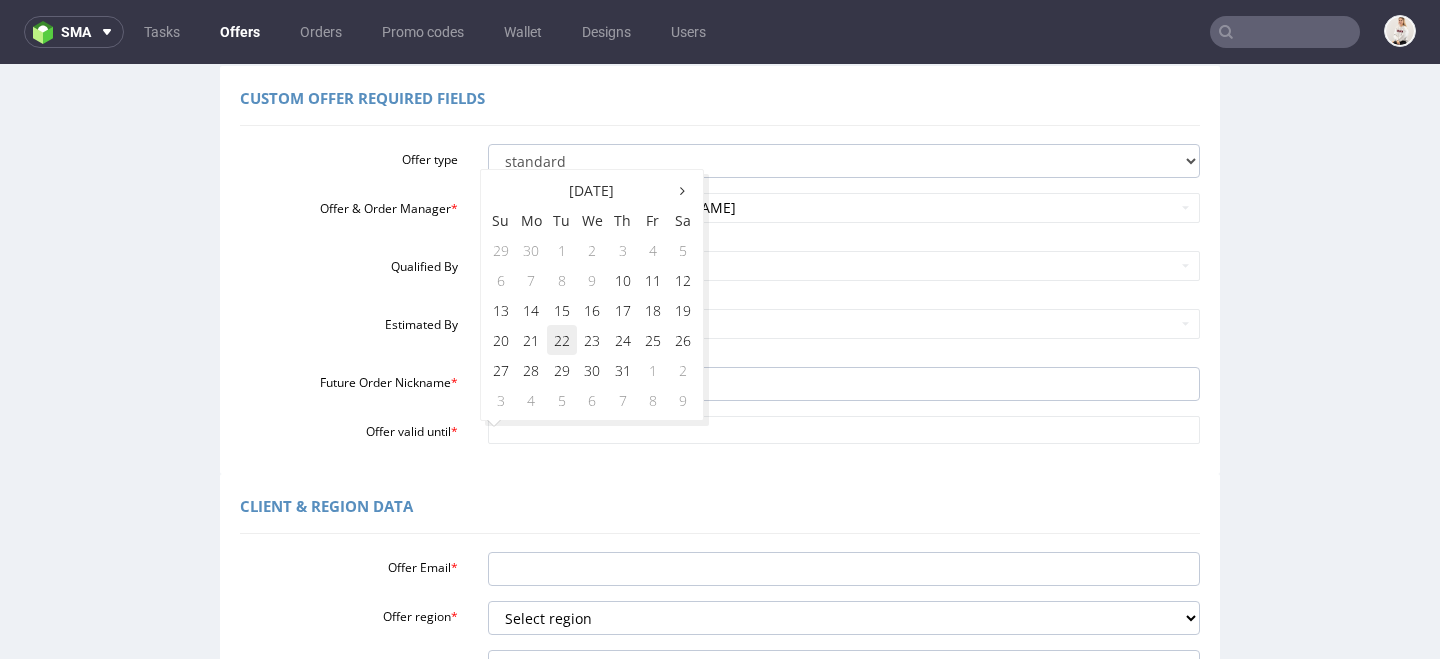 click on "22" at bounding box center [562, 340] 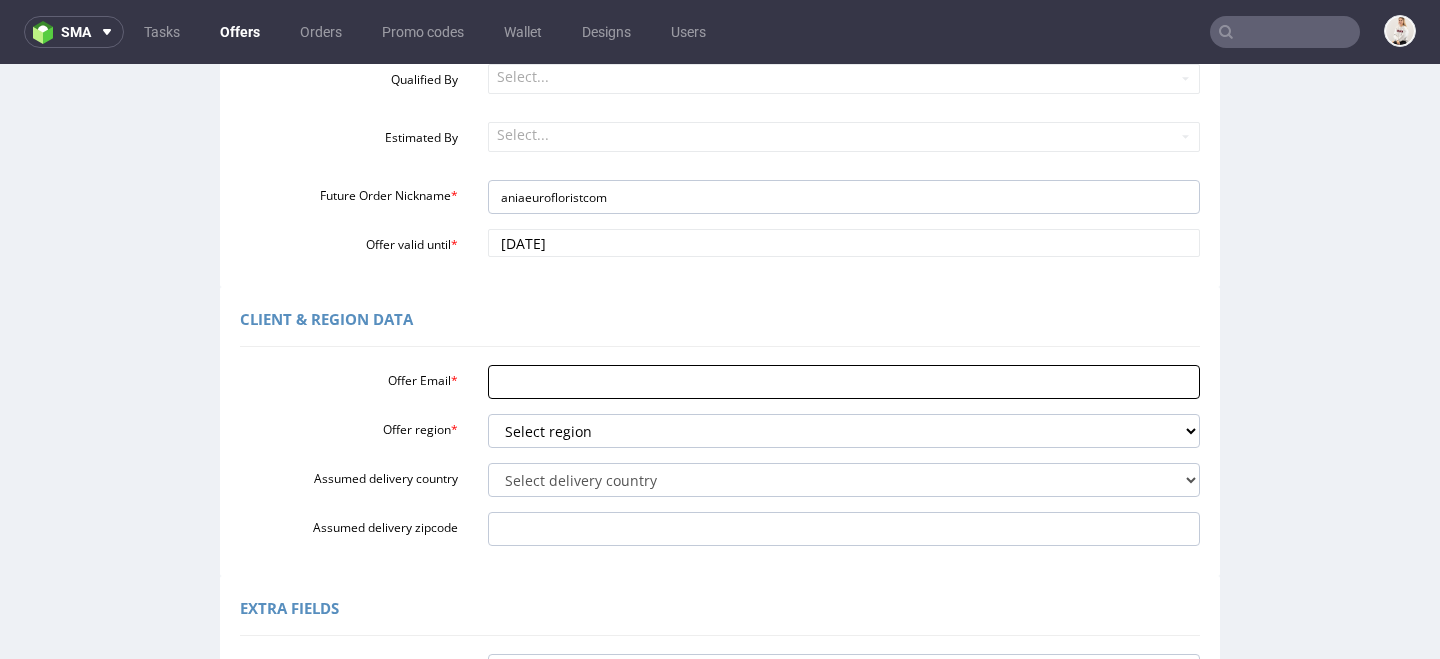 click on "Offer Email  *" at bounding box center (844, 382) 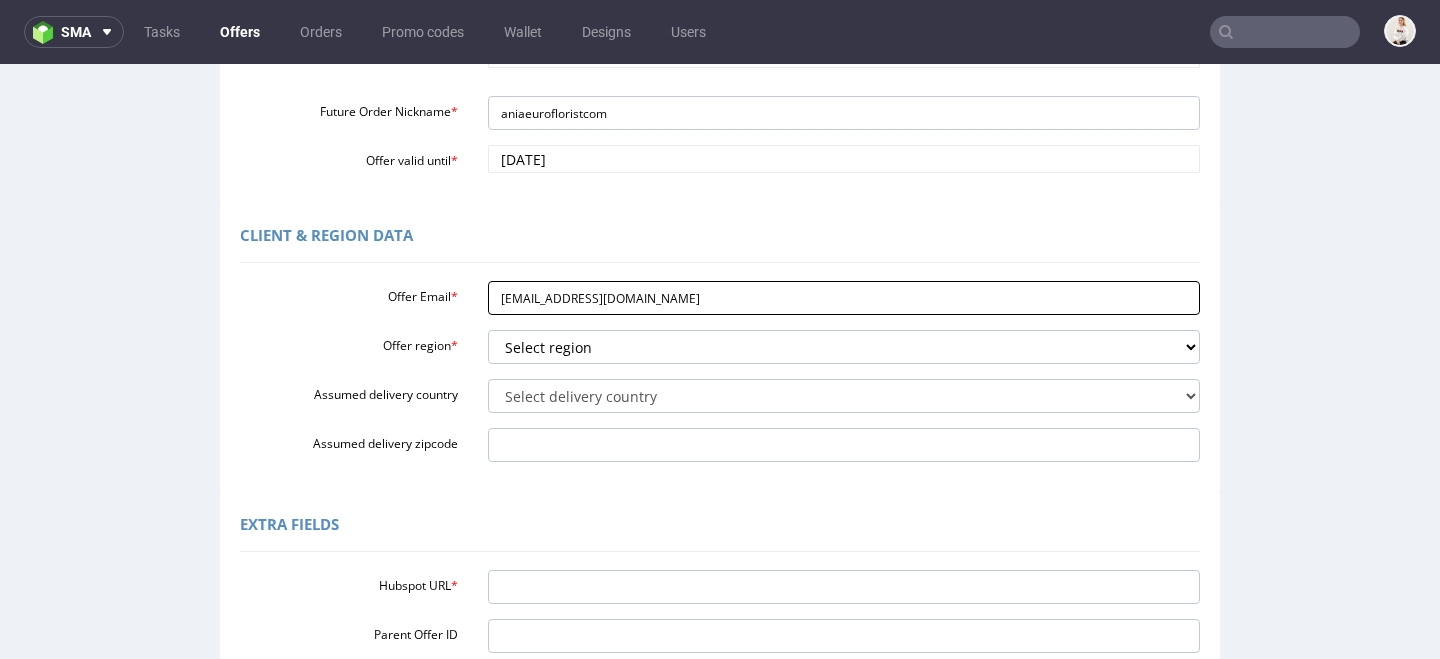 scroll, scrollTop: 466, scrollLeft: 0, axis: vertical 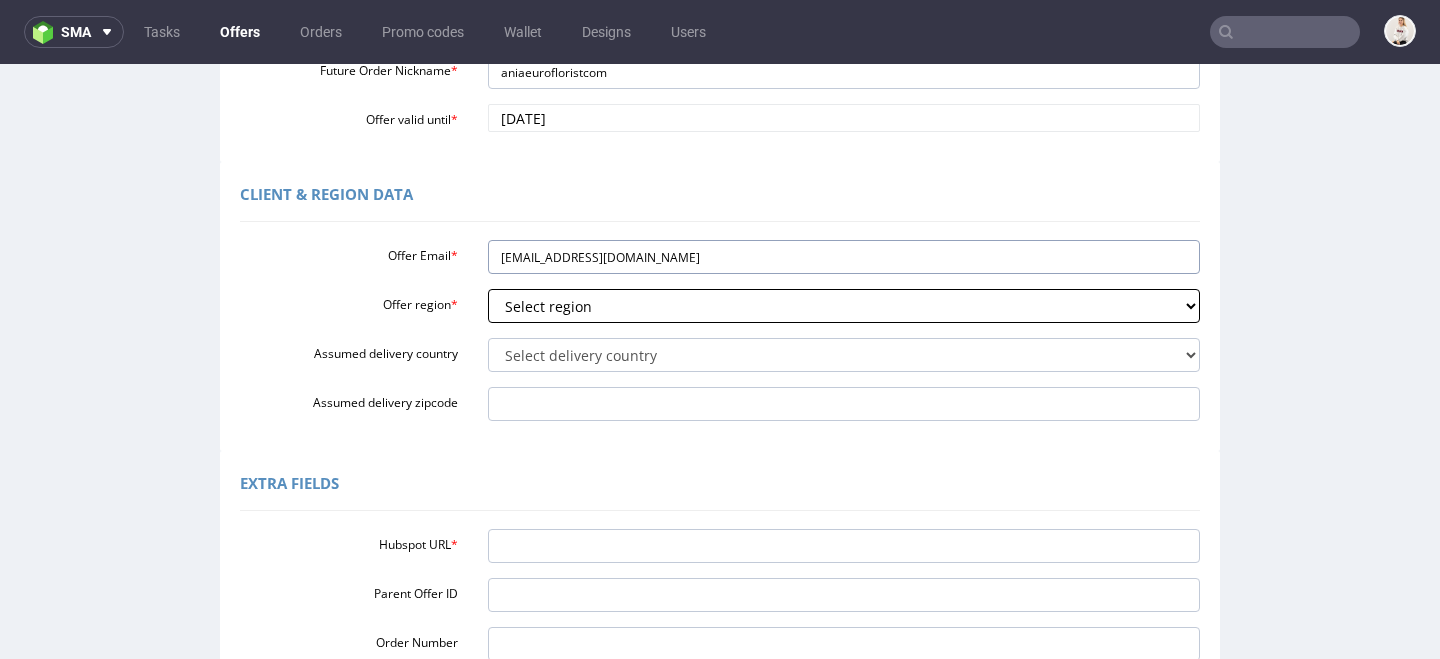 type on "[EMAIL_ADDRESS][DOMAIN_NAME]" 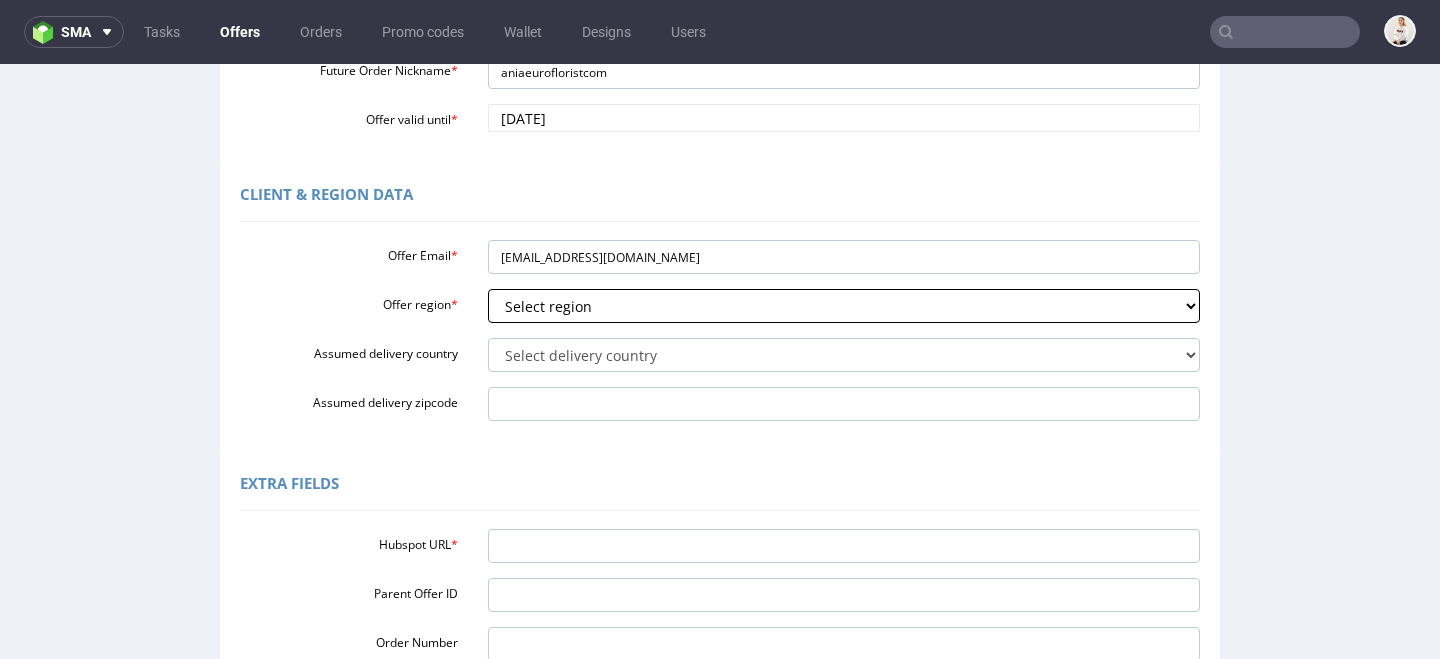 click on "Select region
eu
gb
de
pl
fr
it
es" at bounding box center (844, 306) 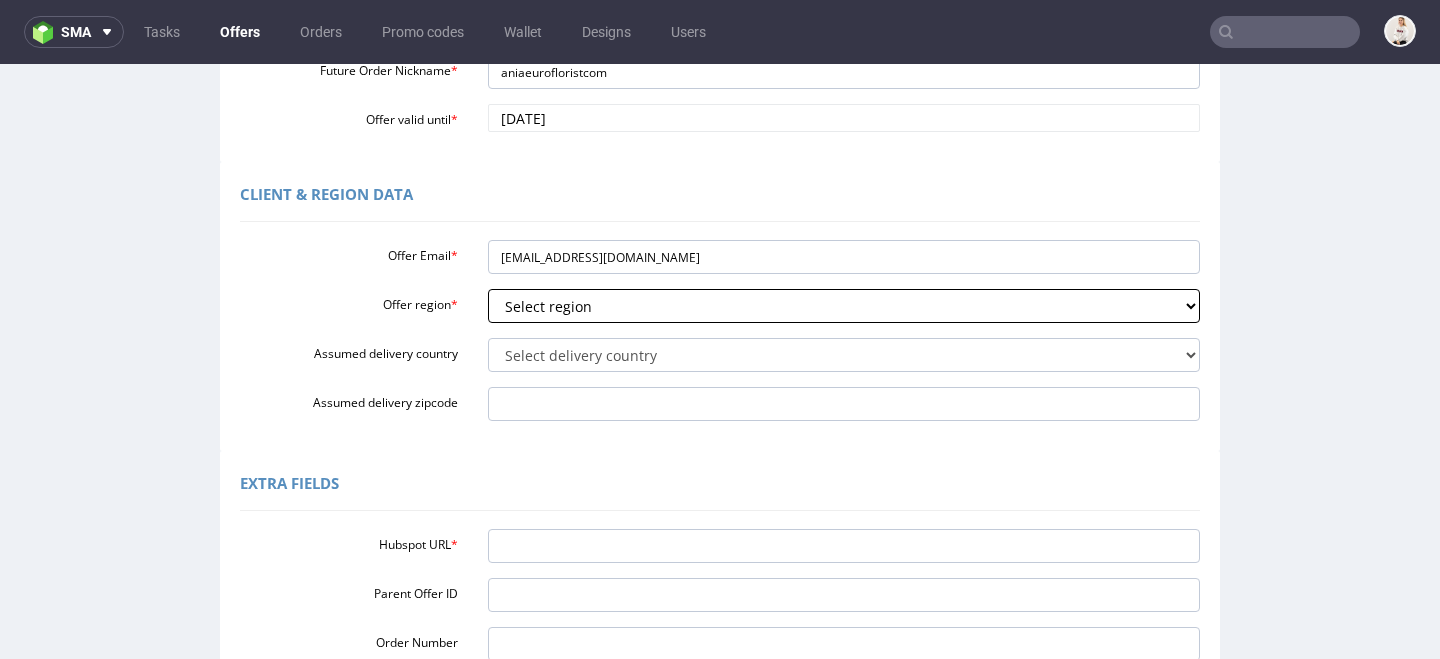 select on "pl" 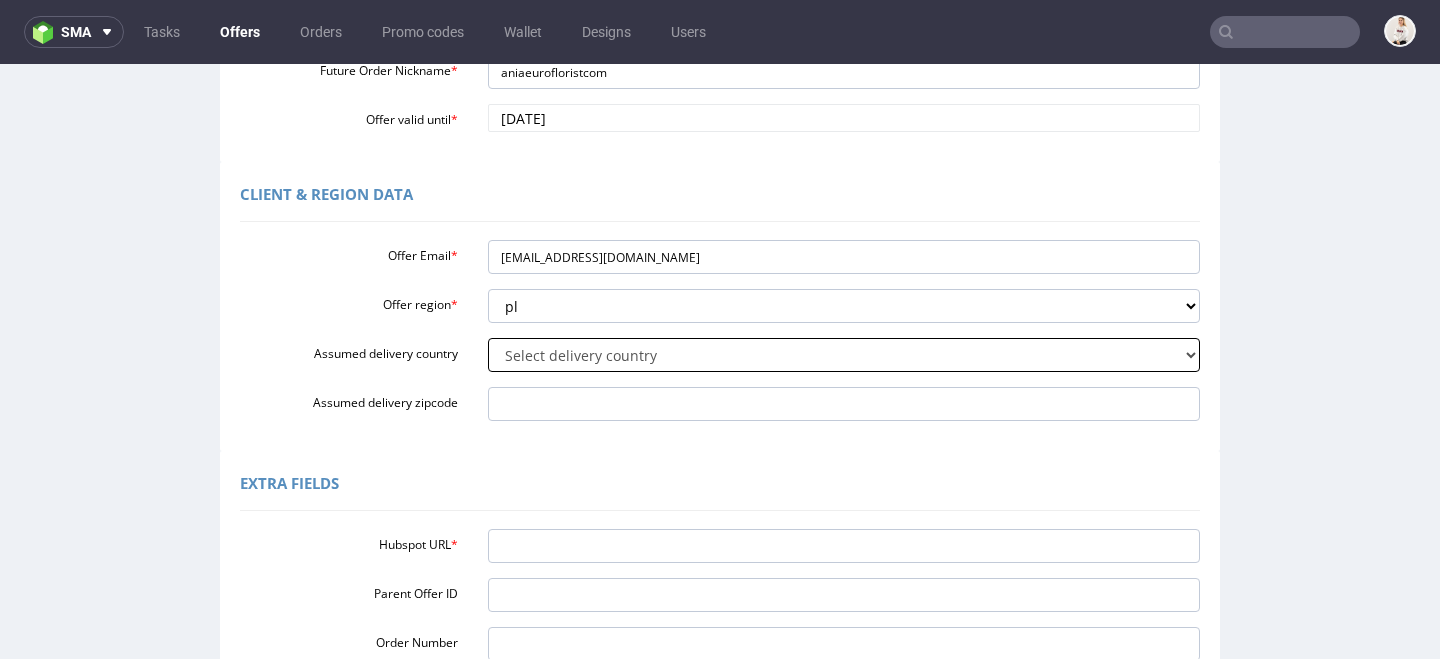 click on "Select delivery country
Andorra
Afghanistan
Anguilla
Albania
Armenia
Antarctica
Argentina
American Samoa
Austria
Australia
Åland Islands
Azerbaijan
Bosnia and Herzegovina
Barbados
Bangladesh
Belgium
Bulgaria
Bahrain
Saint Barthélemy
Brunei Darussalam
Bonaire, Sint Eustatius and Saba
Brazil
Bhutan
Bouvet Island
Belarus
Canada
Cocos (Keeling) Islands
Switzerland
Chile
China
Colombia
Costa Rica
Cuba
Cape Verde
Curaçao
Christmas Island
Cyprus
Czech Republic
Germany
Denmark
Dominican Republic
Algeria
Ecuador
Estonia
Egypt
Western Sahara
Spain
Ethiopia
Finland
Falkland Islands (Malvinas)
Micronesia, Federated States of
Faroe Islands
France
Gabon
United Kingdom
Georgia
French Guiana
Guernsey
Gibraltar
Greenland
Guadeloupe
Greece
South Georgia and the South Sandwich Islands
Guatemala
Guam
Guinea-Bissau
Heard Island and McDonald Islands
Honduras
Croatia
Haiti
Hungary" at bounding box center [844, 355] 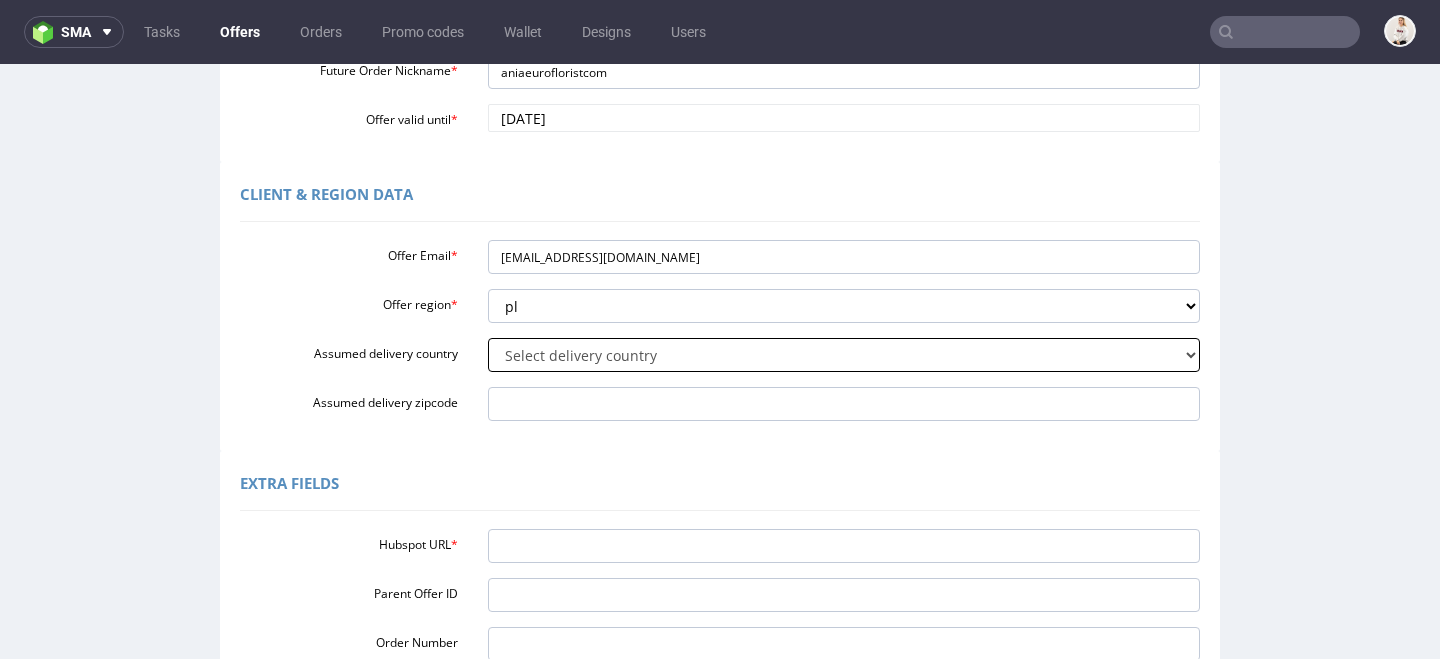 select on "179" 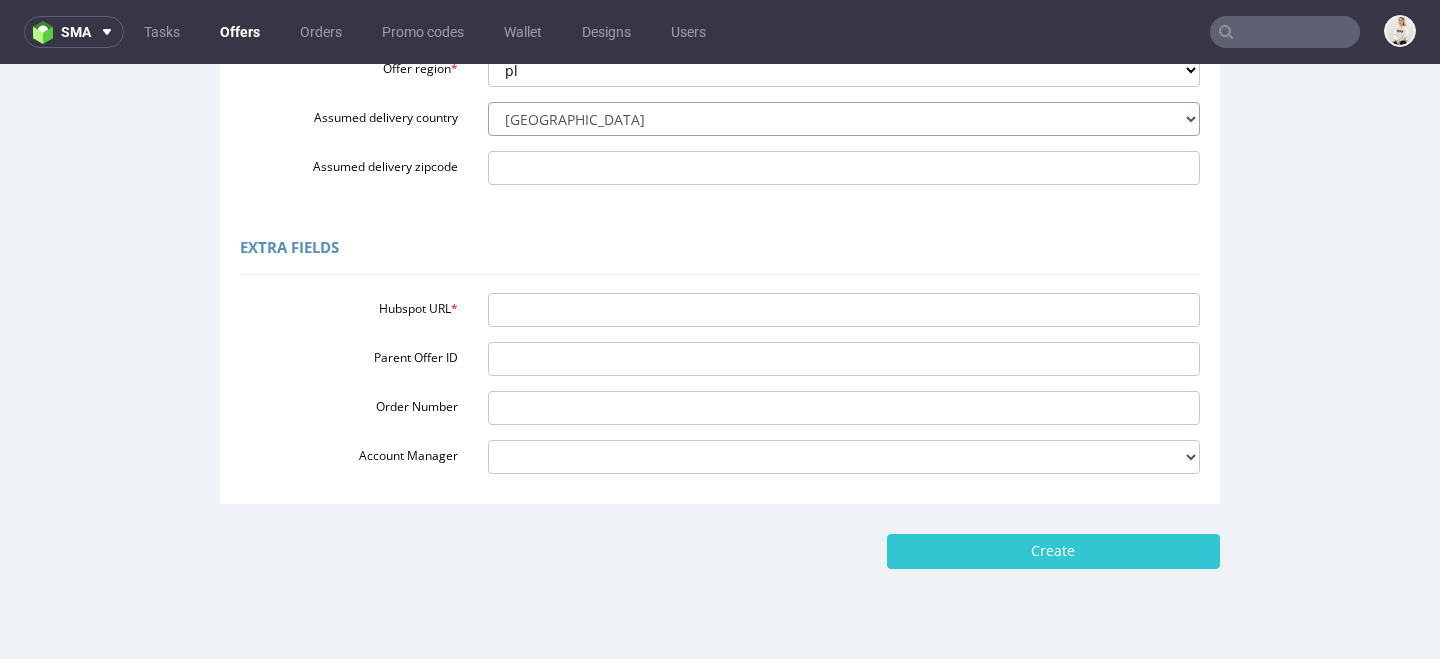 scroll, scrollTop: 741, scrollLeft: 0, axis: vertical 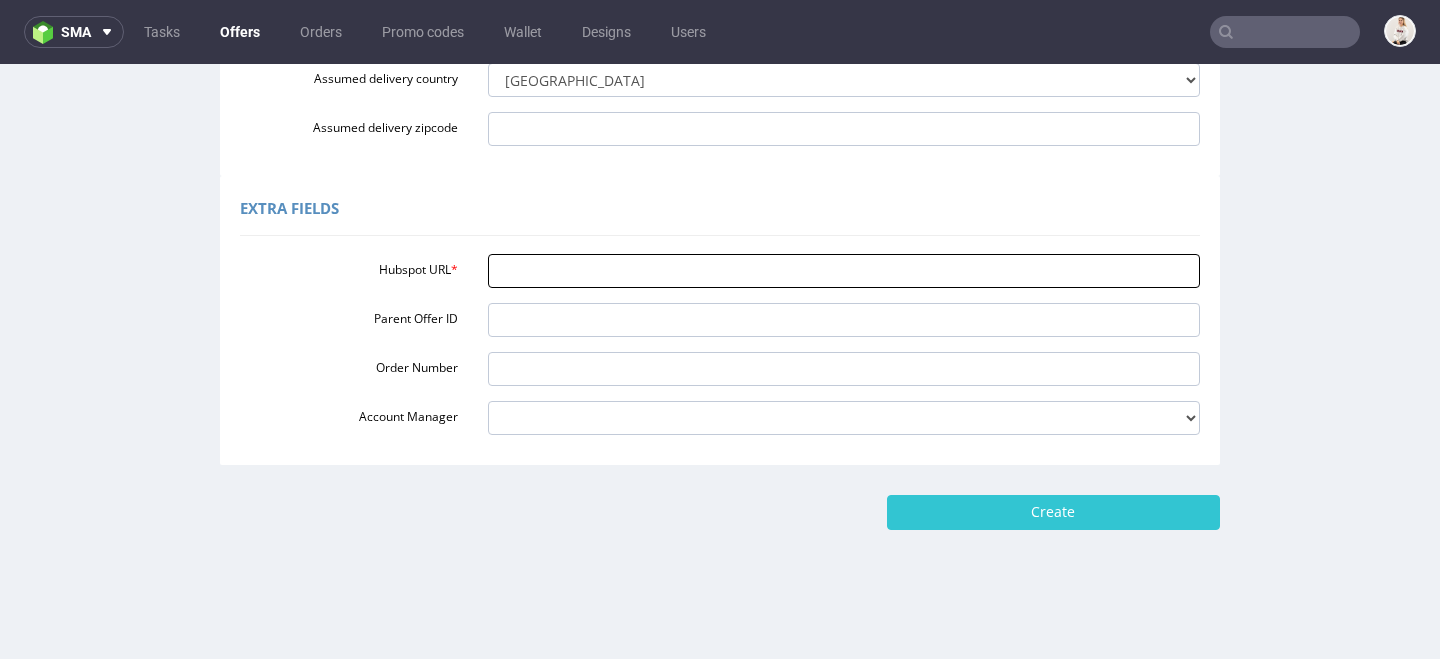 click on "Hubspot URL  *" at bounding box center [844, 271] 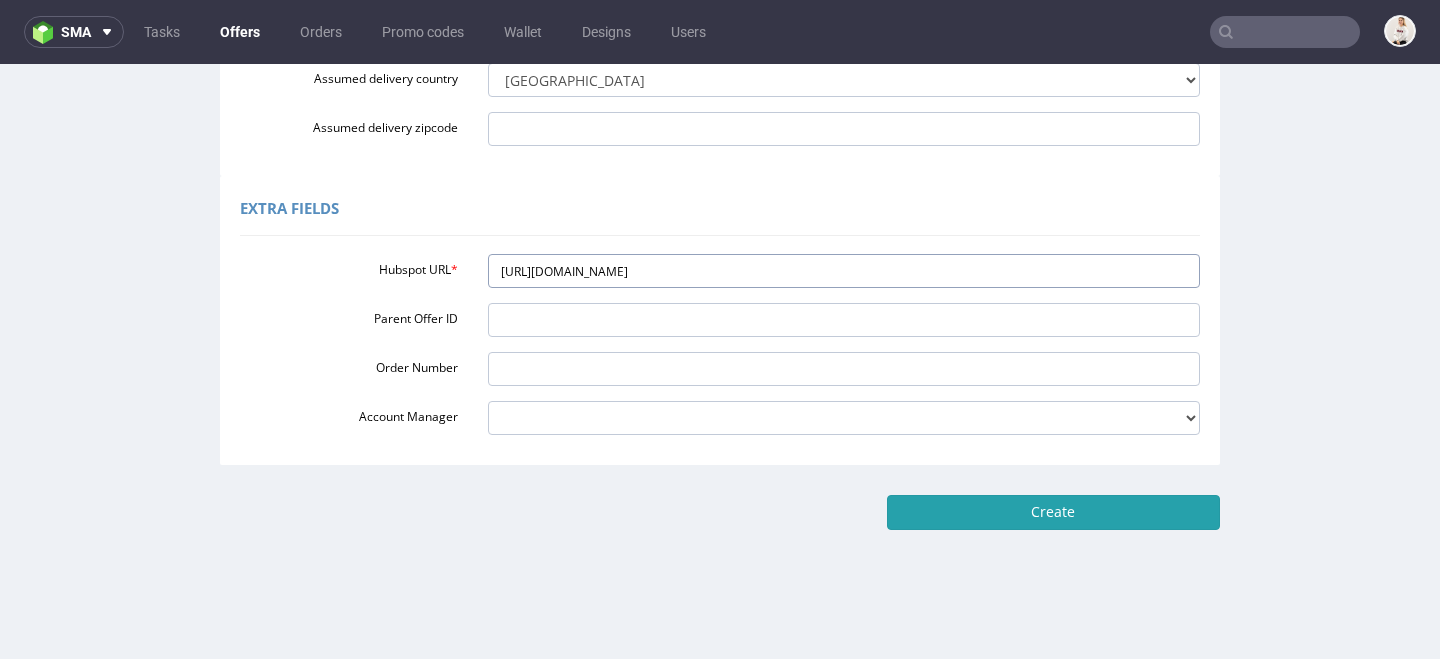 type on "https://app-eu1.hubspot.com/contacts/25600958/record/0-3/259627206868/" 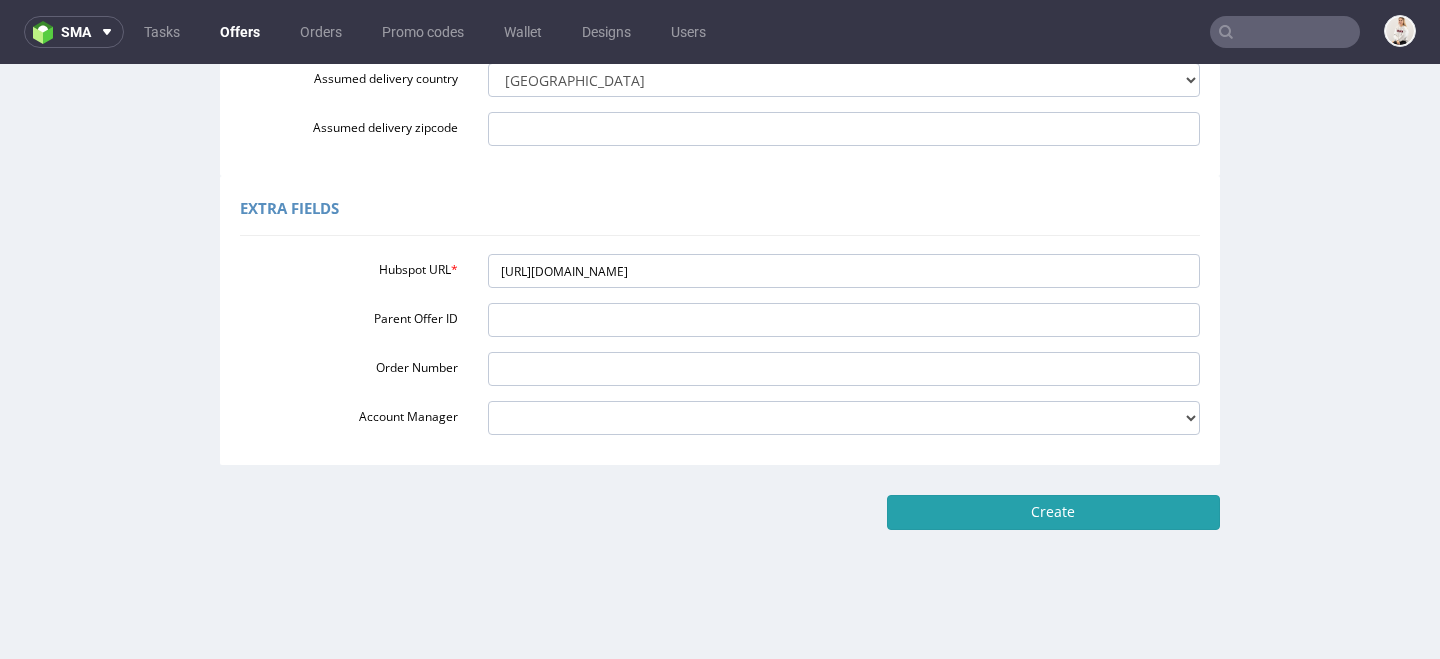 click on "Create" at bounding box center [1053, 512] 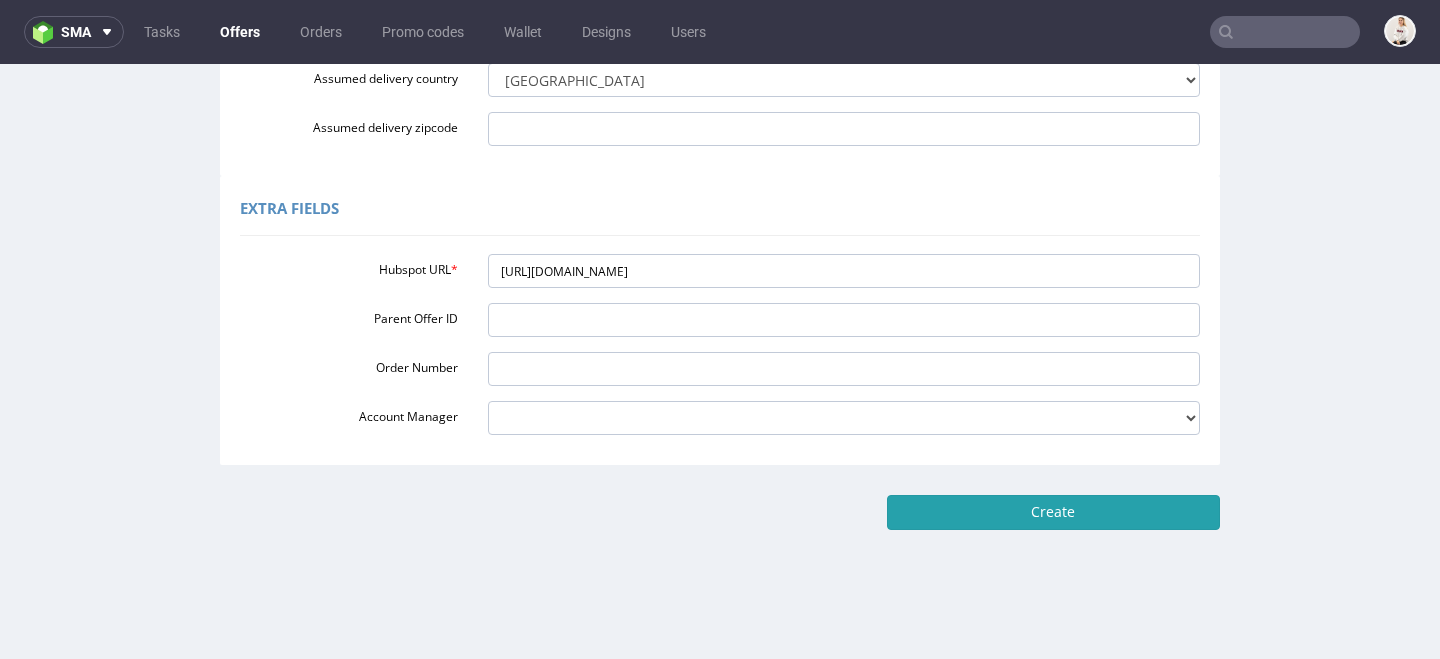 type on "Please wait..." 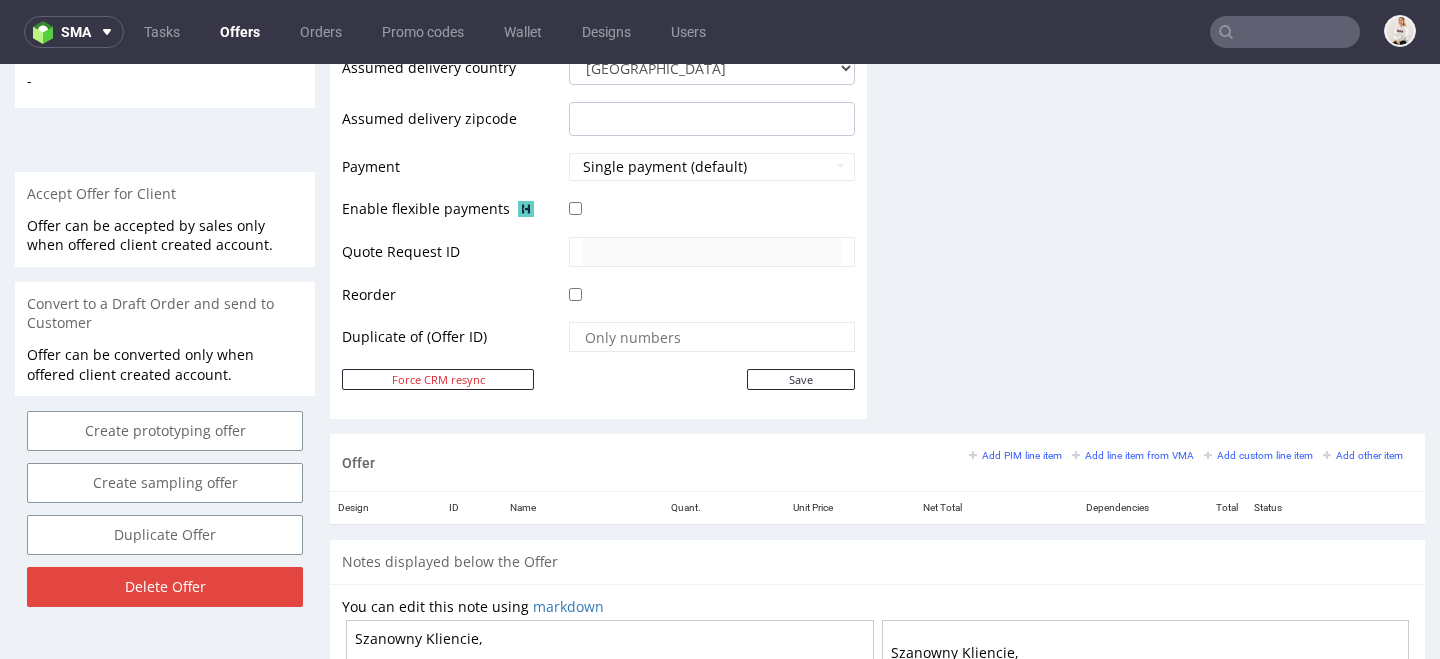 scroll, scrollTop: 1195, scrollLeft: 0, axis: vertical 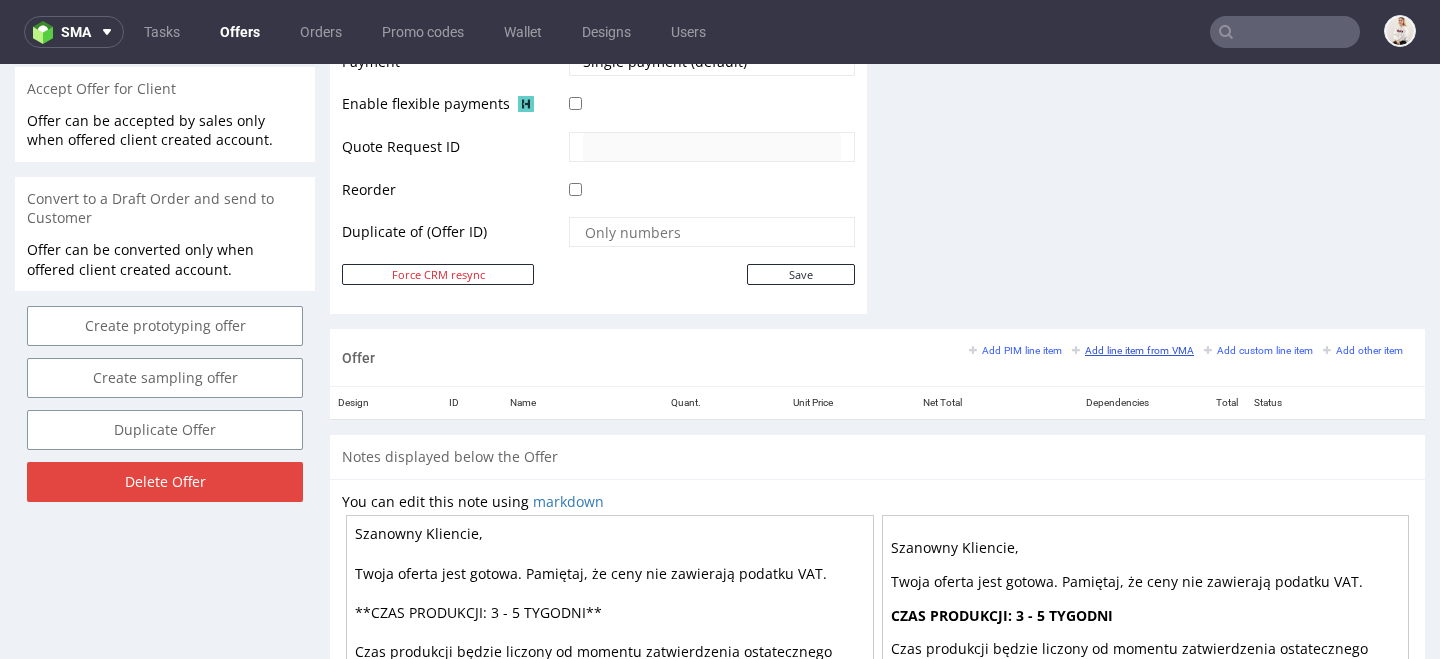 click on "Add line item from VMA" at bounding box center (1133, 350) 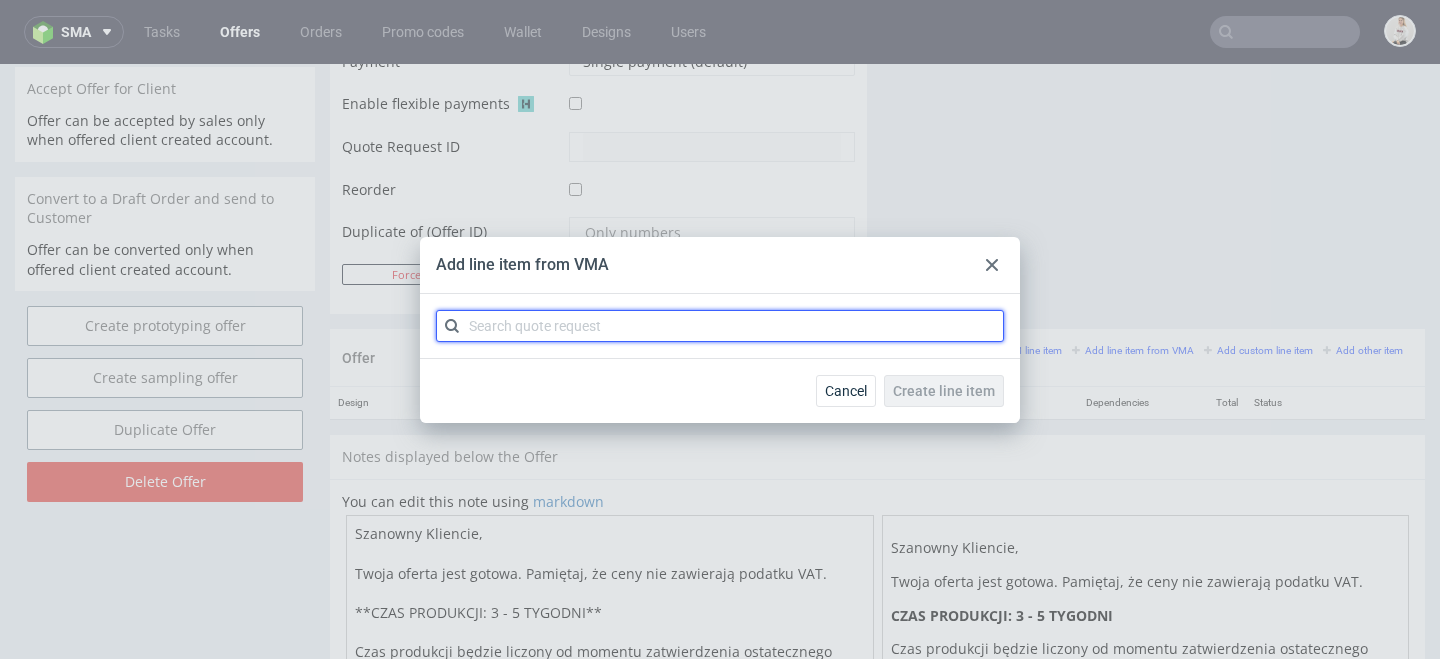 click at bounding box center [720, 326] 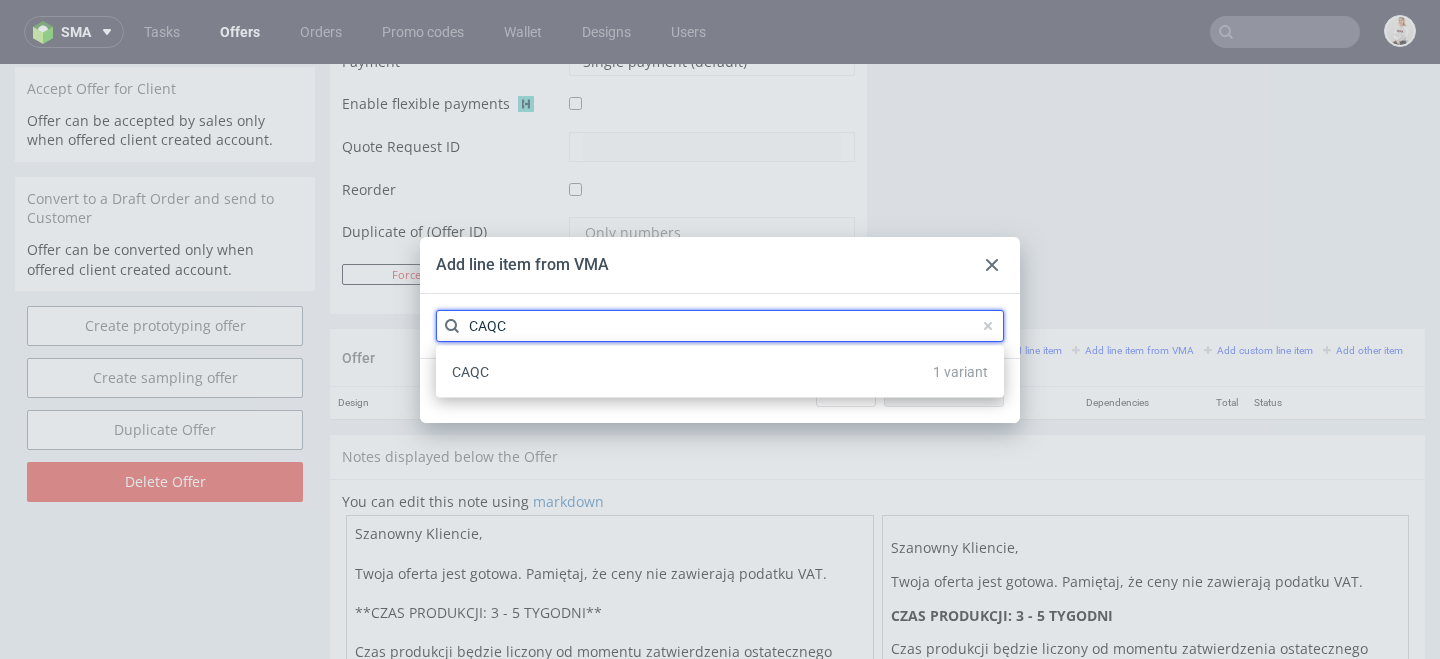 type on "CAQC" 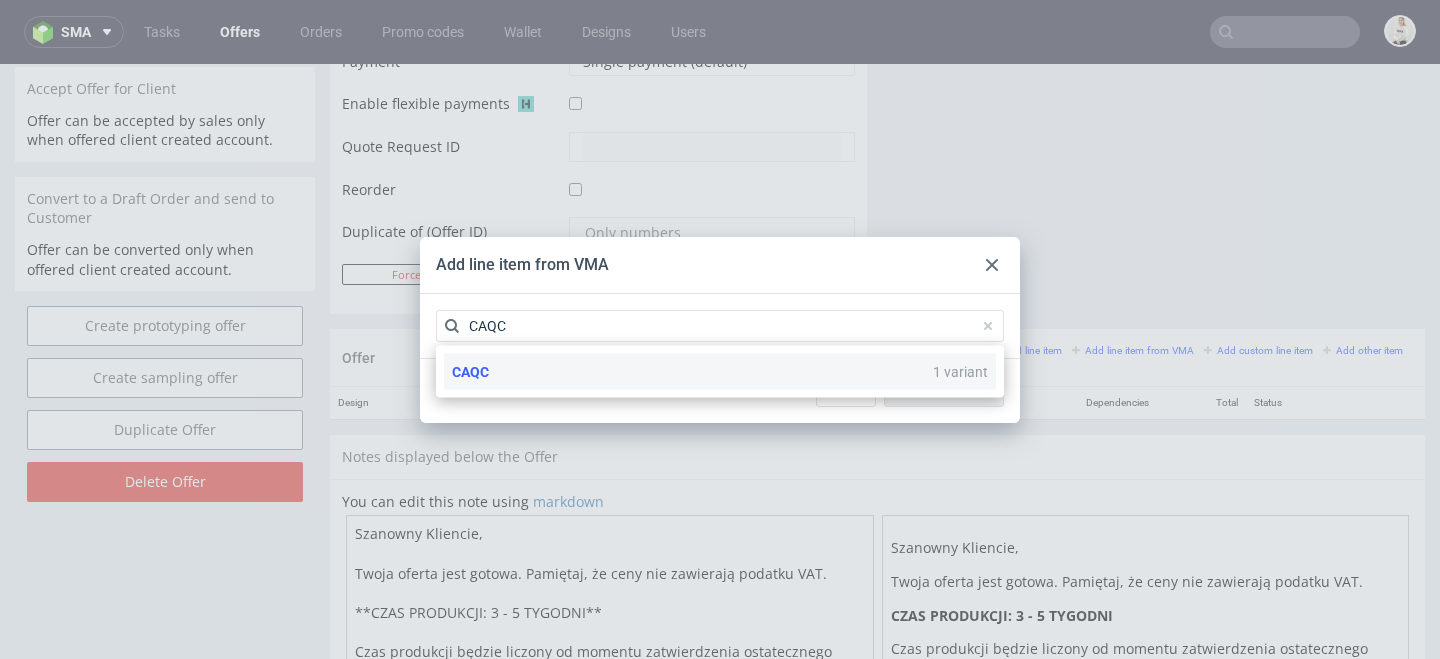 click on "CAQC 1 variant" at bounding box center [720, 372] 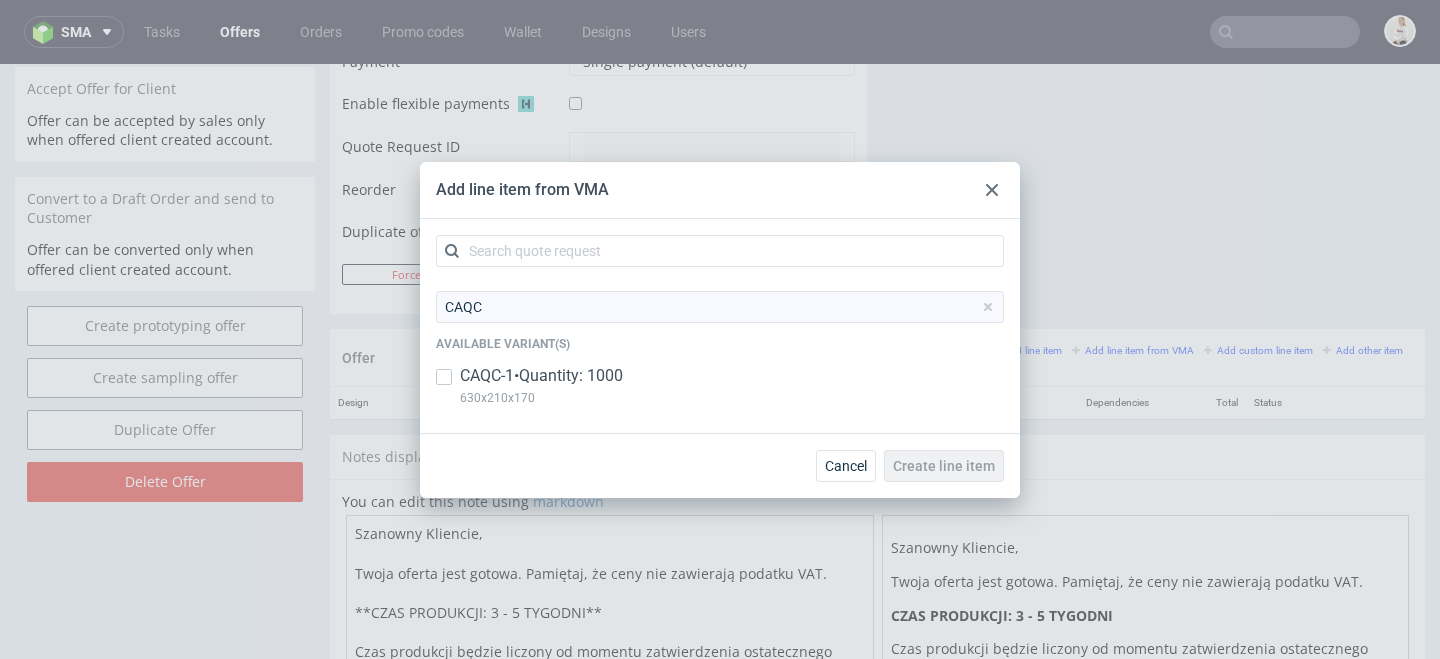 click on "CAQC-1  •  Quantity: 1000 630x210x170" at bounding box center [720, 391] 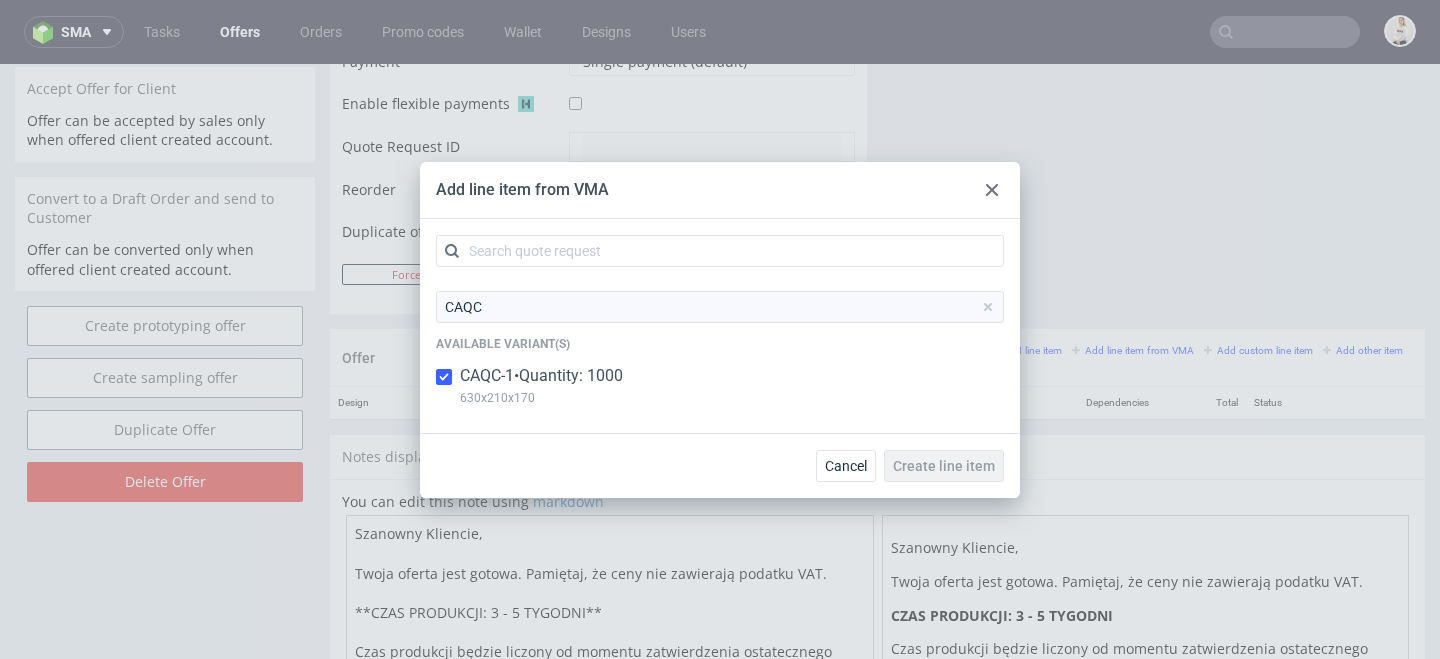 checkbox on "true" 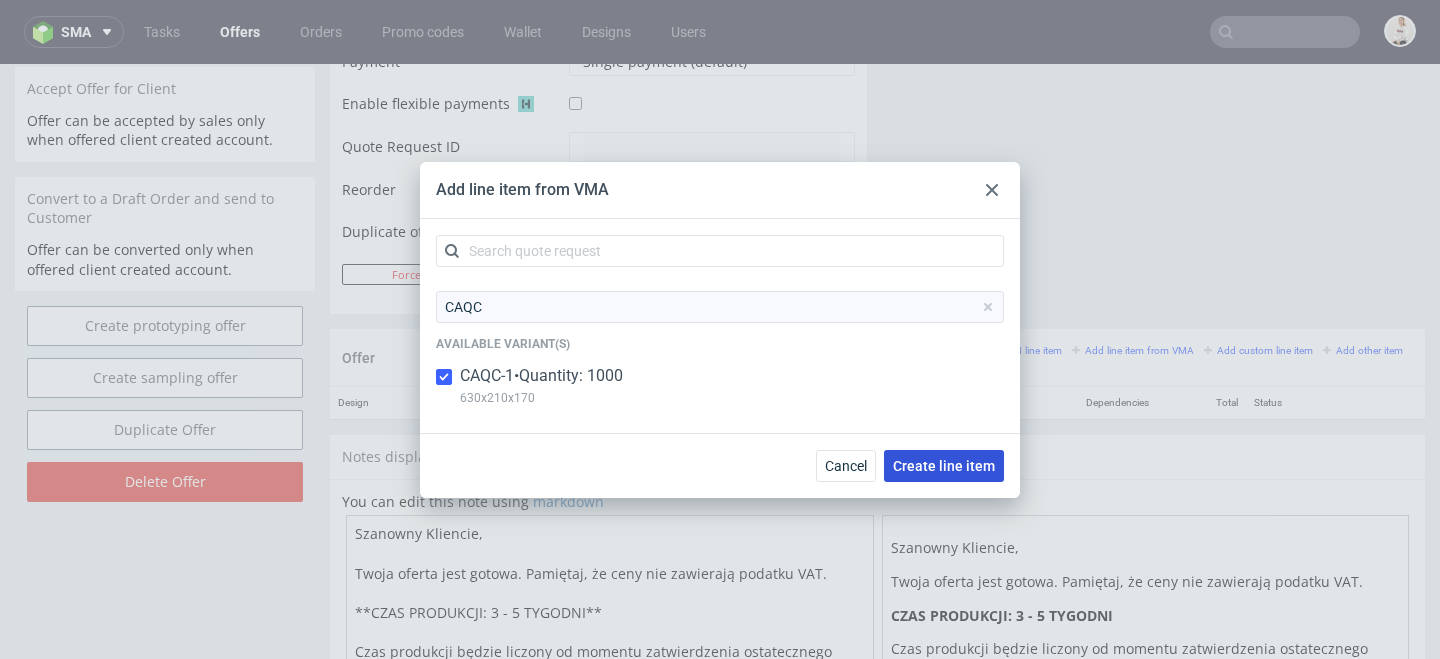 click on "Create line item" at bounding box center (944, 466) 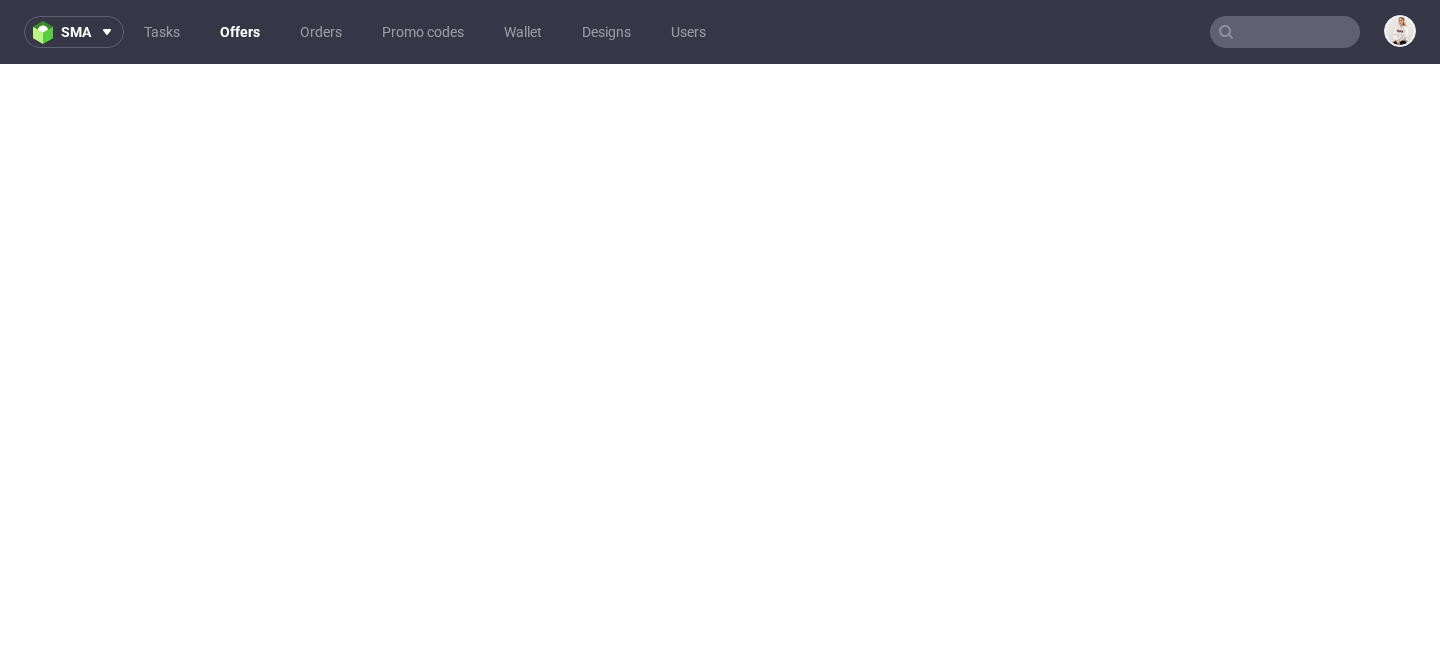 scroll, scrollTop: 5, scrollLeft: 0, axis: vertical 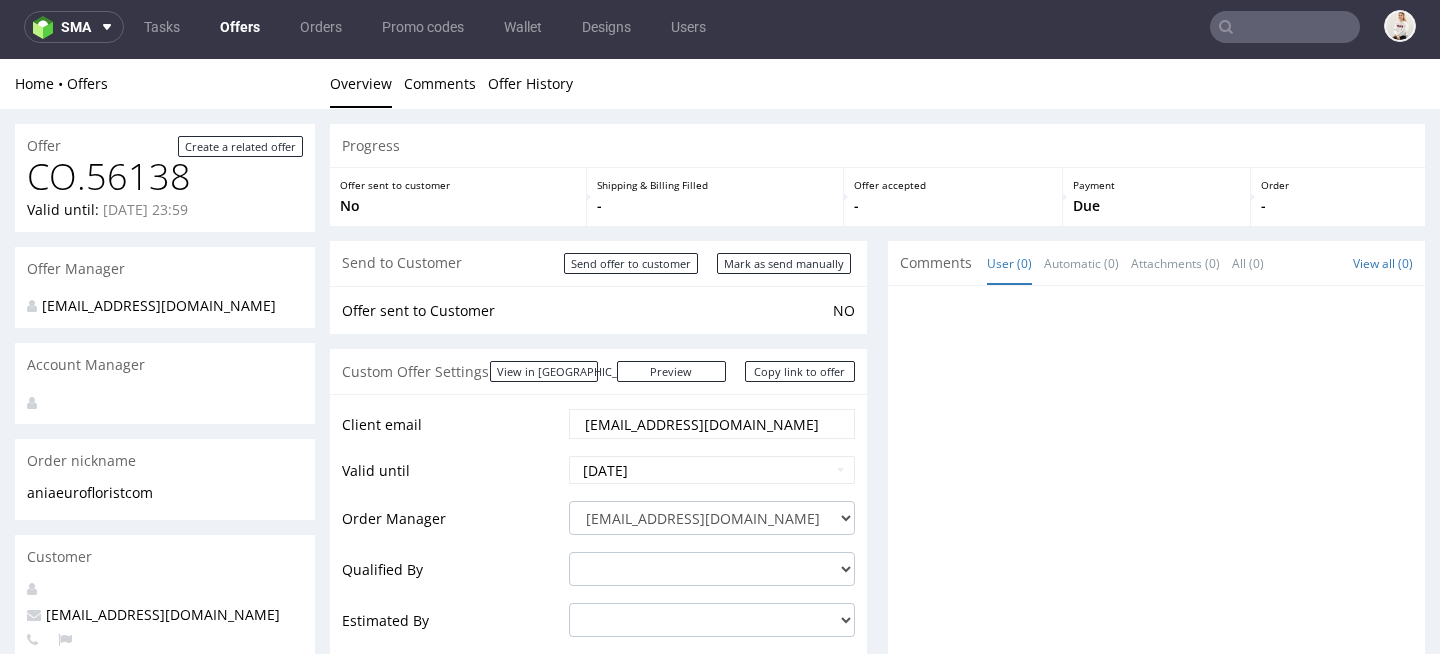 click on "Offers" at bounding box center (240, 27) 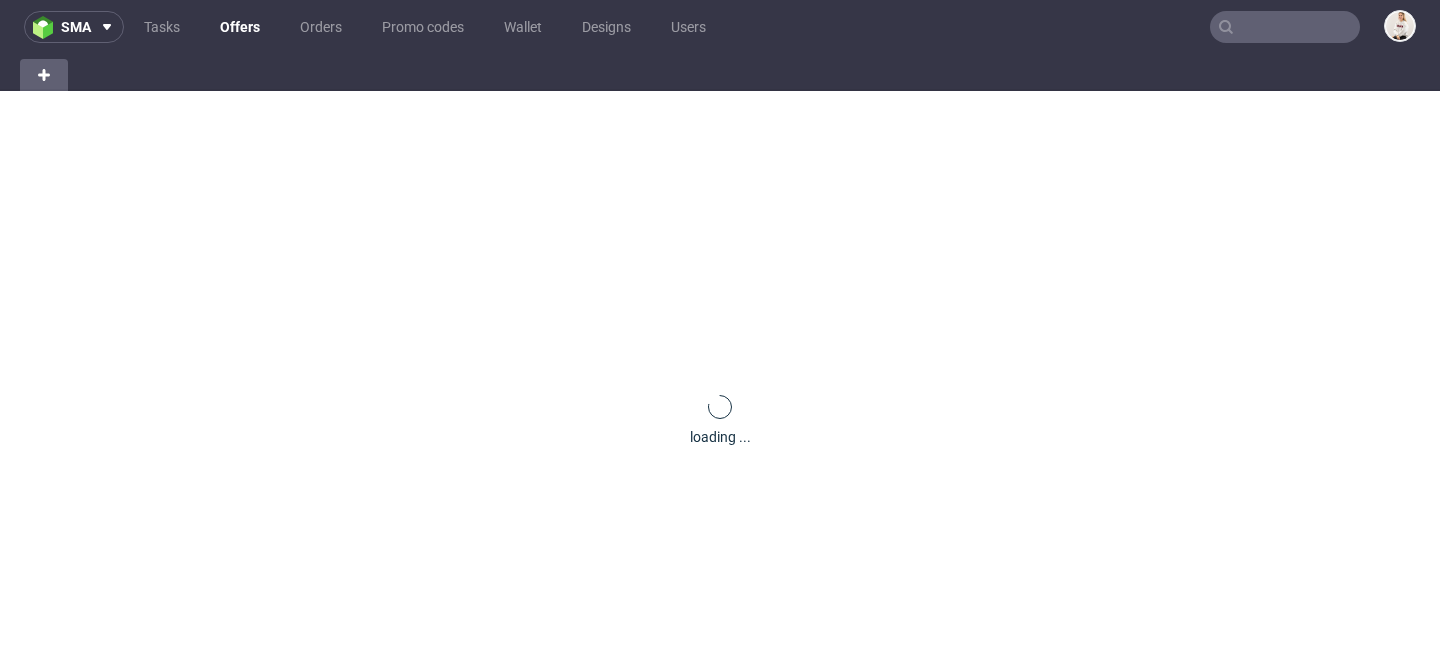 scroll, scrollTop: 0, scrollLeft: 0, axis: both 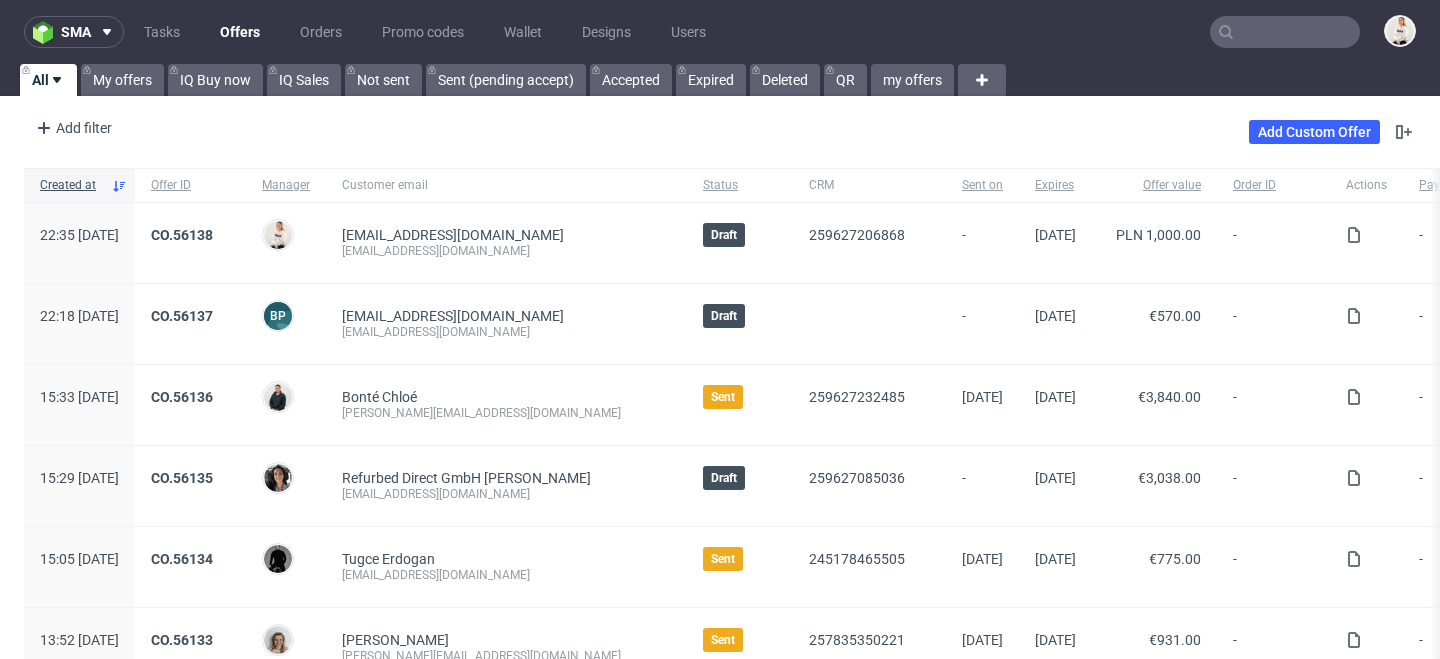 click on "Add Custom Offer" at bounding box center (1332, 132) 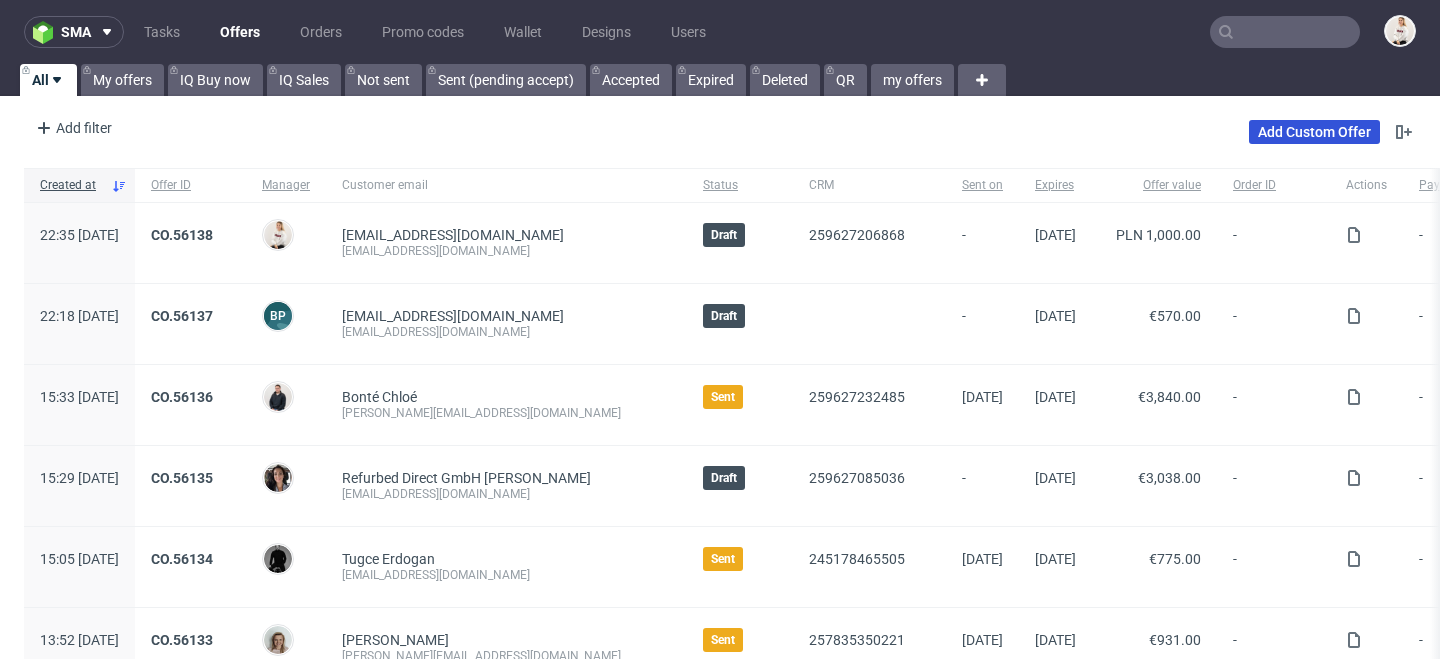 click on "Add Custom Offer" at bounding box center [1314, 132] 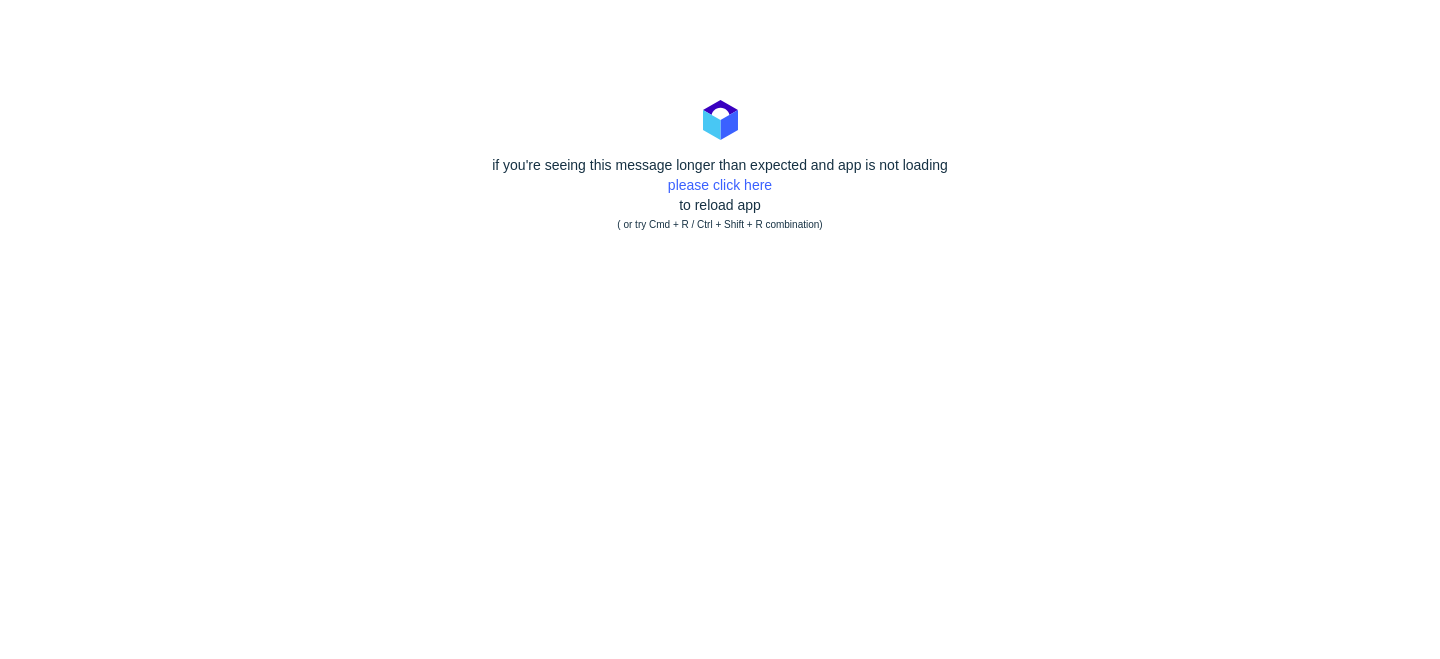 scroll, scrollTop: 0, scrollLeft: 0, axis: both 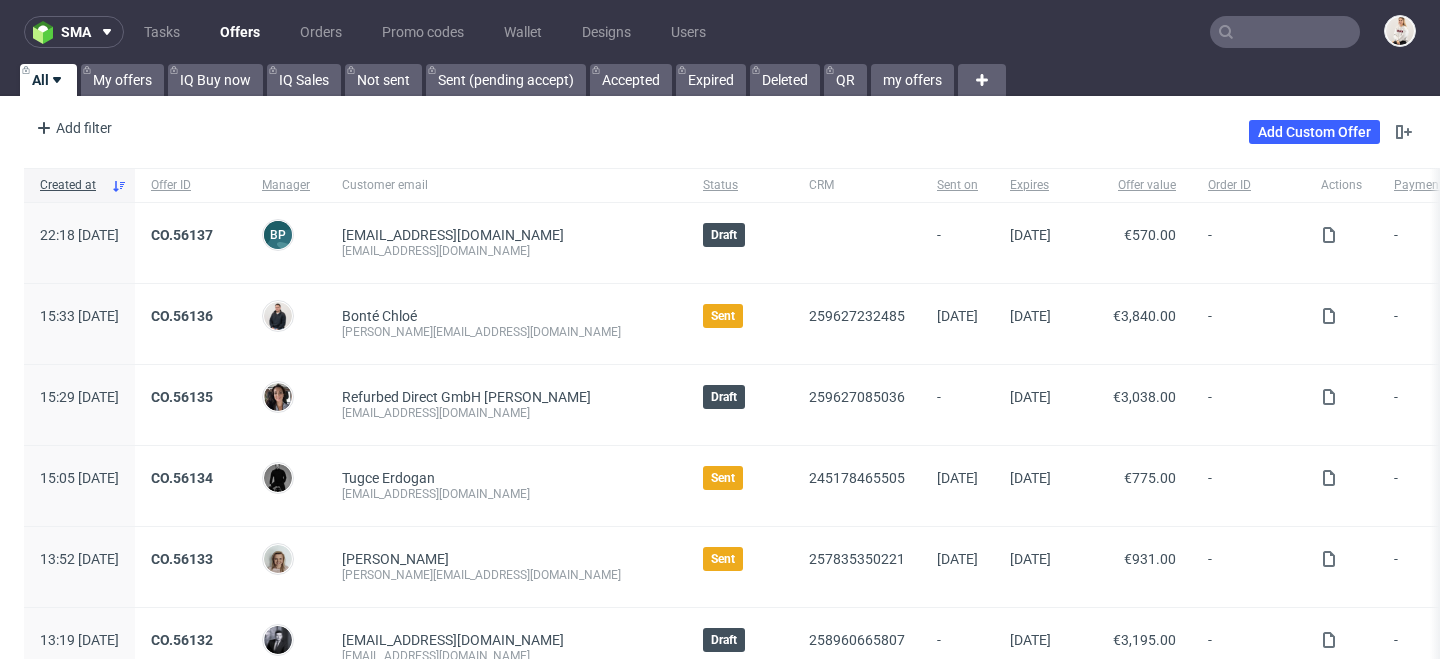 click at bounding box center [1285, 32] 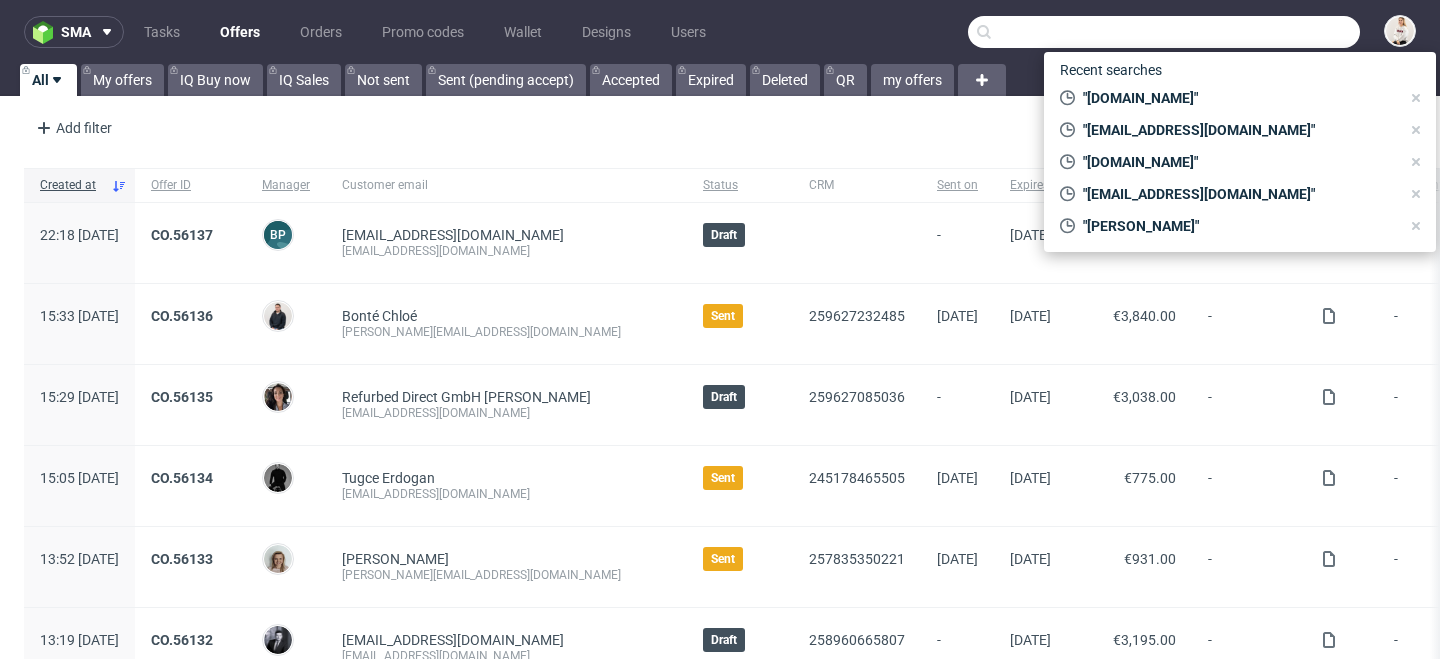 paste on "ania@euroflorist.com" 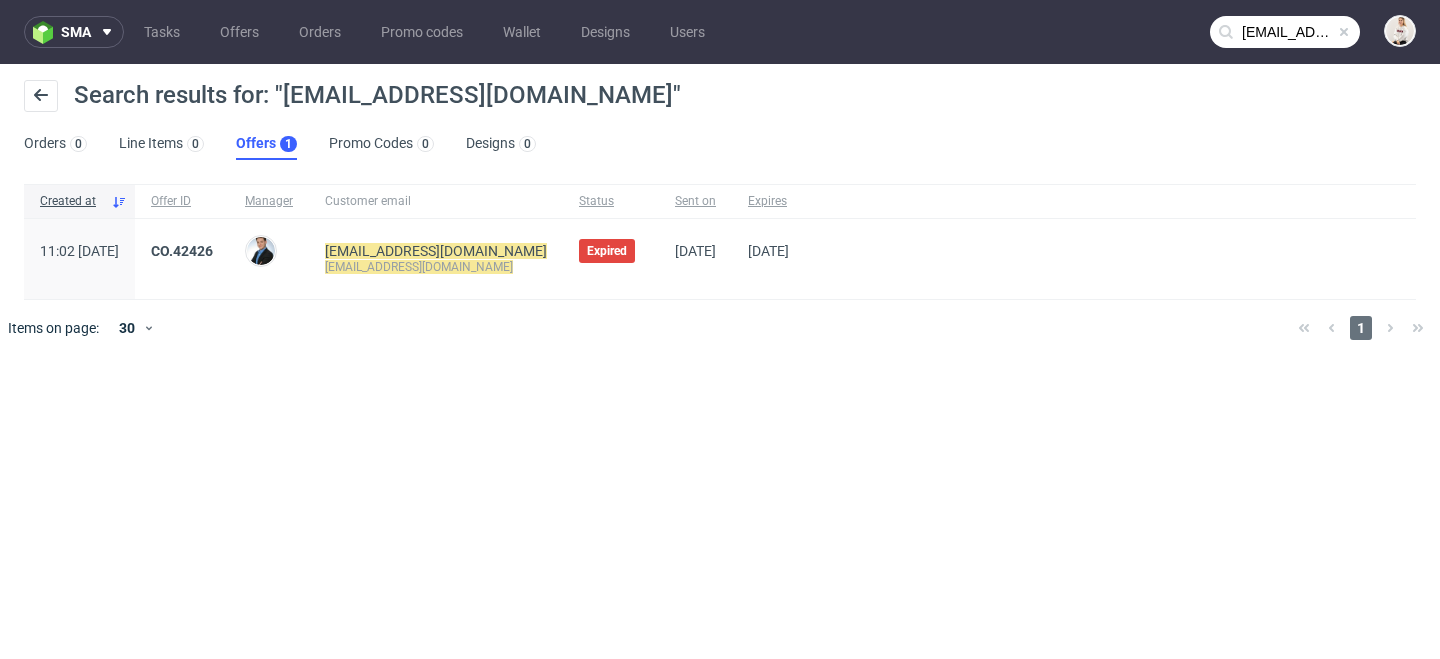 click on "ania@euroflorist.com" at bounding box center (1285, 32) 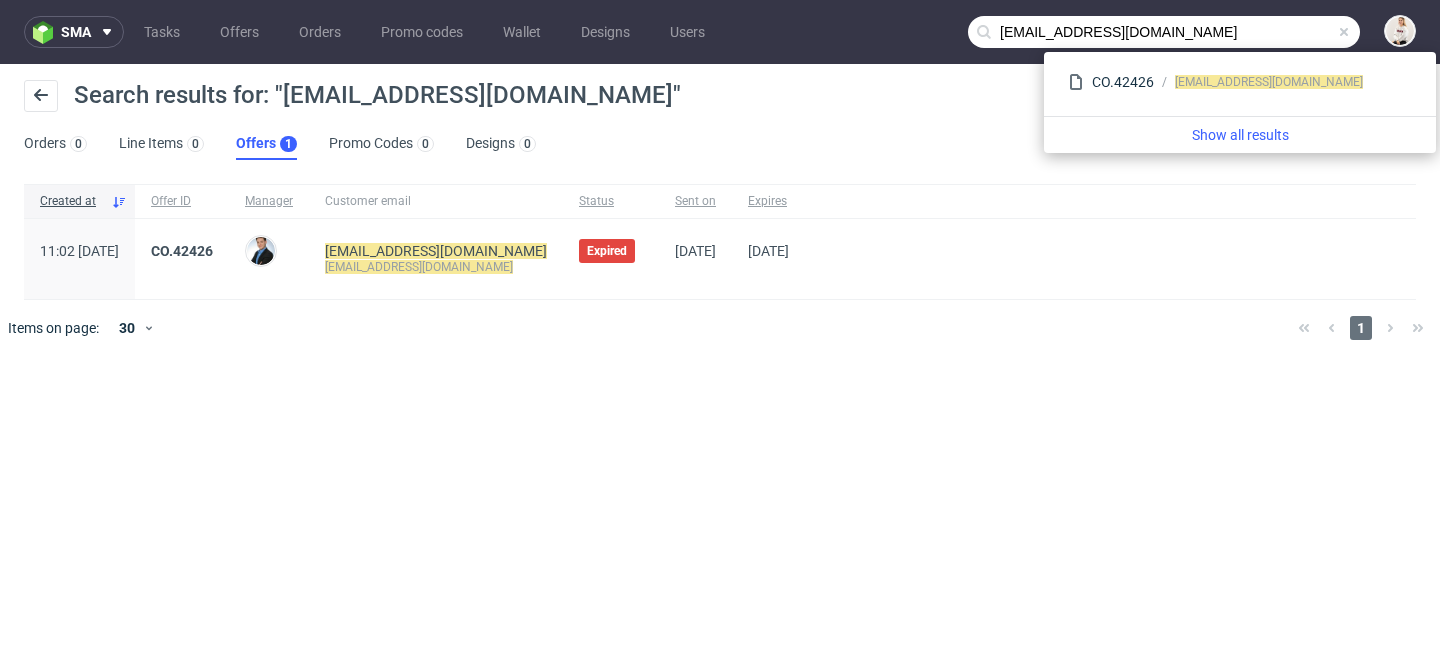 drag, startPoint x: 1042, startPoint y: 31, endPoint x: 871, endPoint y: 27, distance: 171.04678 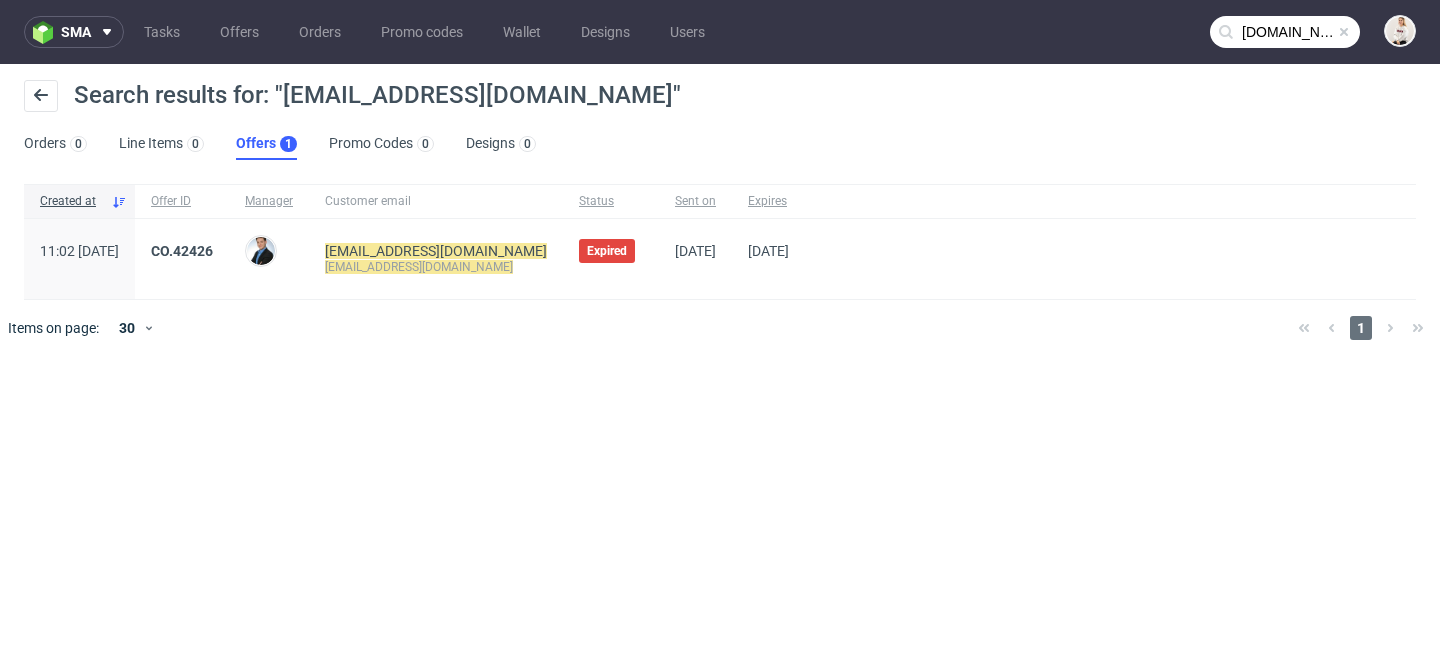 type on "euroflorist.com" 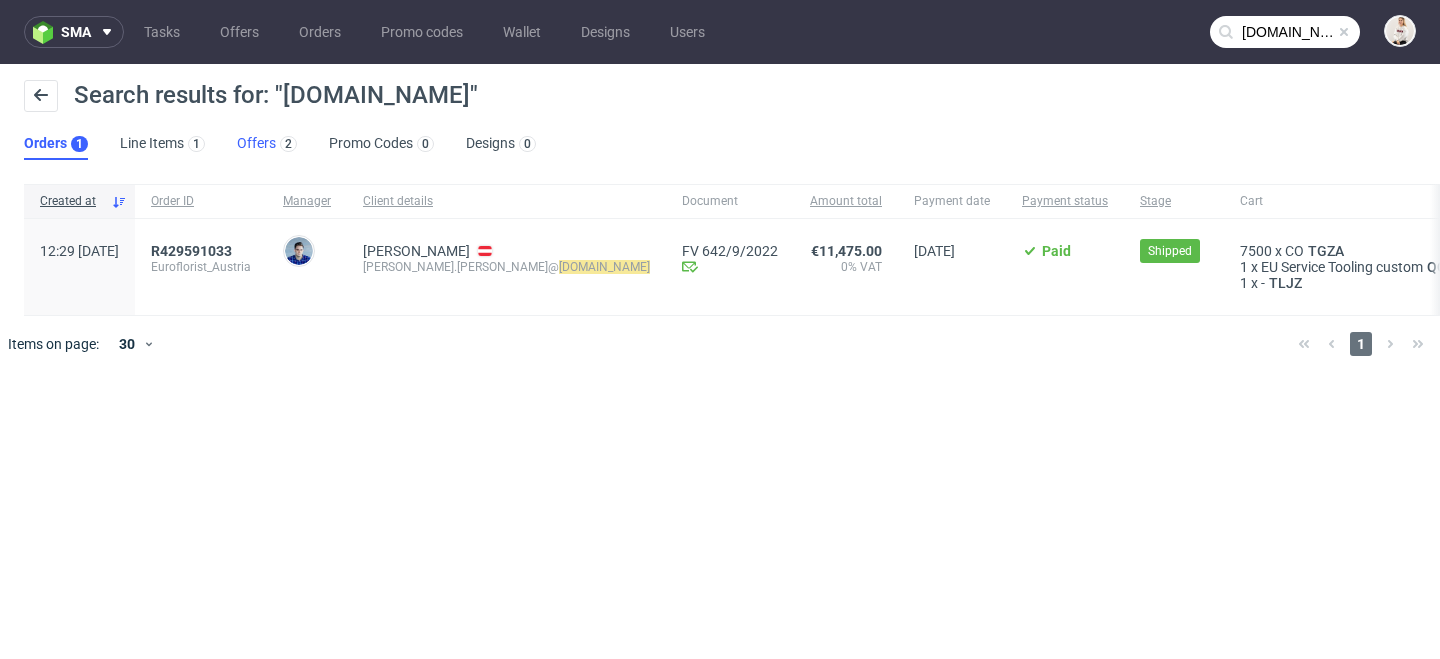 click on "2" at bounding box center [286, 143] 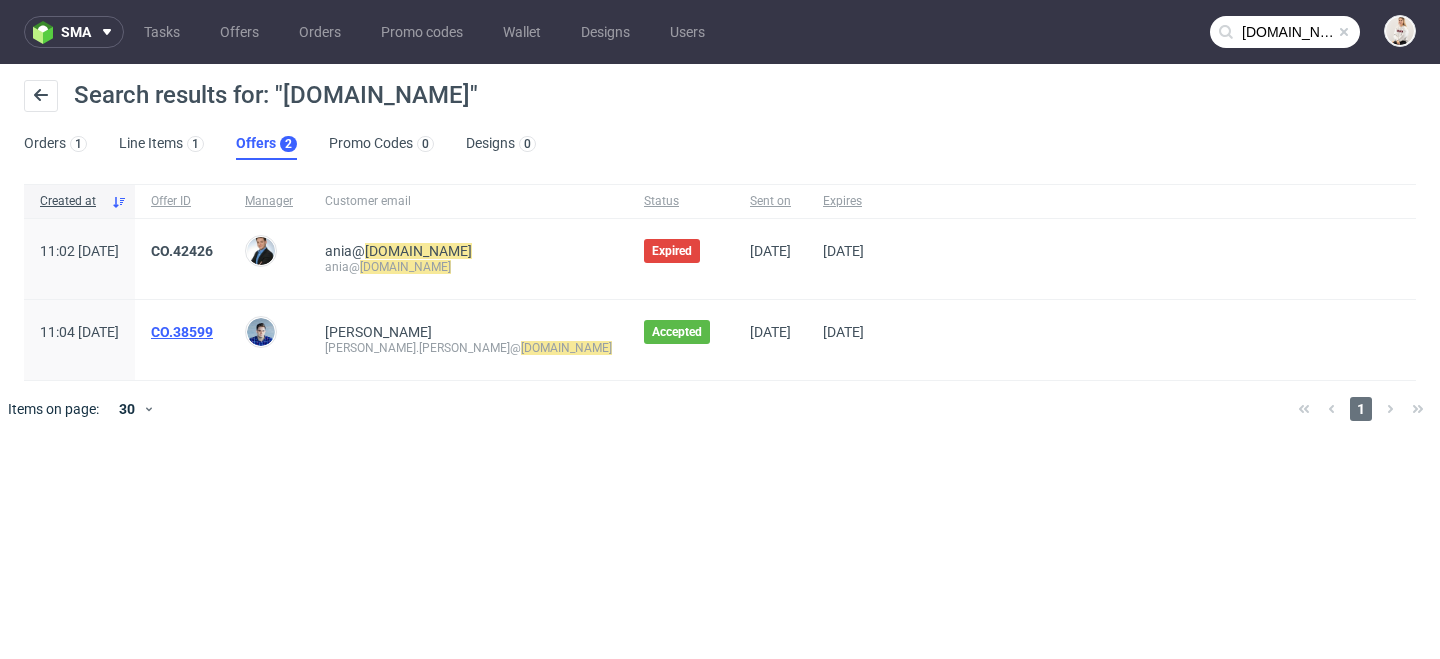 click on "CO.38599" at bounding box center (182, 332) 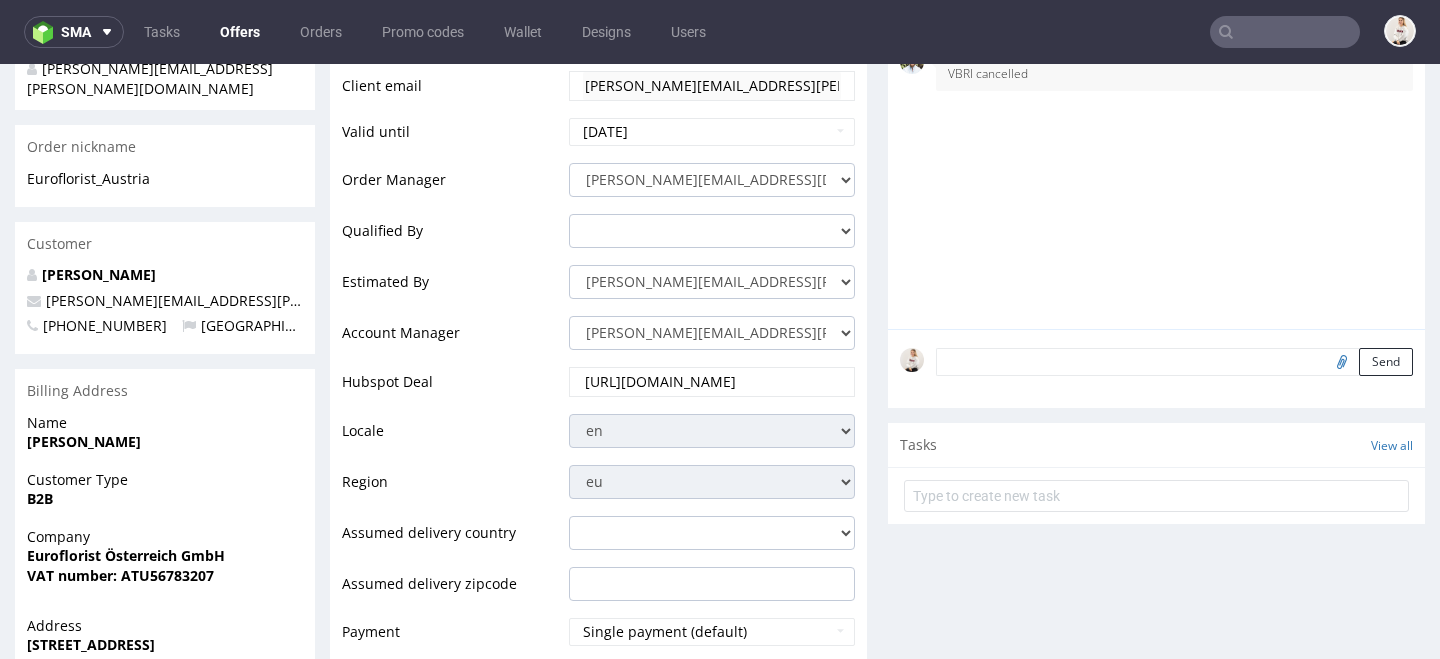 scroll, scrollTop: 334, scrollLeft: 0, axis: vertical 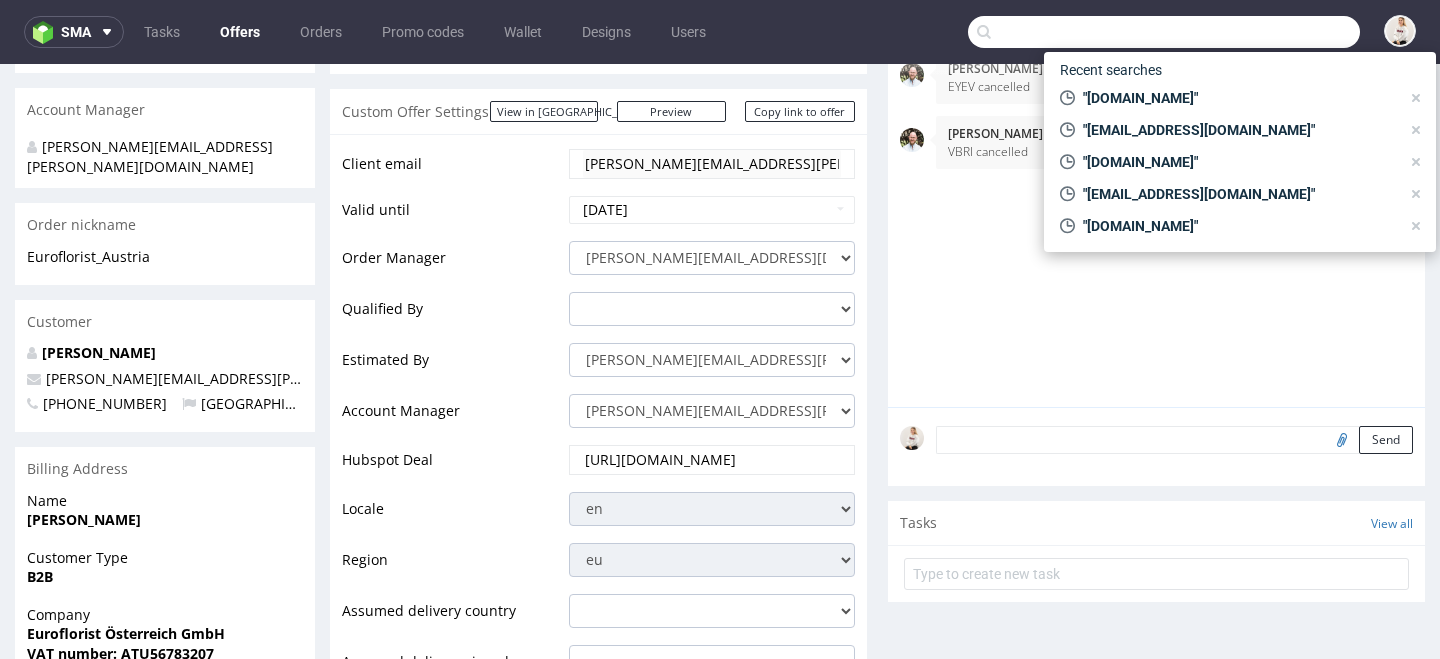 click at bounding box center (1164, 32) 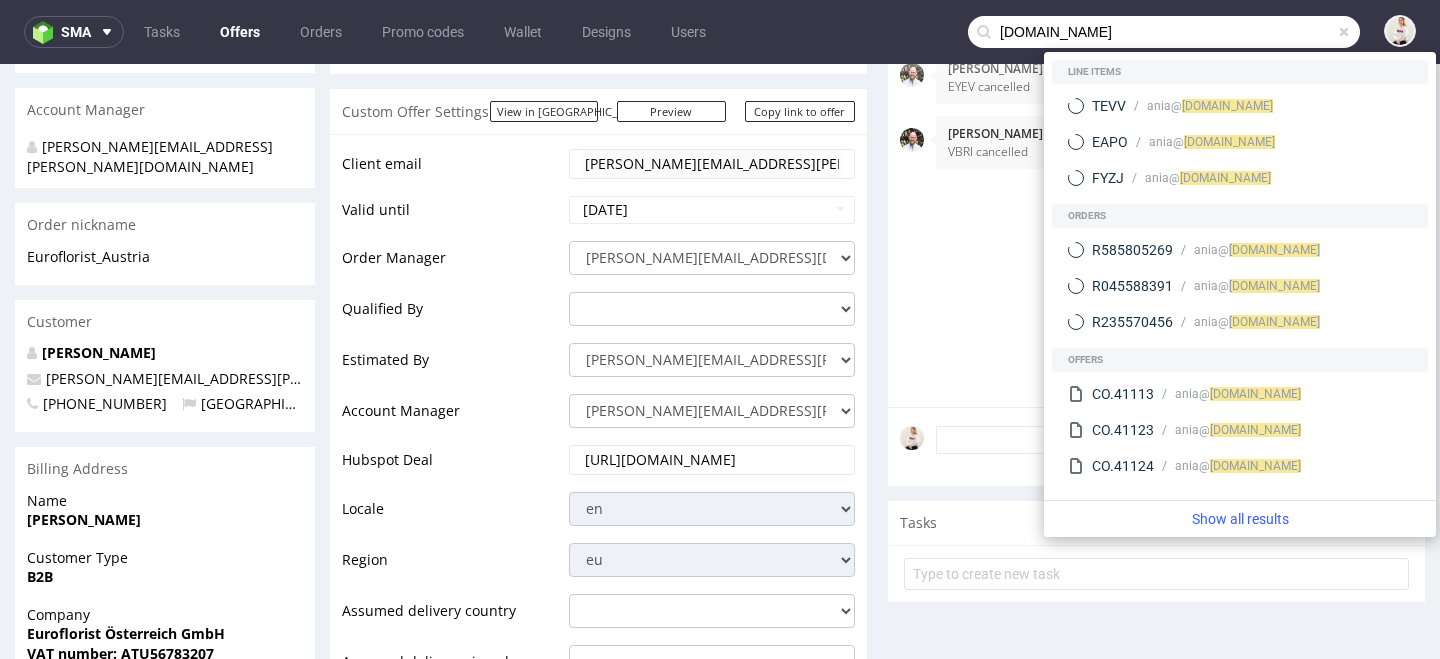 type on "euroflorist.pl" 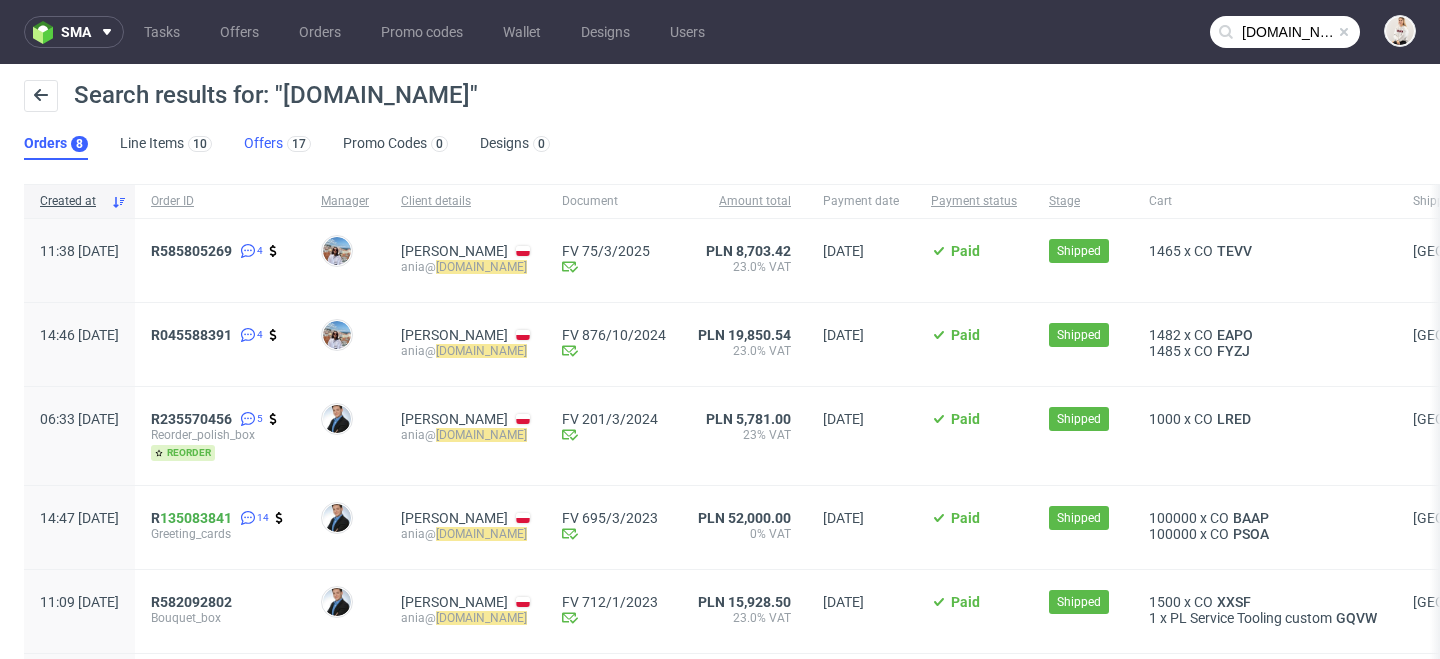 click on "17" at bounding box center (297, 143) 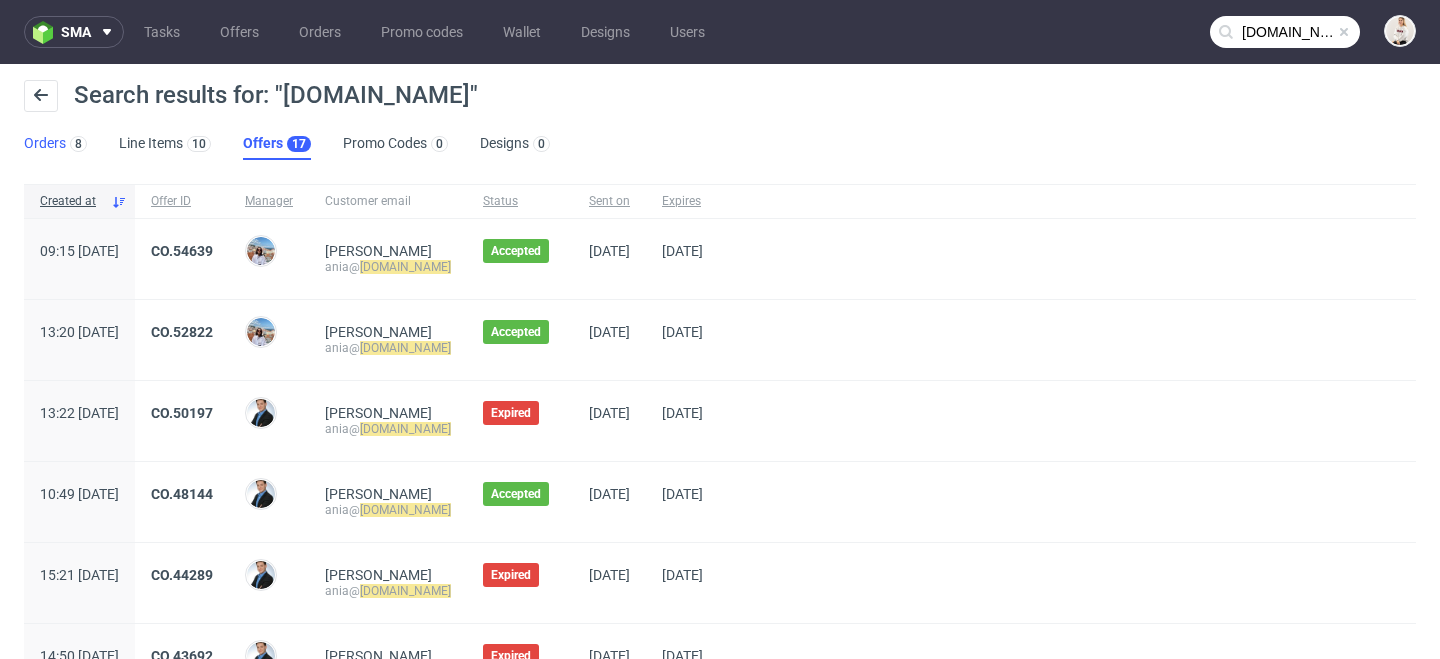 click on "Orders 8" at bounding box center (55, 144) 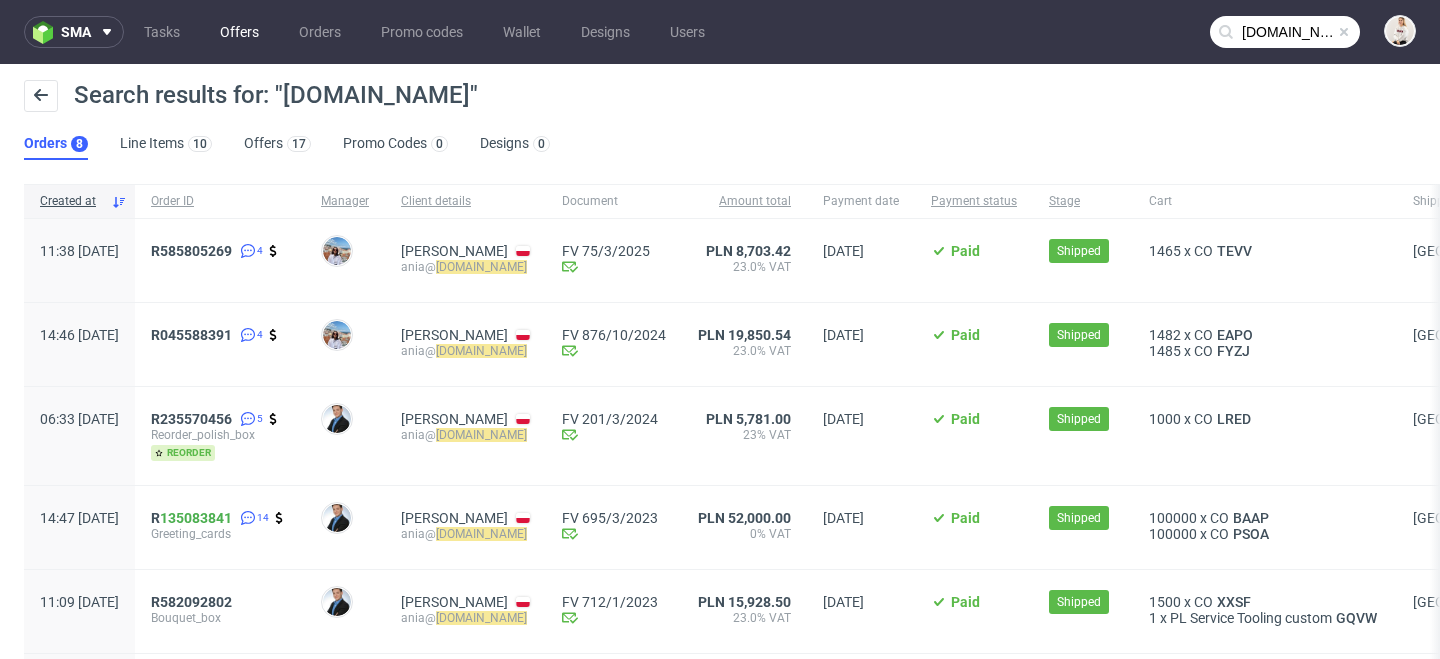 click on "Offers" at bounding box center [239, 32] 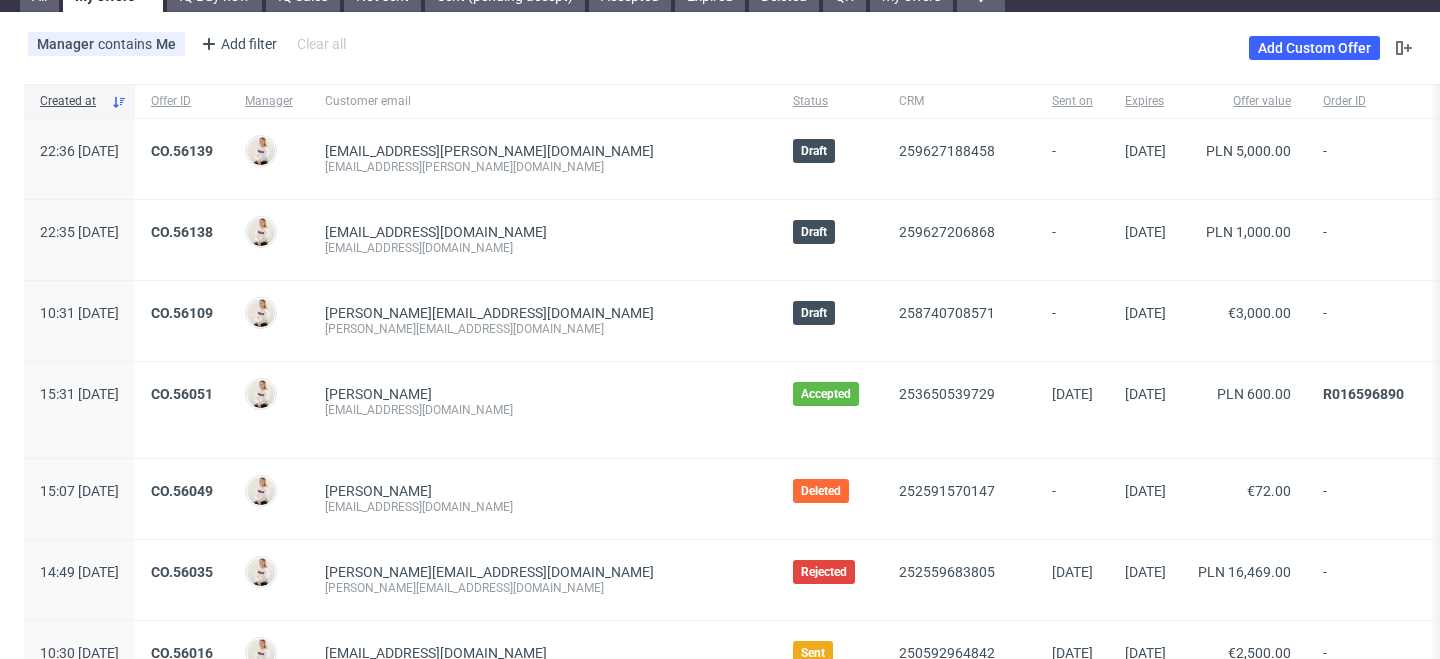 scroll, scrollTop: 0, scrollLeft: 0, axis: both 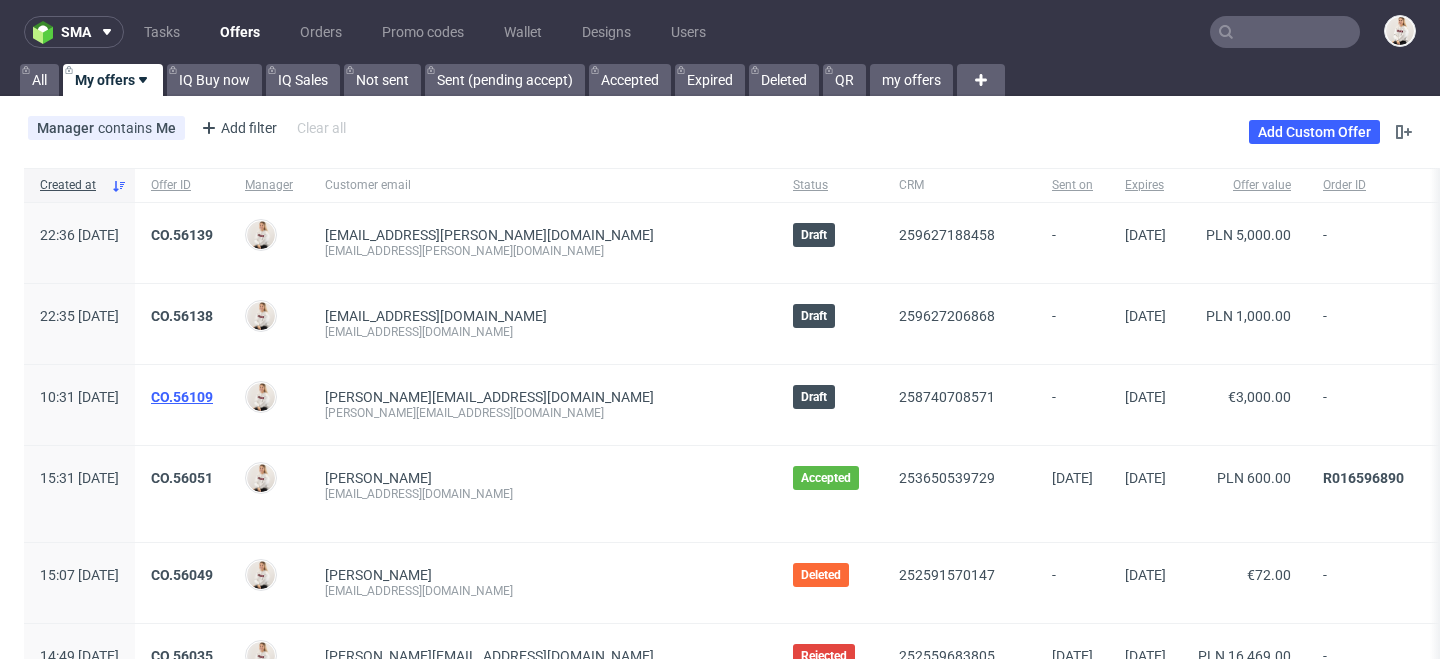 click on "CO.56109" at bounding box center (182, 397) 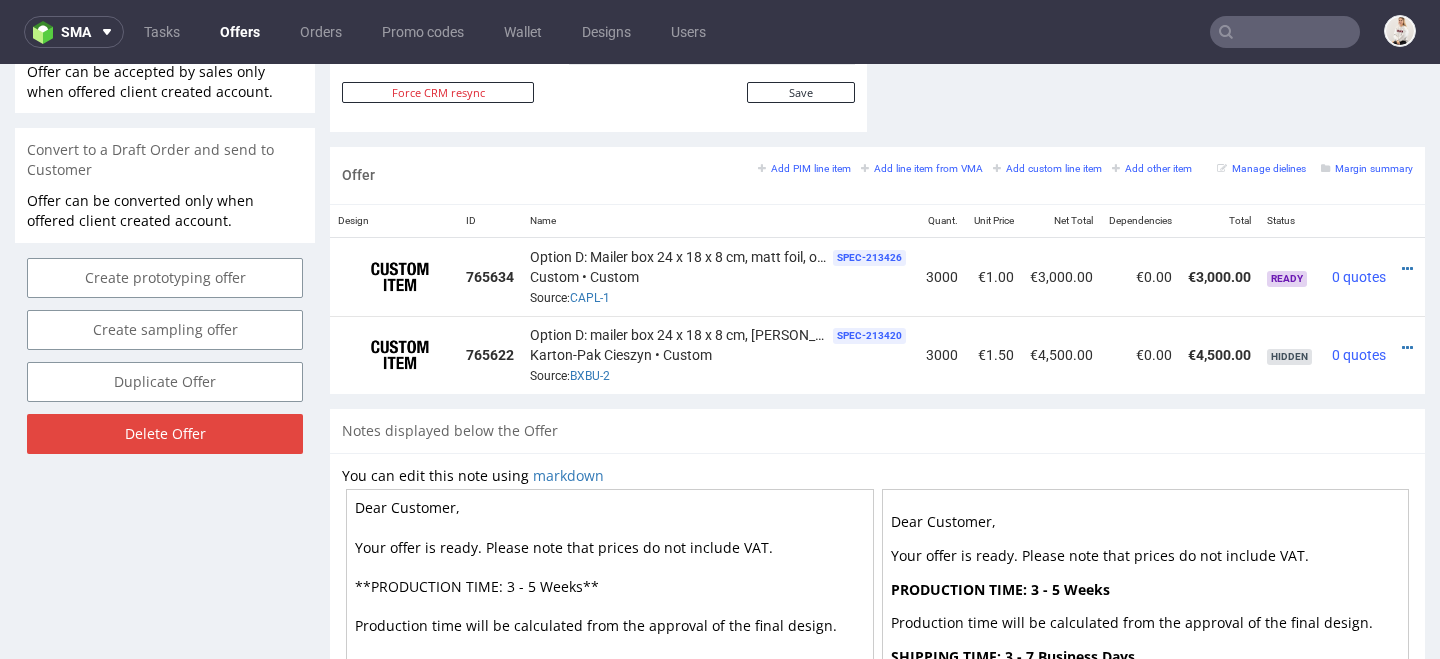 scroll, scrollTop: 1098, scrollLeft: 0, axis: vertical 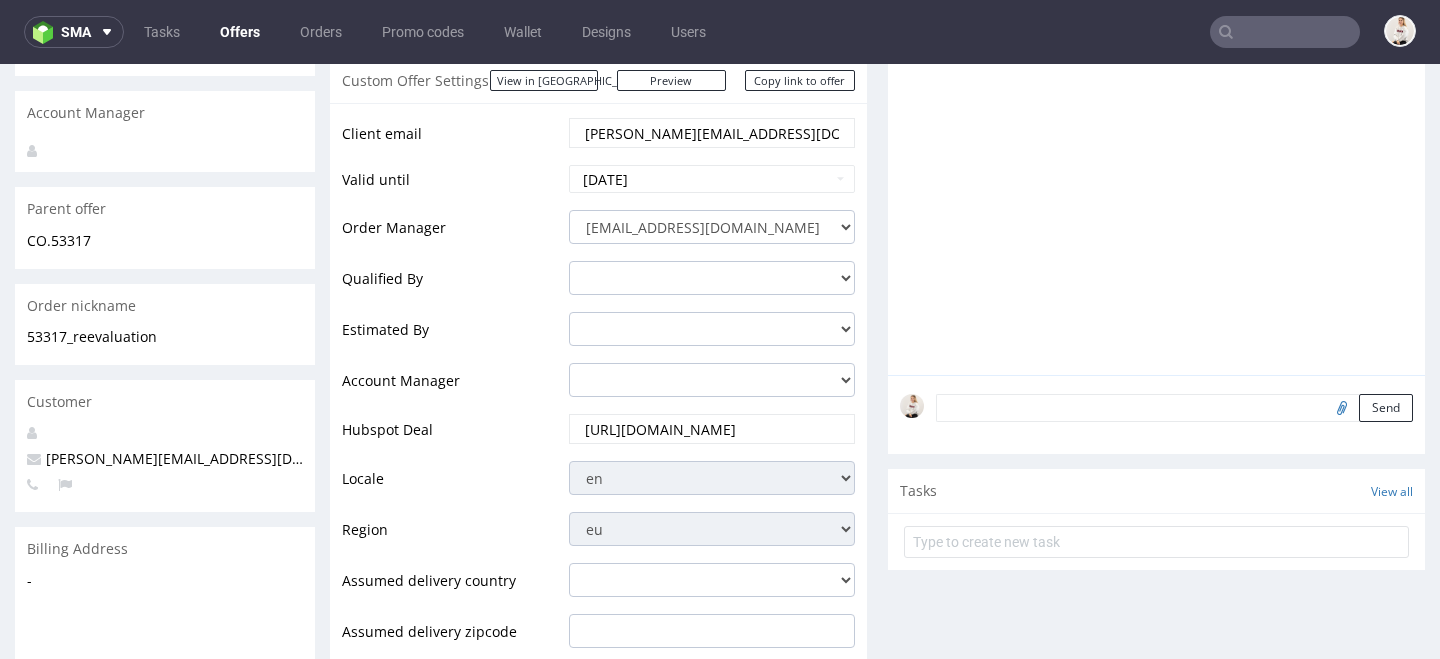 click on "[PERSON_NAME][EMAIL_ADDRESS][DOMAIN_NAME]" at bounding box center [209, 458] 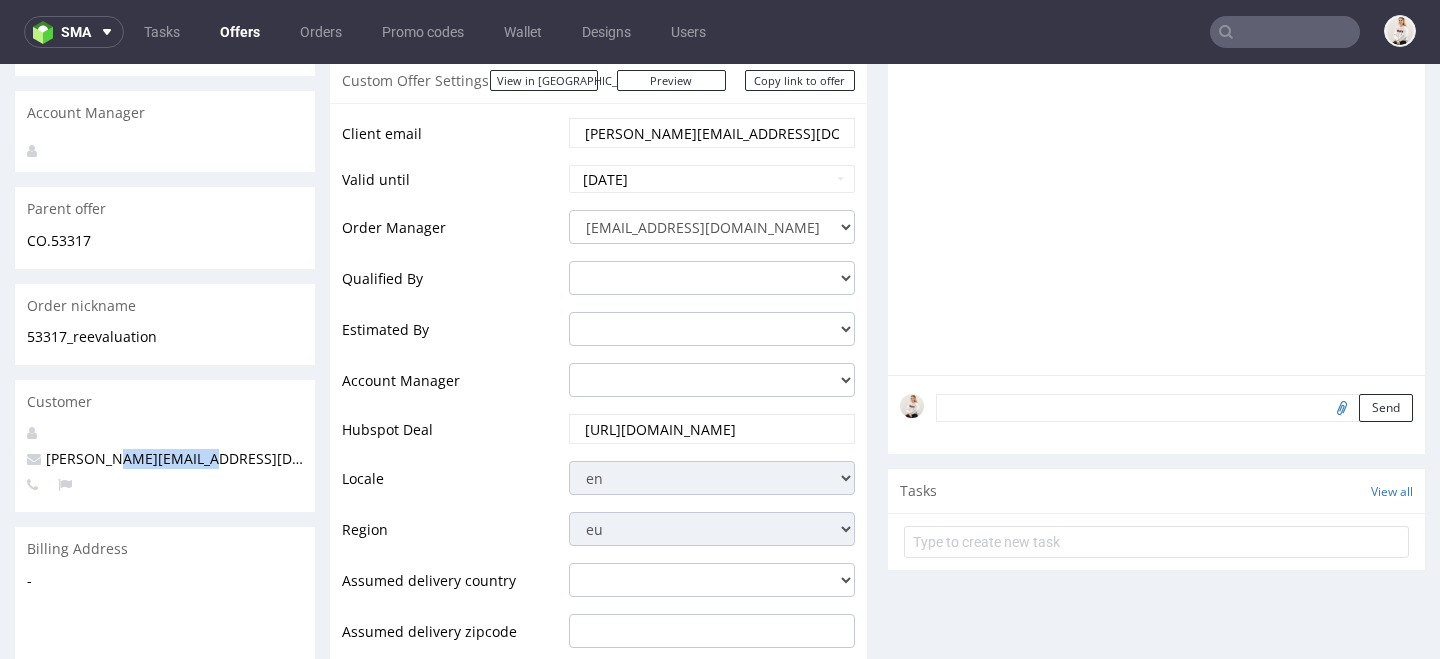click on "[PERSON_NAME][EMAIL_ADDRESS][DOMAIN_NAME]" at bounding box center [209, 458] 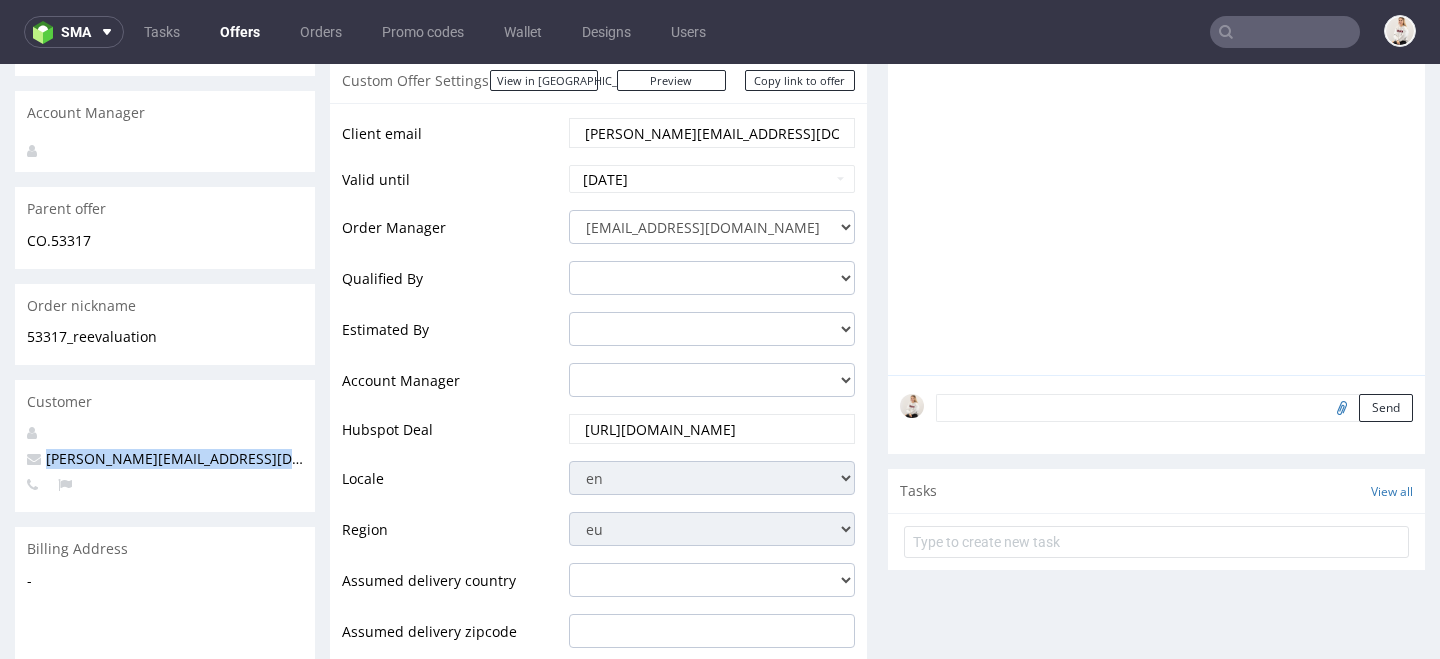 click on "[PERSON_NAME][EMAIL_ADDRESS][DOMAIN_NAME]" at bounding box center [209, 458] 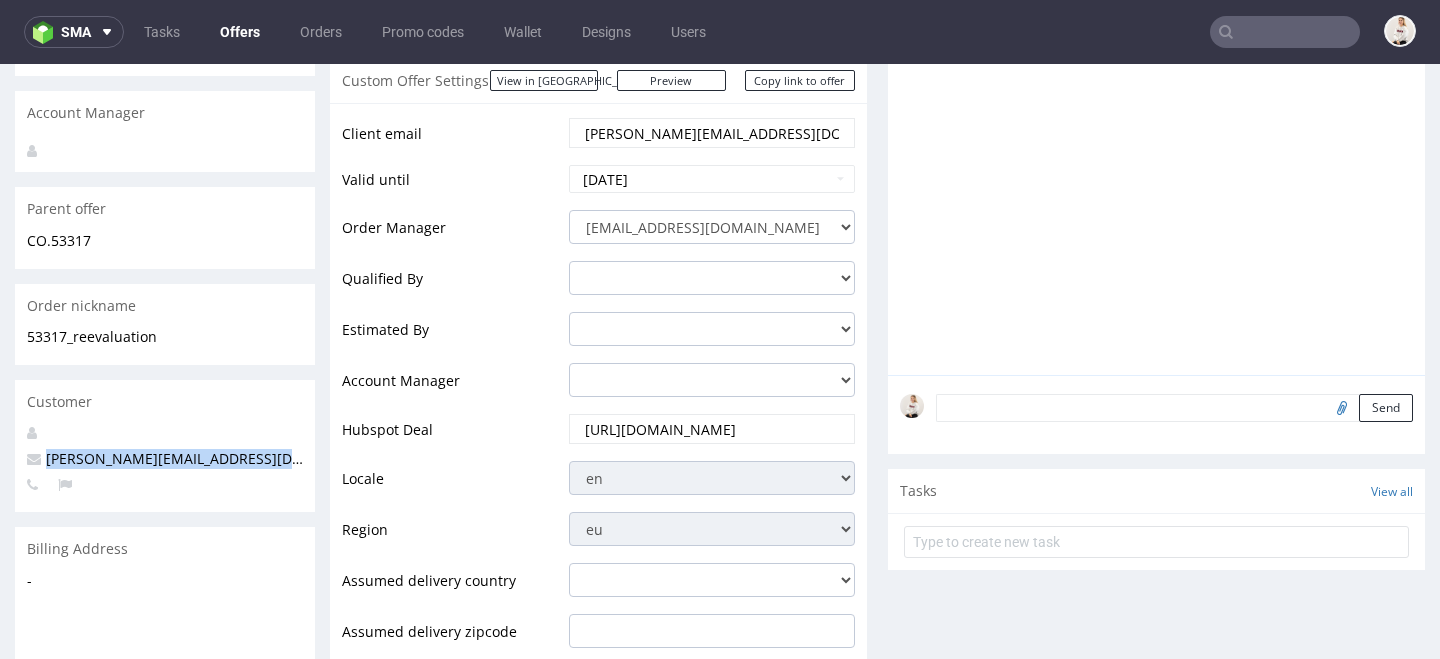 copy on "[PERSON_NAME][EMAIL_ADDRESS][DOMAIN_NAME]" 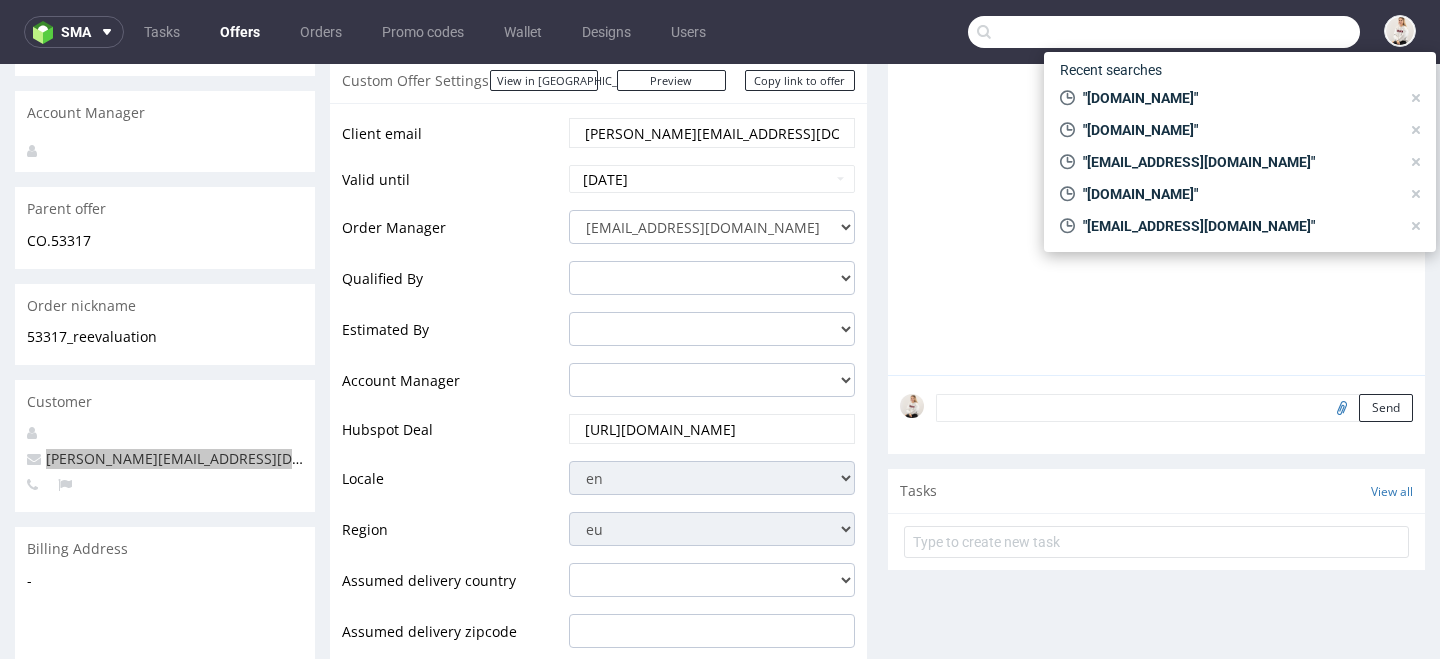 click at bounding box center [1164, 32] 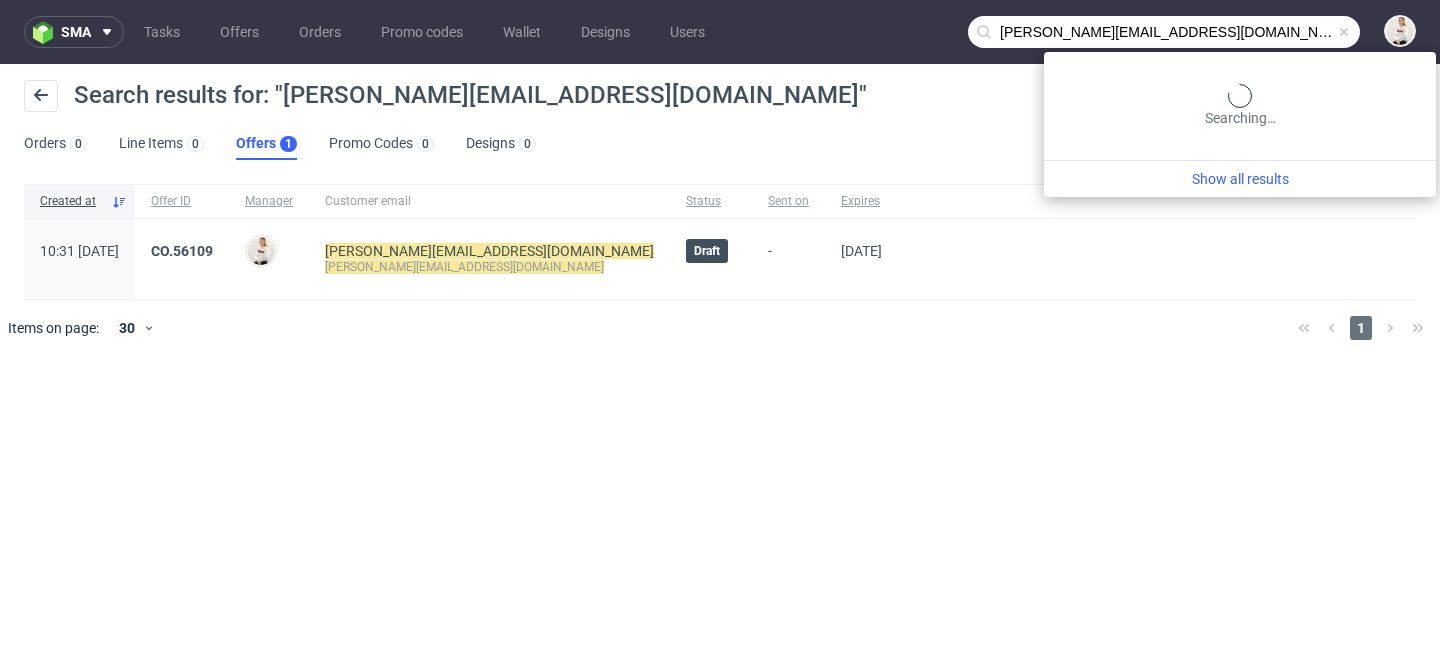click on "[PERSON_NAME][EMAIL_ADDRESS][DOMAIN_NAME]" at bounding box center (1164, 32) 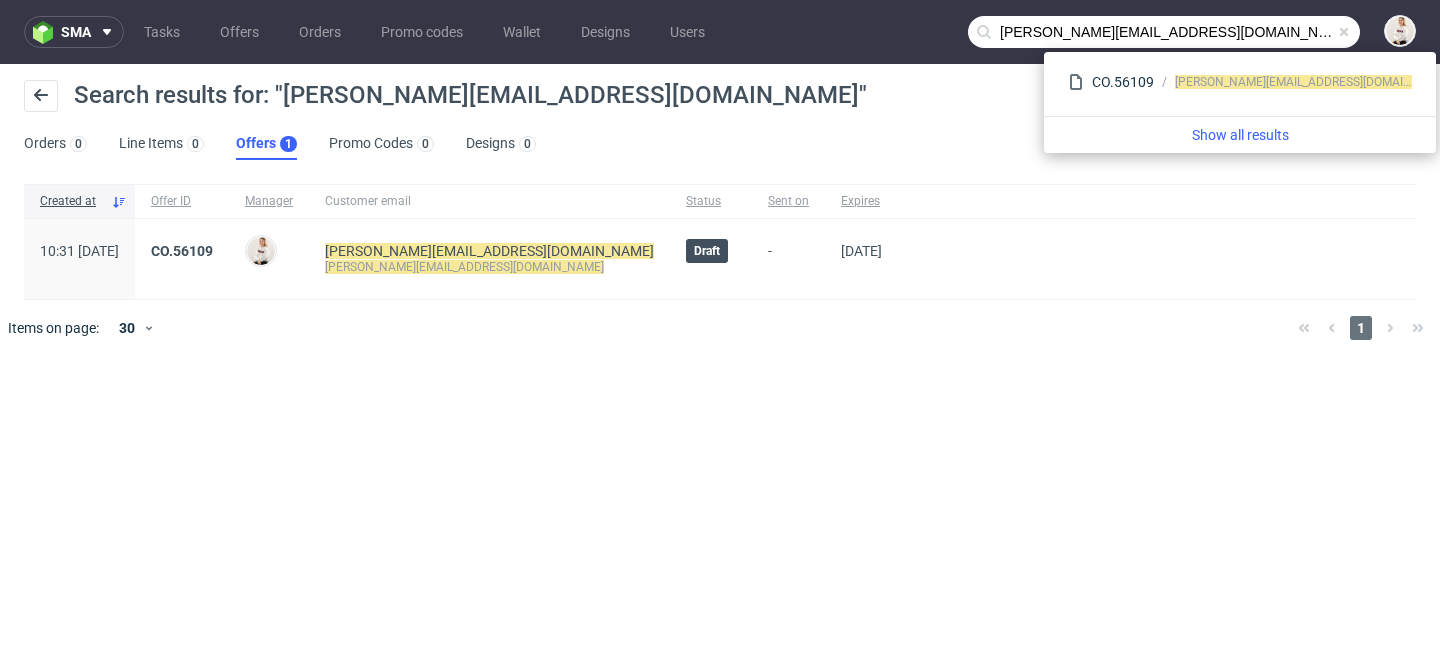 drag, startPoint x: 1064, startPoint y: 30, endPoint x: 888, endPoint y: 22, distance: 176.18172 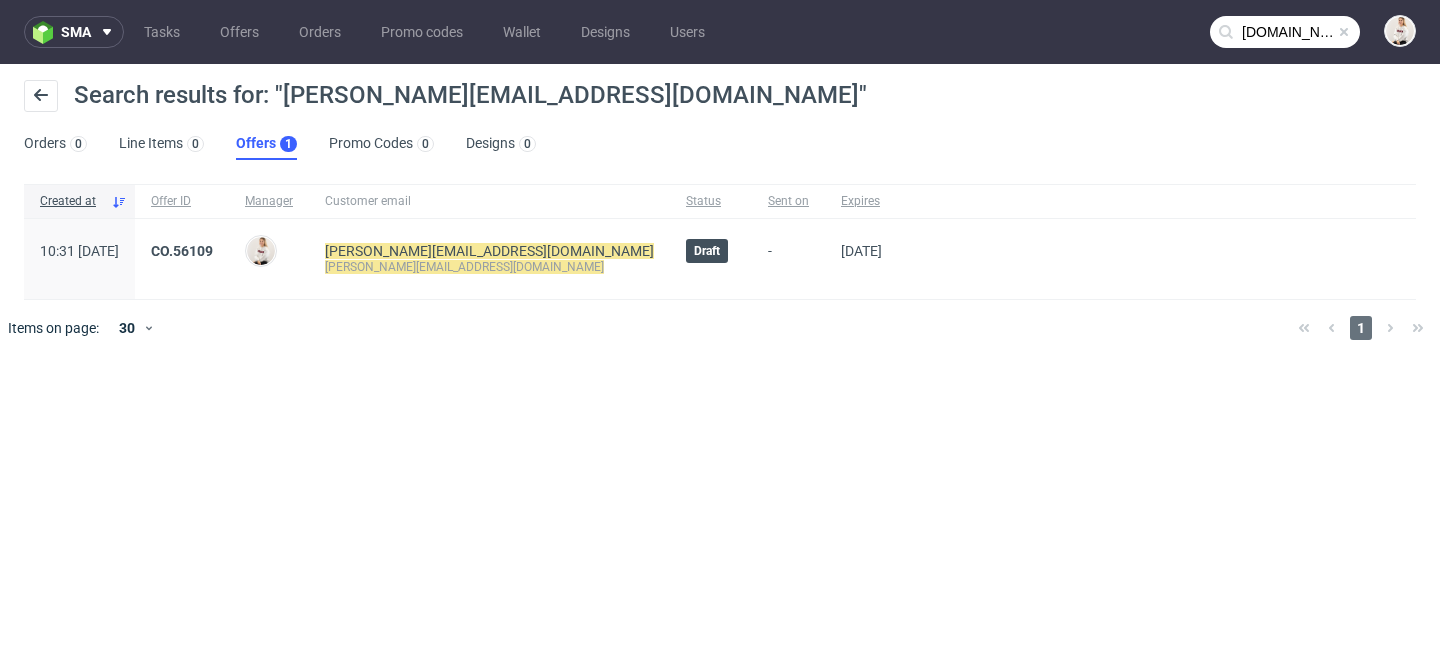 type on "arsdigitalis.io" 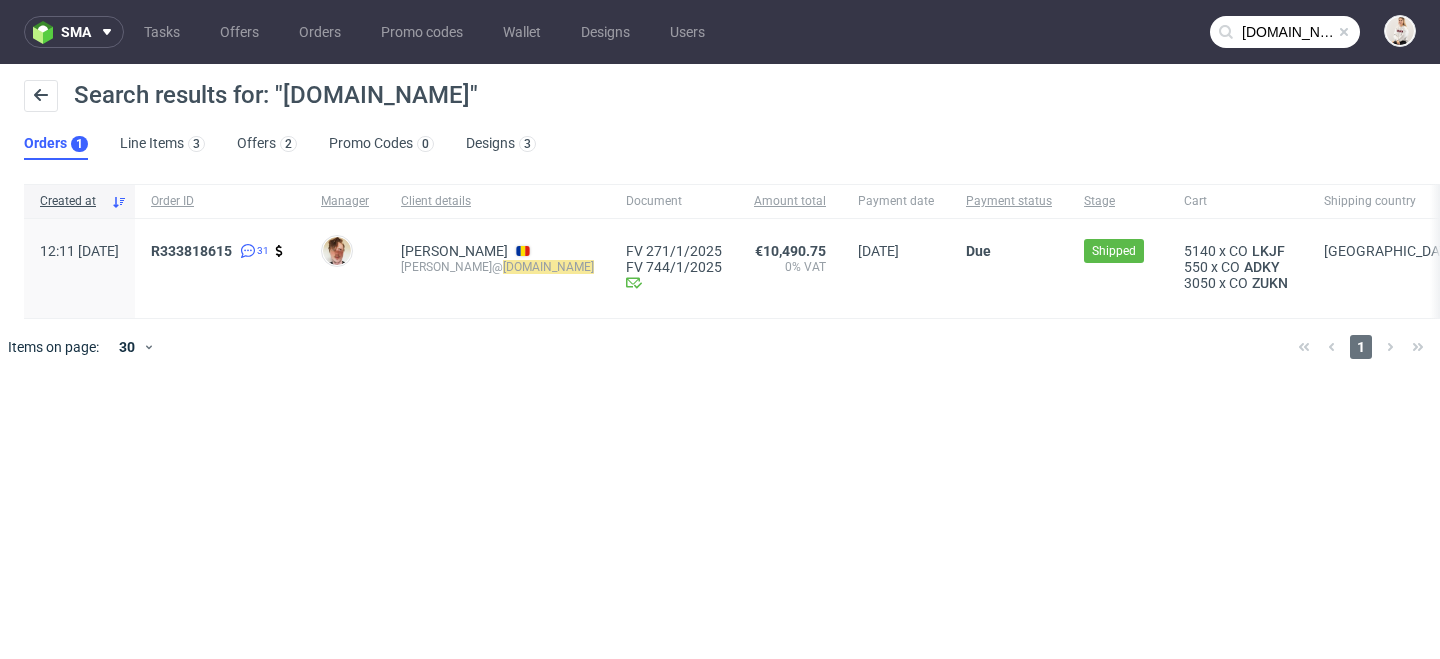 click on "sma Tasks Offers Orders Promo codes Wallet Designs Users arsdigitalis.io Search results for: "arsdigitalis.io" Orders 1 Line Items 3 Offers 2 Promo Codes 0 Designs 3 Created at Order ID Manager Client details Document Amount total Payment date Payment status Stage Cart Shipping country 12:11 Mon 28.10.2024 R333818615 31 Bartosz  Ossowski Victor Cazac victor@ arsdigitalis.io FV 271/1/2025 FV 744/1/2025 Invoice email Sent at 09/01/2025 €10,490.75 0% VAT 25/11/2024 Due Shipped 5140   x   CO LKJF 550   x   CO ADKY 3050   x   CO ZUKN Romania Items on page: 30 1 Unknown error." at bounding box center (720, 329) 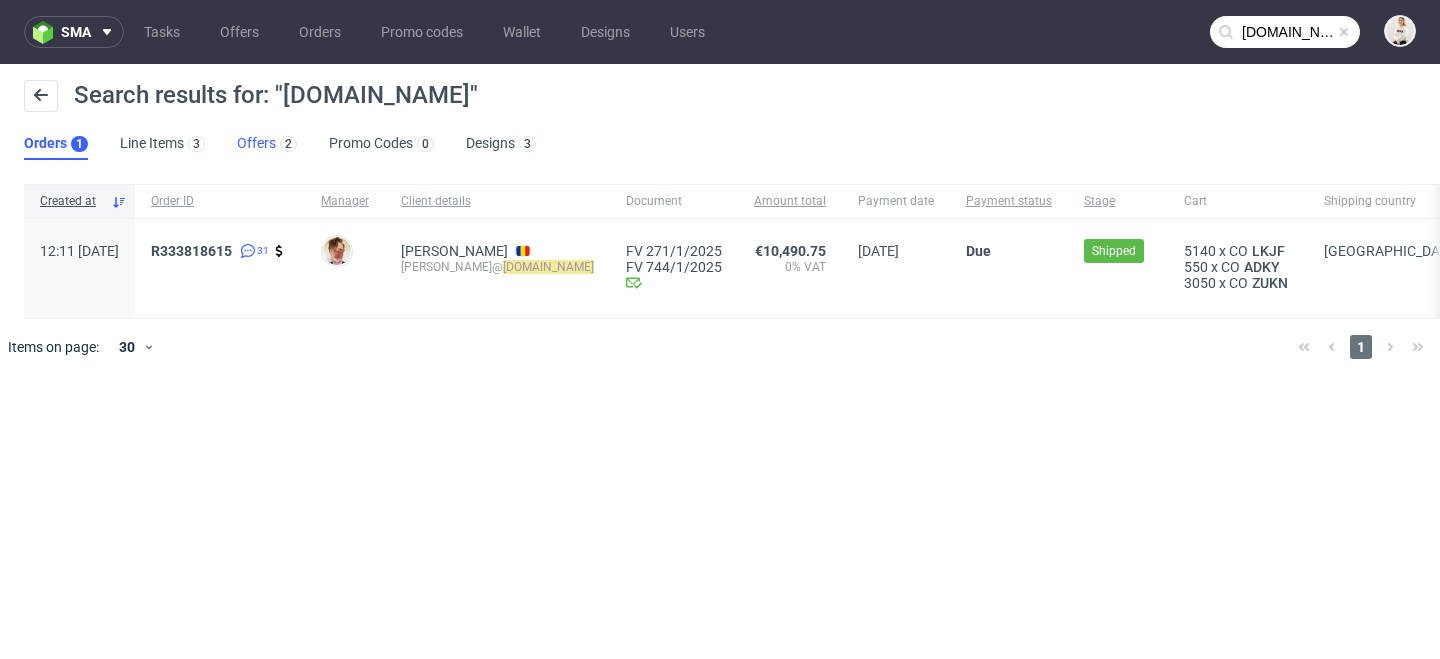 click on "Offers 2" at bounding box center [267, 144] 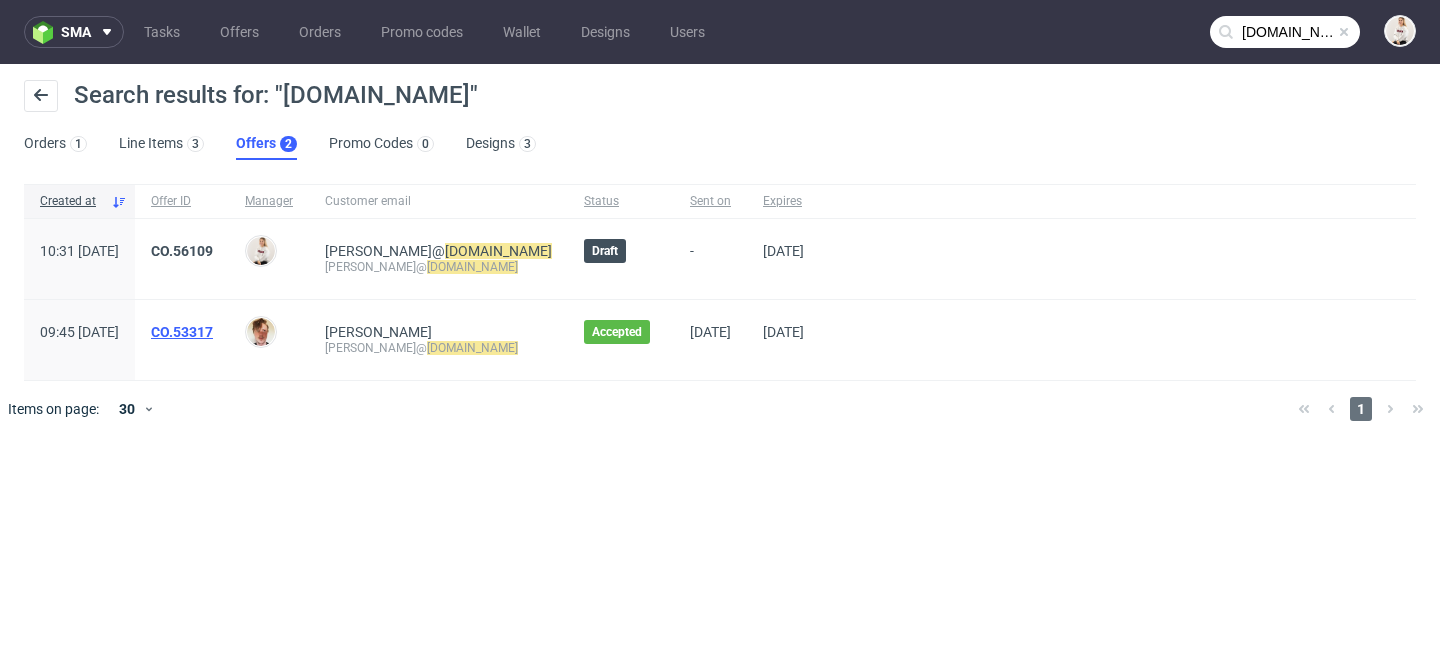 click on "CO.53317" at bounding box center [182, 332] 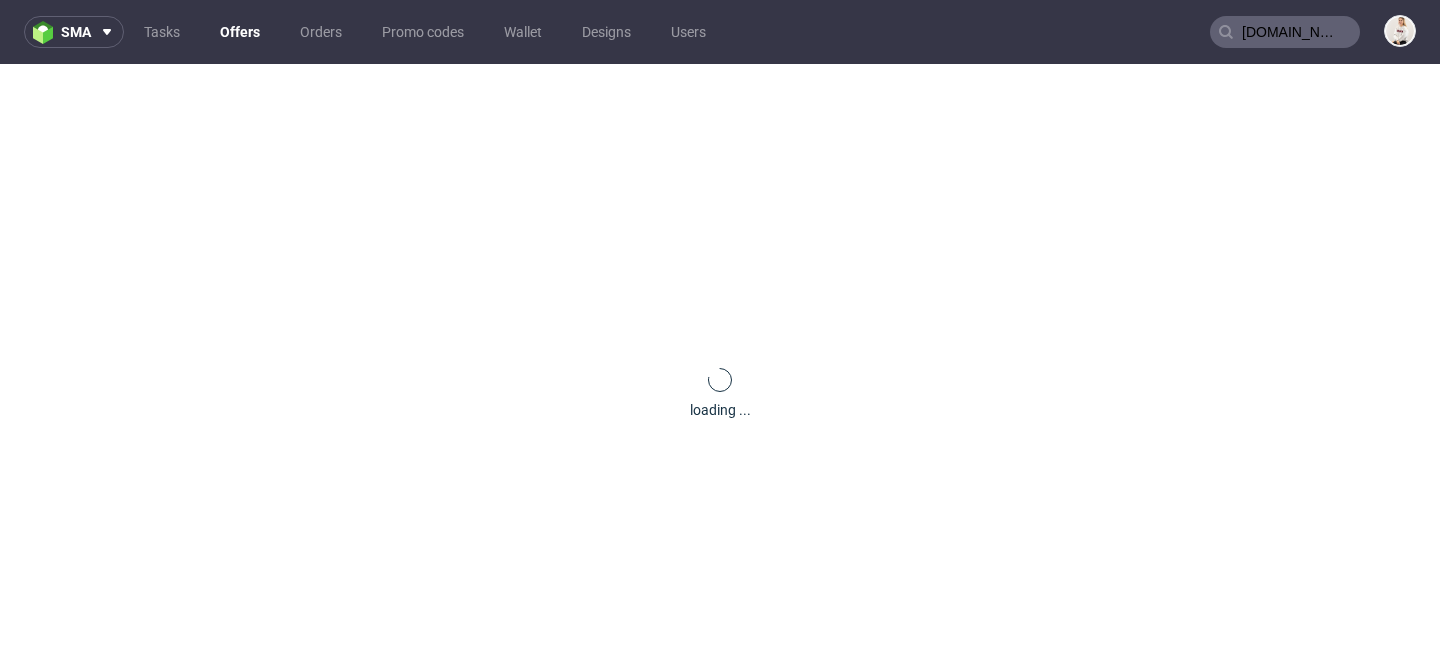 type 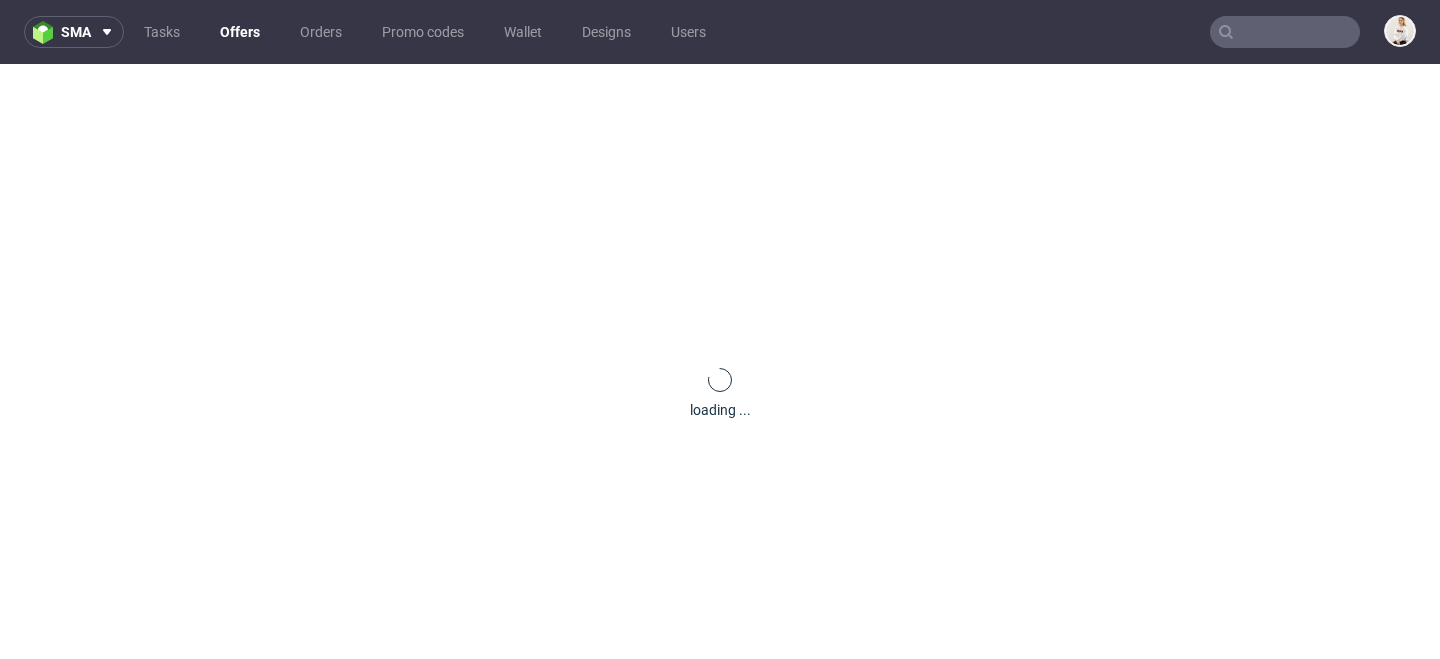 scroll, scrollTop: 84, scrollLeft: 0, axis: vertical 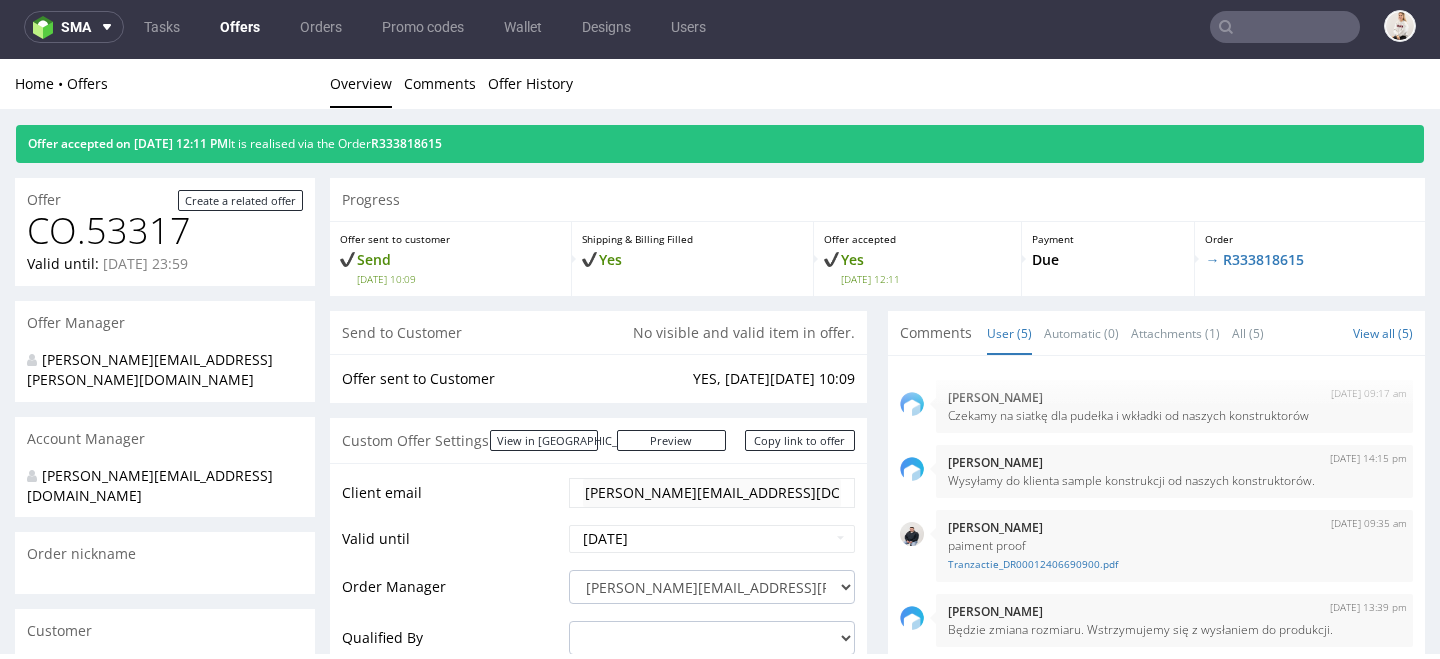 click on "Offers" at bounding box center [240, 27] 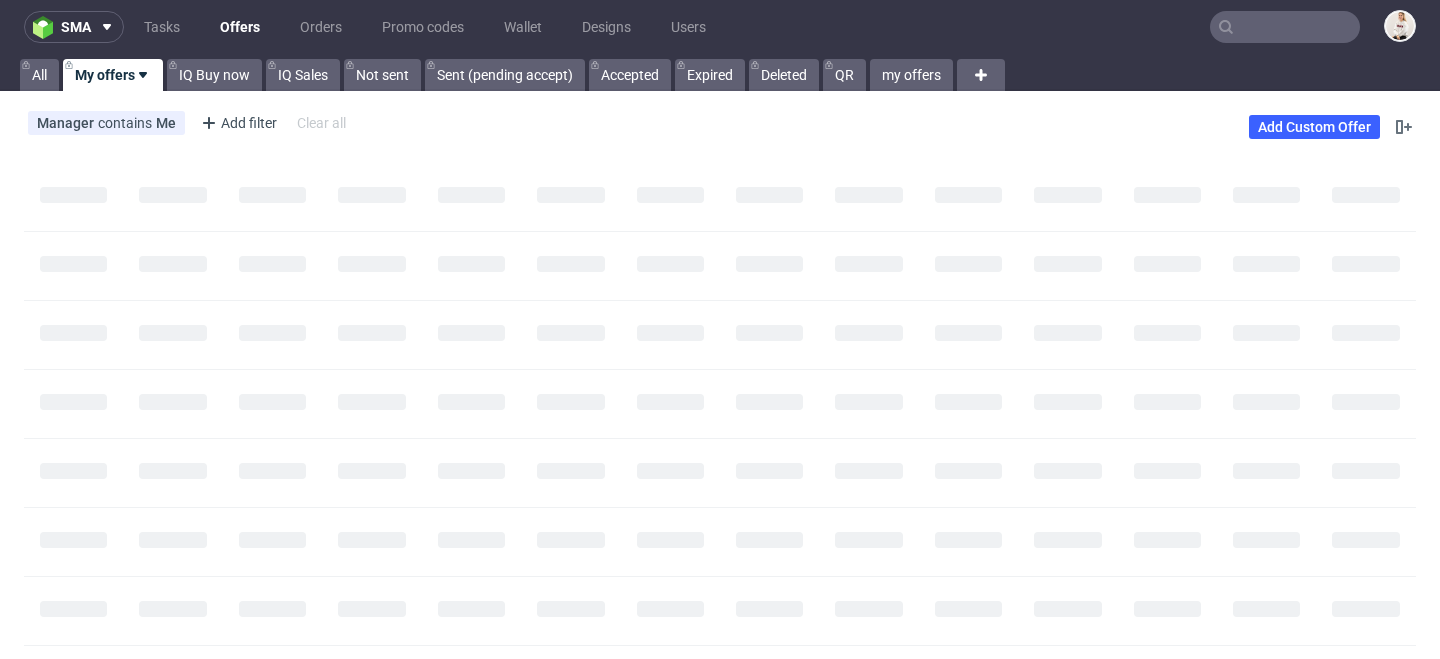 scroll, scrollTop: 0, scrollLeft: 0, axis: both 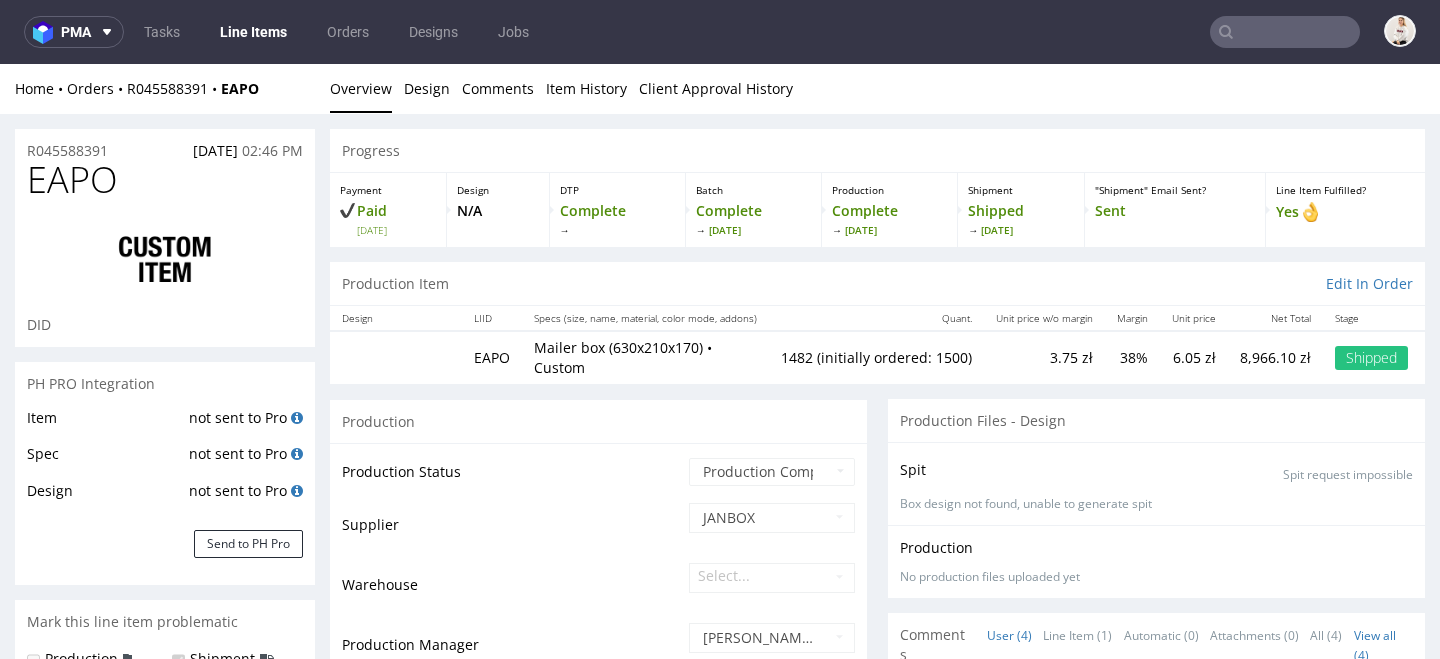 select on "in_progress" 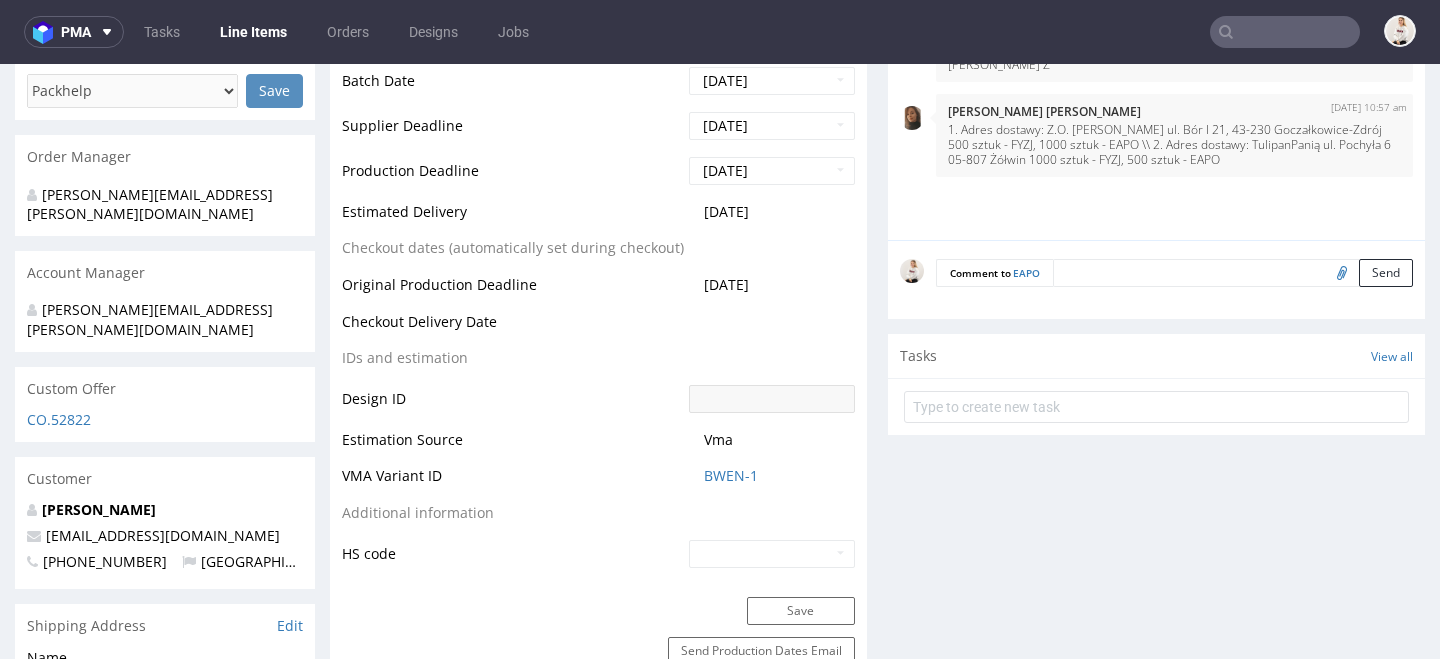 scroll, scrollTop: 835, scrollLeft: 0, axis: vertical 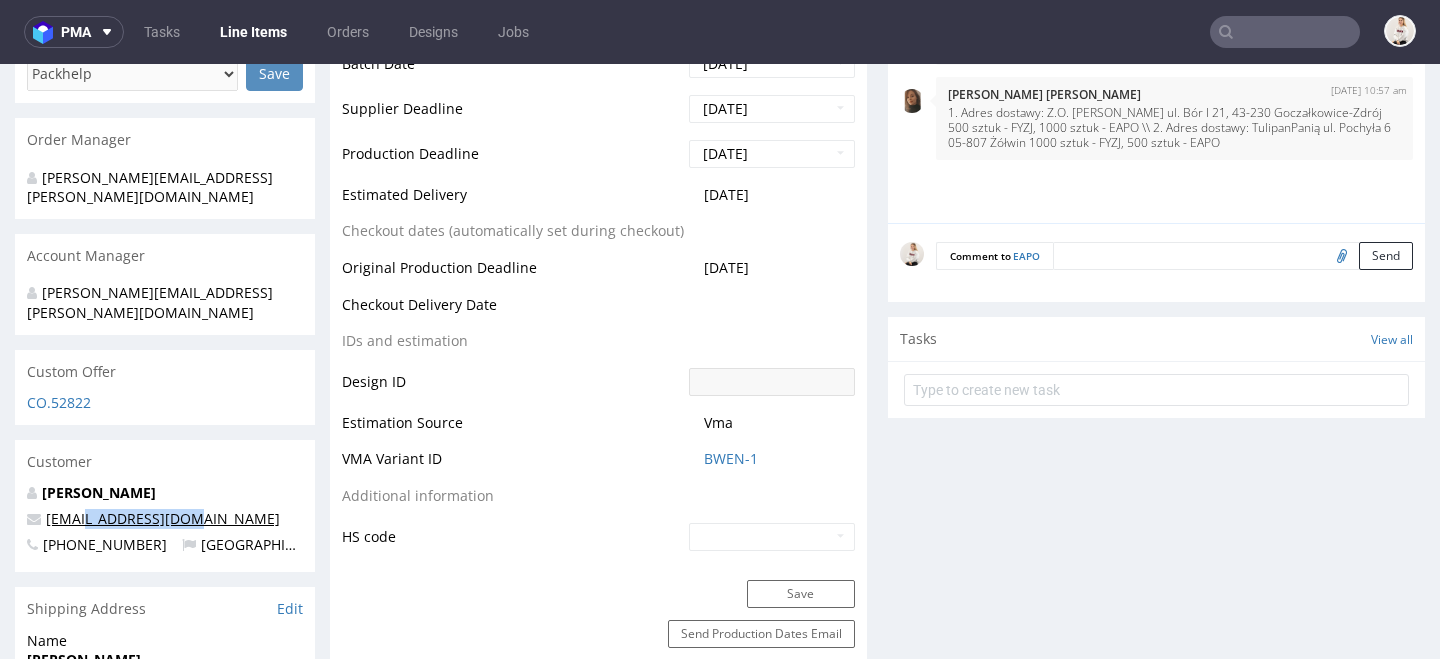 drag, startPoint x: 188, startPoint y: 485, endPoint x: 83, endPoint y: 484, distance: 105.00476 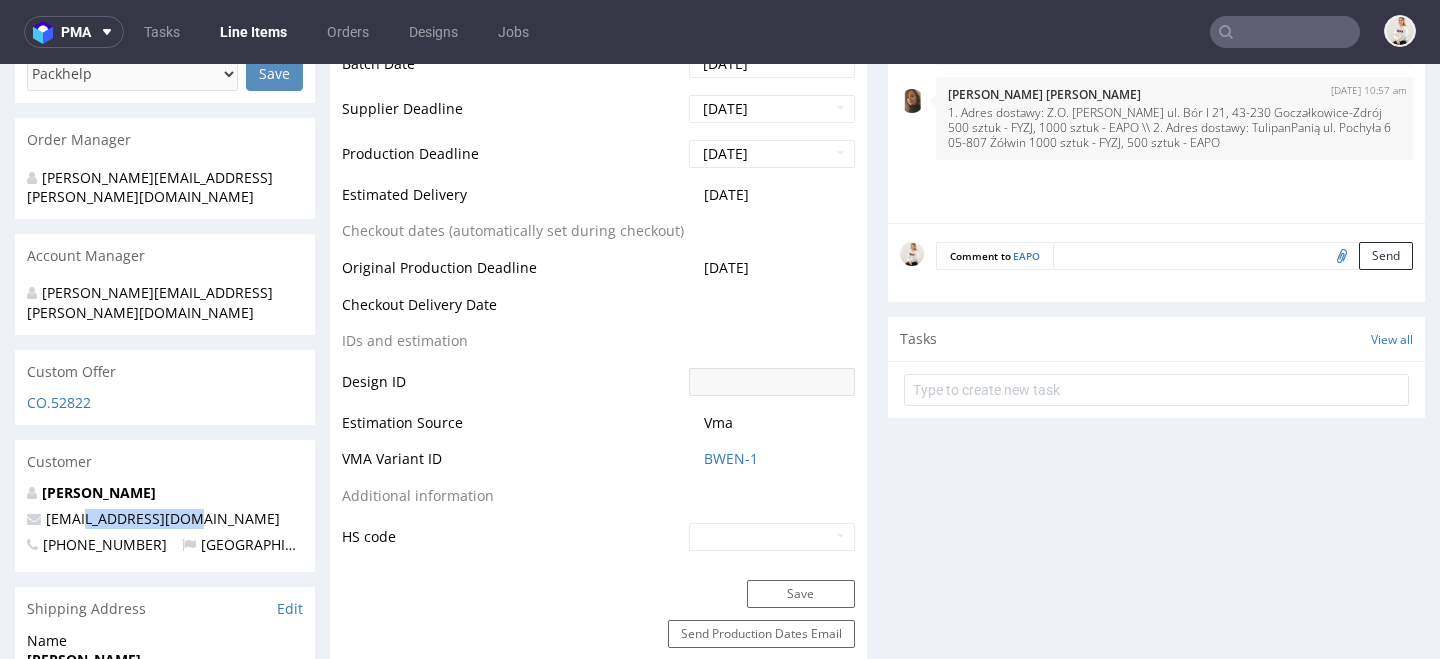 copy on "[DOMAIN_NAME]" 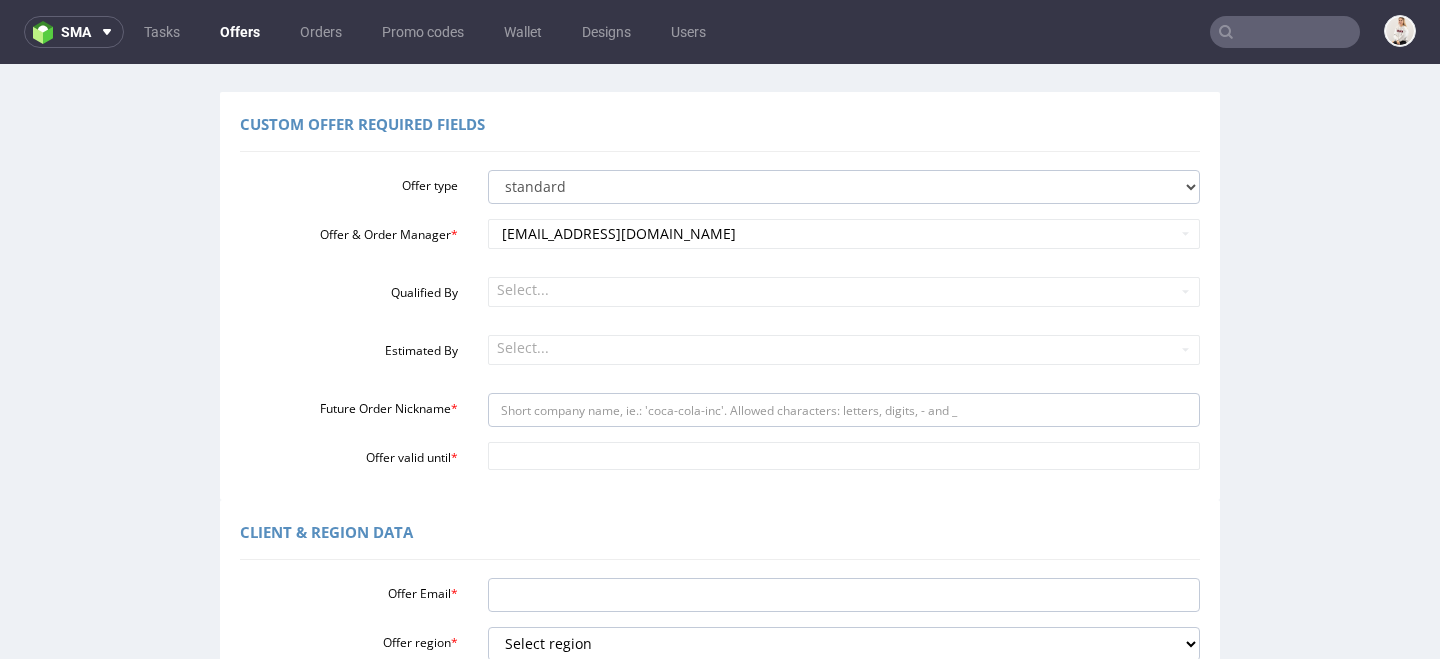 scroll, scrollTop: 214, scrollLeft: 0, axis: vertical 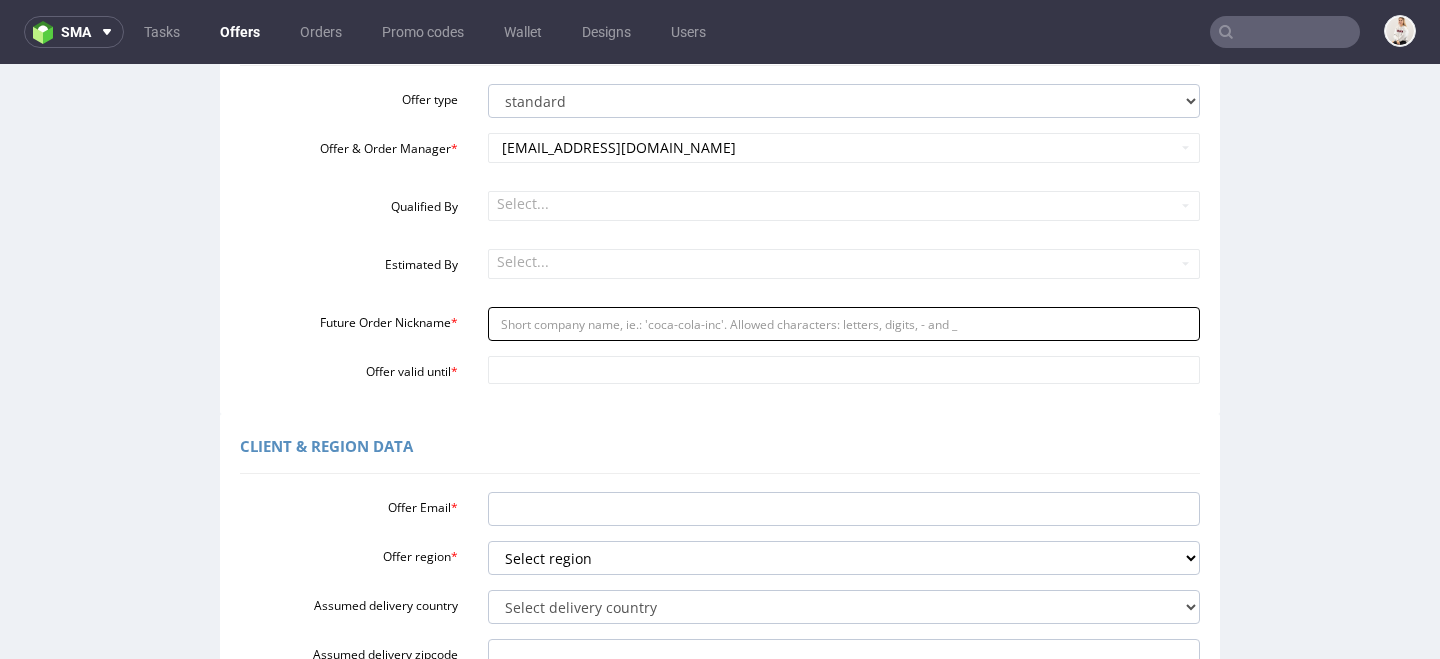 click on "Future Order Nickname  *" at bounding box center (844, 324) 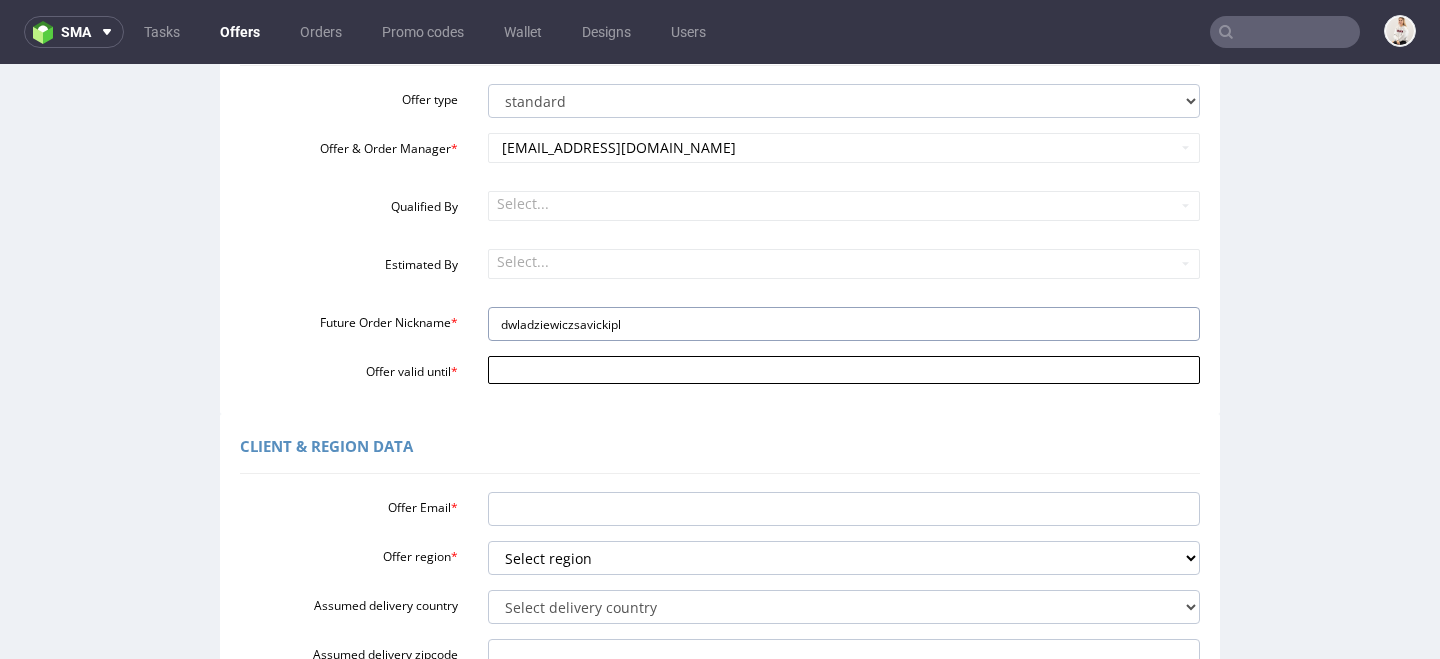 type on "dwladziewiczsavickipl" 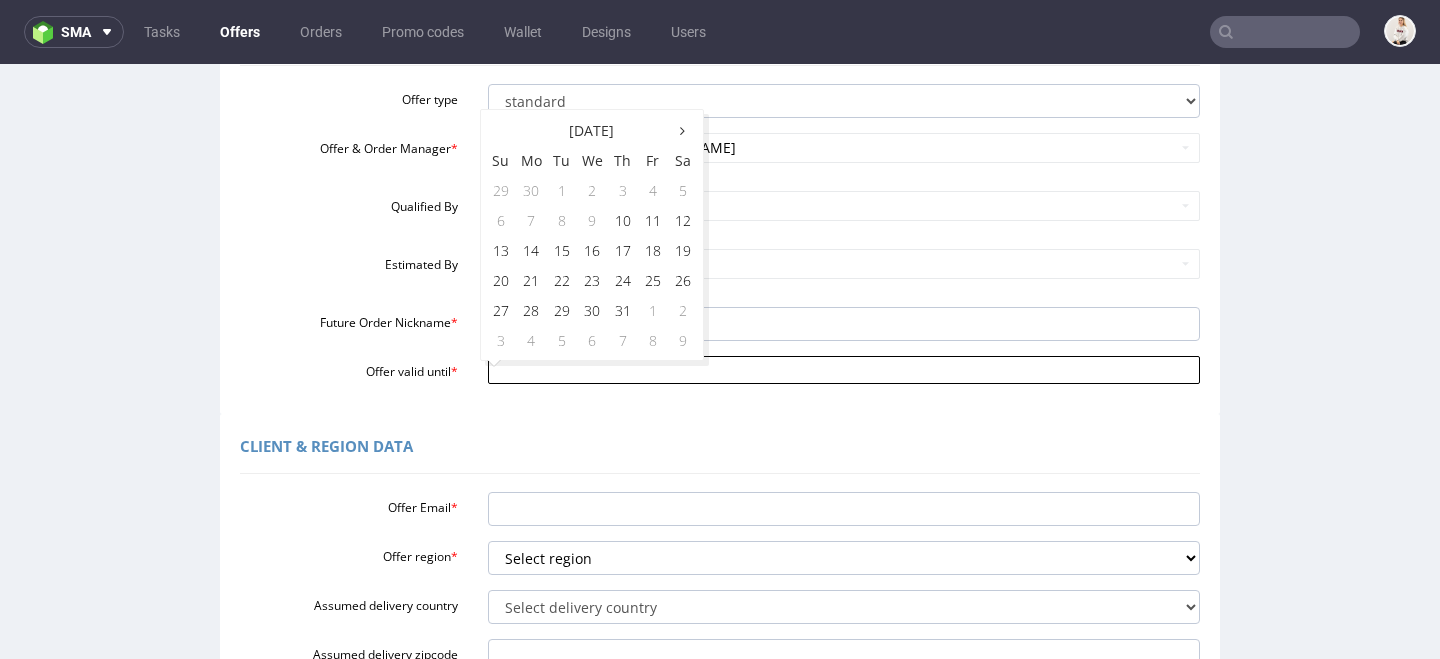 click on "Offer valid until  *" at bounding box center [844, 370] 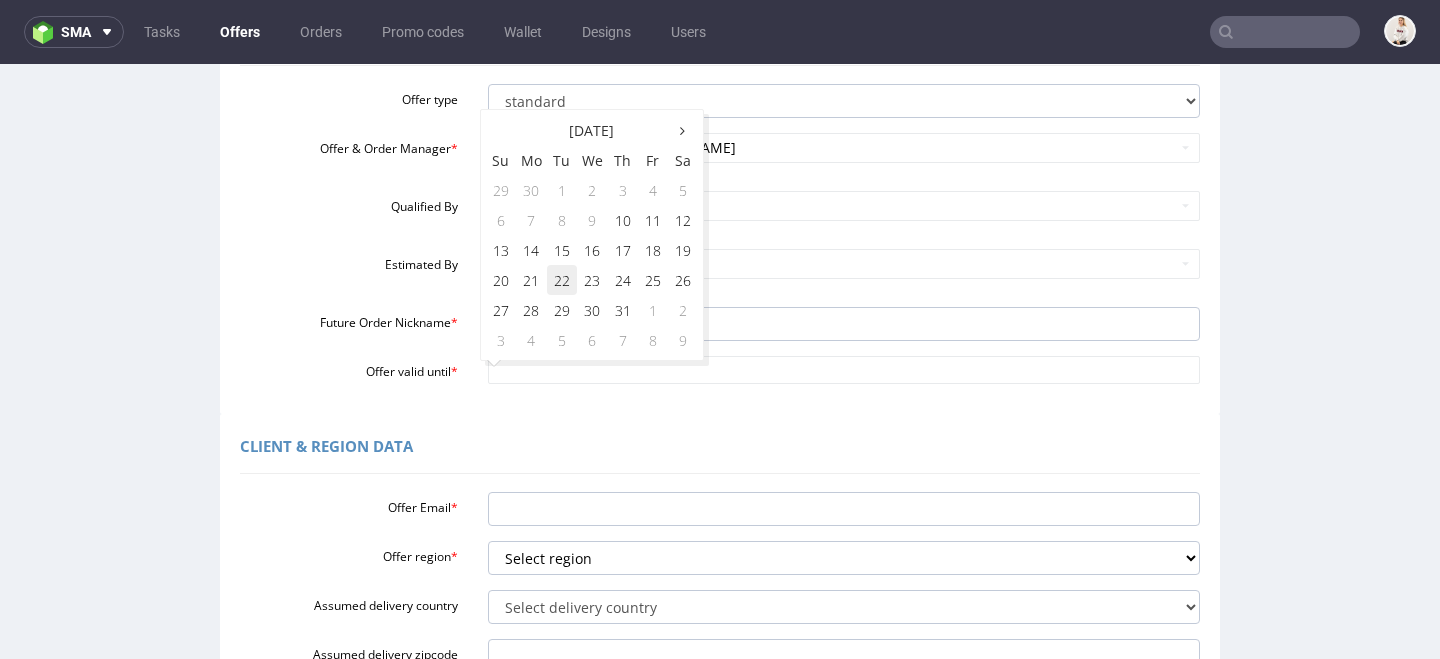 click on "22" at bounding box center (562, 280) 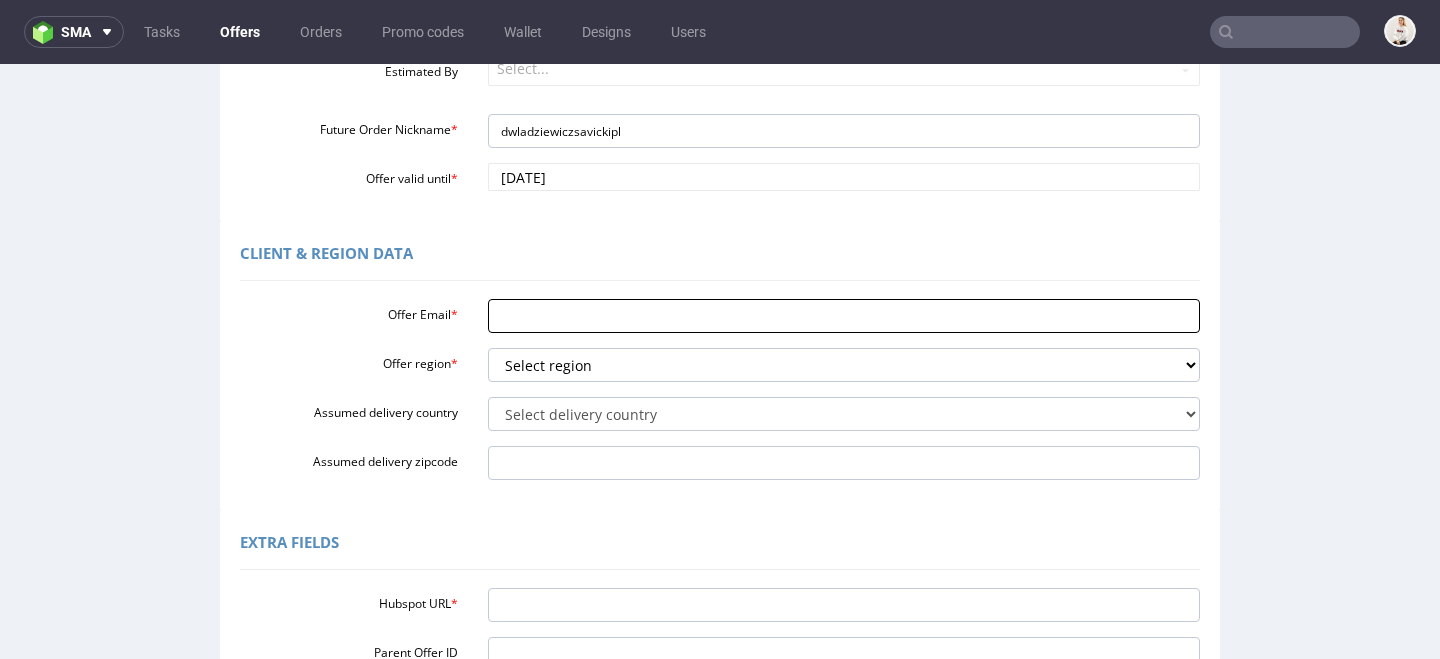 click on "Offer Email  *" at bounding box center (844, 316) 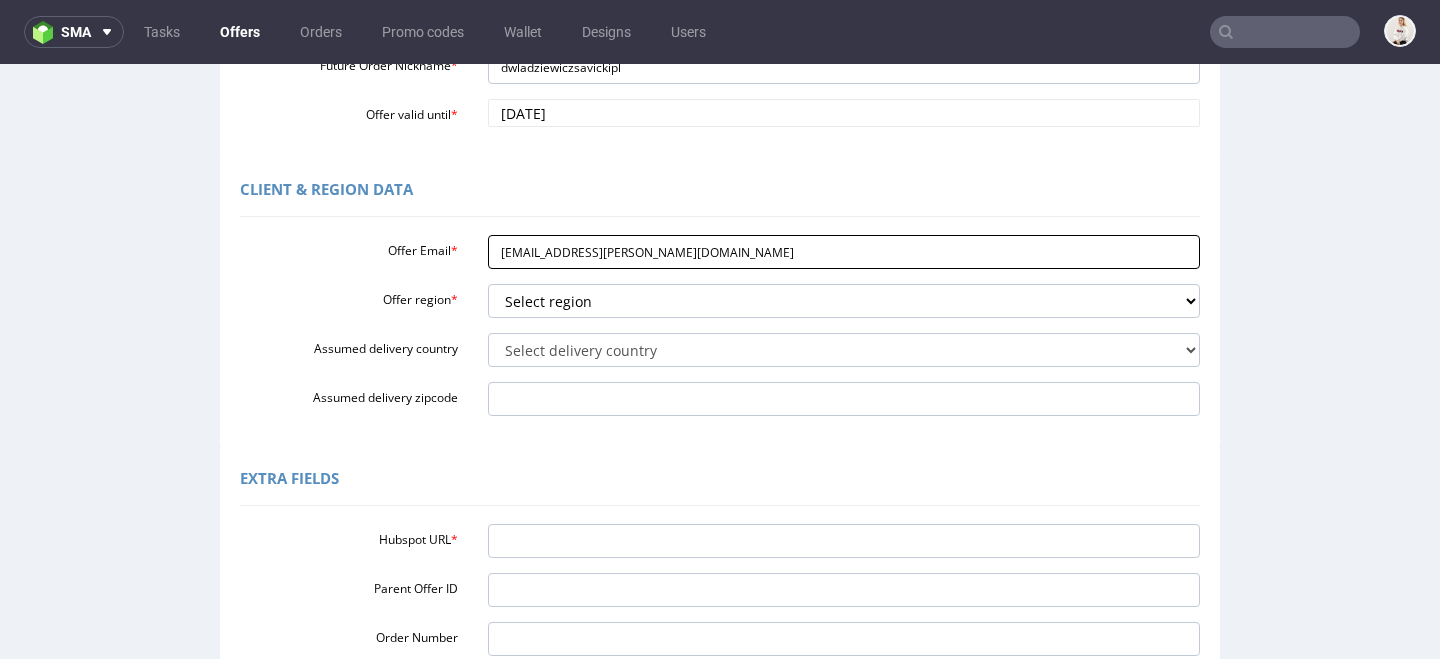 scroll, scrollTop: 500, scrollLeft: 0, axis: vertical 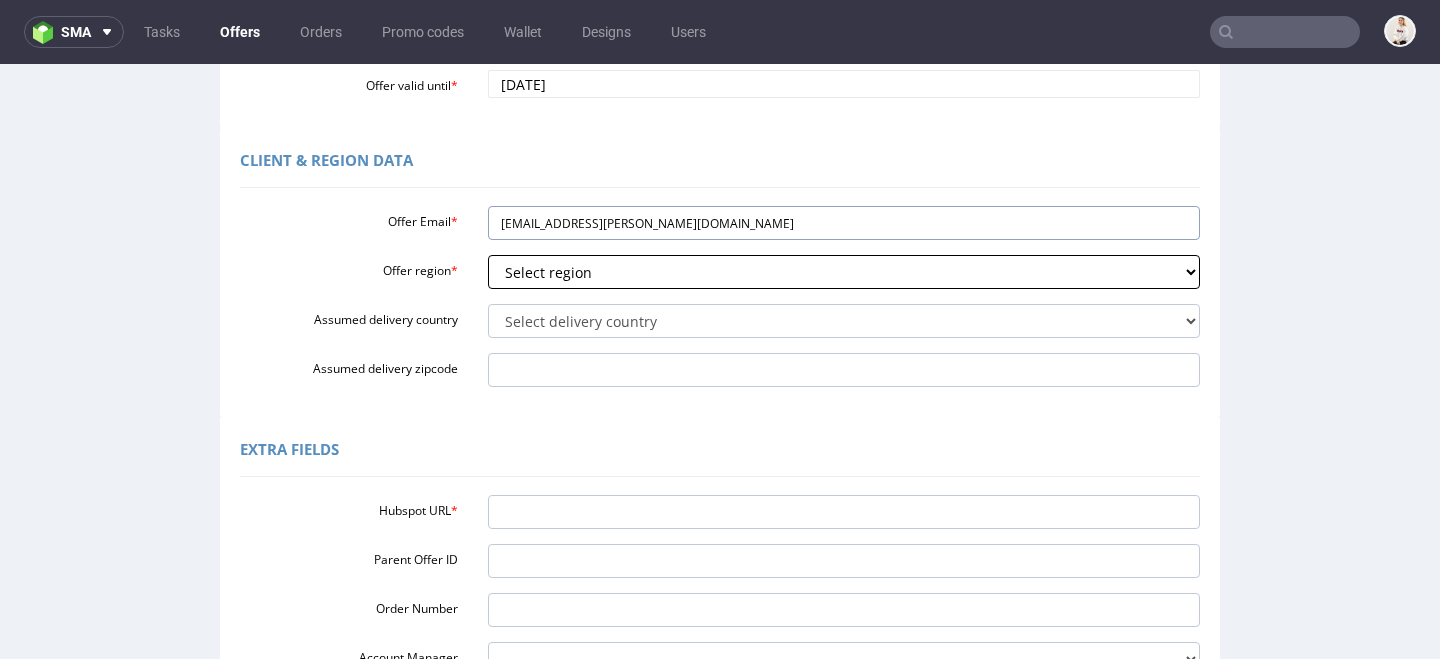 type on "d.wladziewicz@savicki.pl" 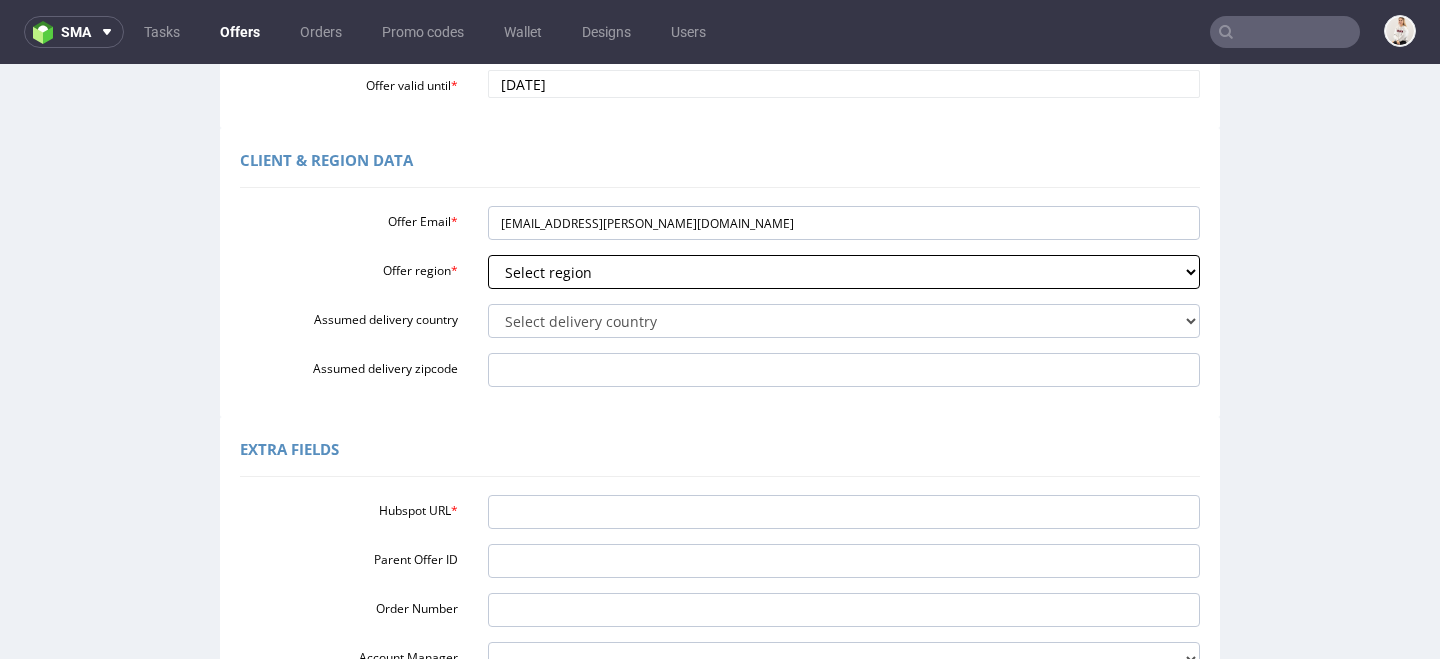 click on "Select region
eu
gb
de
pl
fr
it
es" at bounding box center (844, 272) 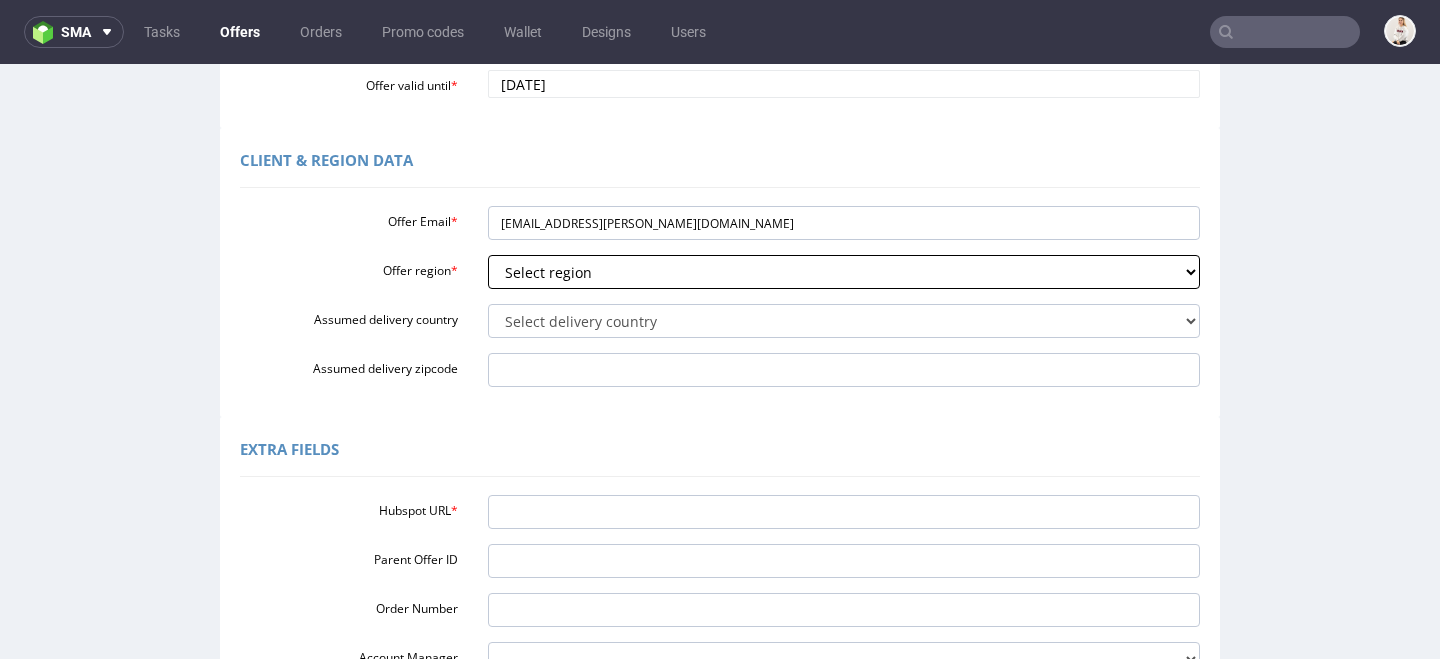 select on "pl" 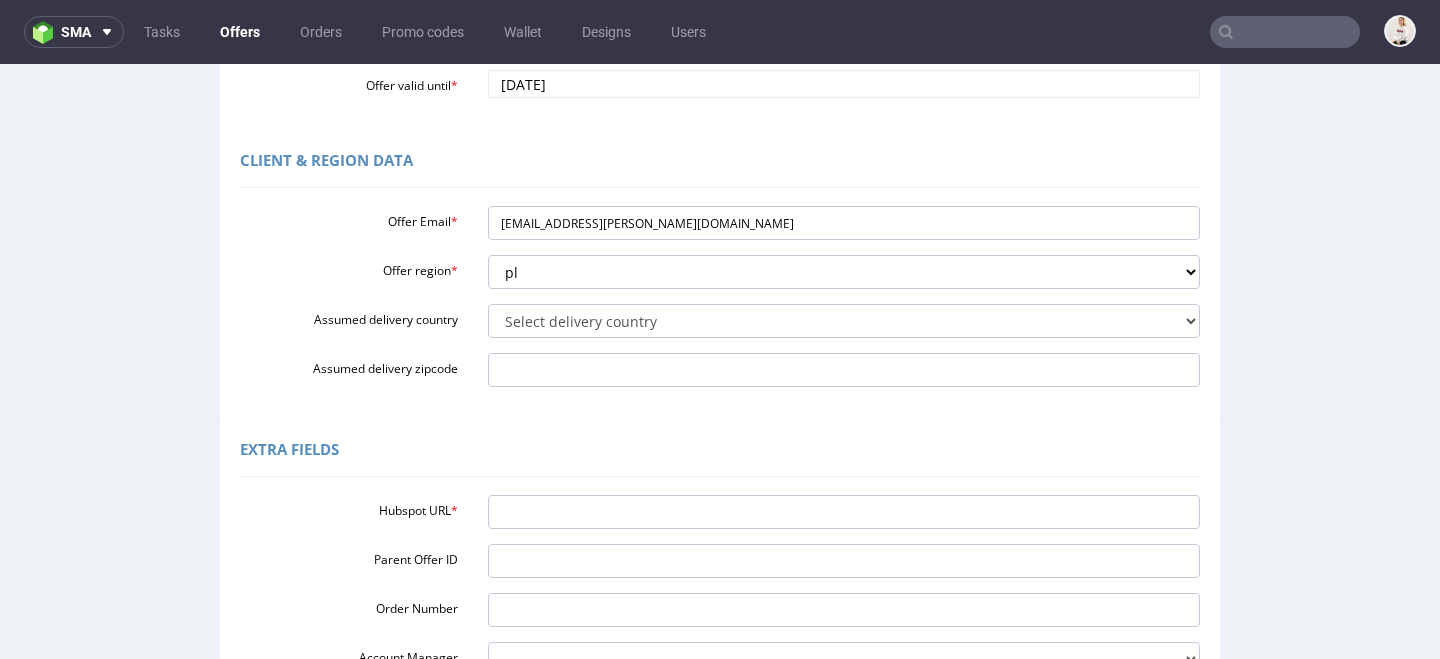 click on "Offer Email  * d.wladziewicz@savicki.pl Offer region  * Select region
eu
gb
de
pl
fr
it
es Assumed delivery country Select delivery country
Andorra
Afghanistan
Anguilla
Albania
Armenia
Antarctica
Argentina
American Samoa
Austria
Australia
Åland Islands
Azerbaijan
Bosnia and Herzegovina
Barbados
Bangladesh
Belgium
Bulgaria
Bahrain
Saint Barthélemy
Brunei Darussalam
Bonaire, Sint Eustatius and Saba
Brazil
Bhutan
Bouvet Island
Belarus
Canada
Cocos (Keeling) Islands
Switzerland
Chile
China
Colombia
Costa Rica
Cuba
Cape Verde
Curaçao
Christmas Island
Cyprus
Czech Republic
Germany
Denmark
Dominican Republic
Algeria
Ecuador
Estonia
Egypt
Western Sahara
Spain
Ethiopia
Finland
Falkland Islands (Malvinas)
Micronesia, Federated States of
Faroe Islands
France
Gabon
United Kingdom
Georgia
French Guiana
Guernsey
Gibraltar
Greenland
Guadeloupe
Greece
Guatemala
Guam" at bounding box center (720, 292) 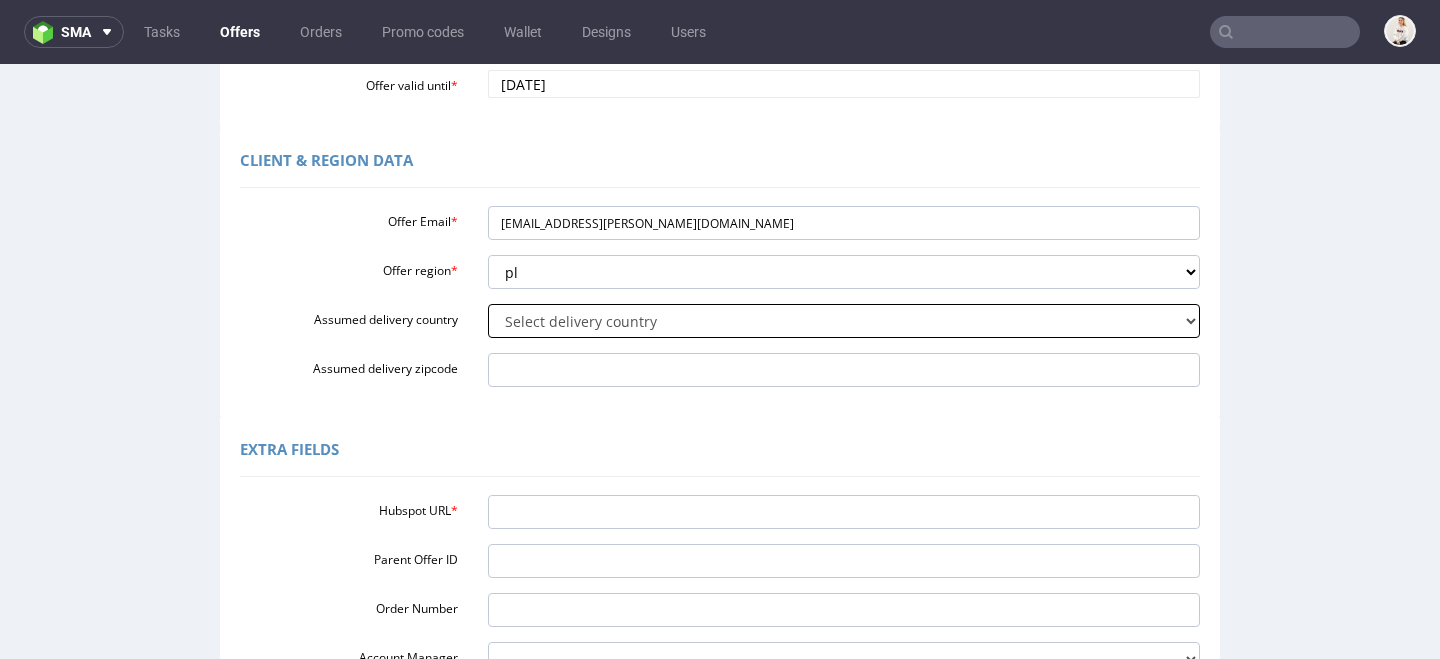 click on "Select delivery country
Andorra
Afghanistan
Anguilla
Albania
Armenia
Antarctica
Argentina
American Samoa
Austria
Australia
Åland Islands
Azerbaijan
Bosnia and Herzegovina
Barbados
Bangladesh
Belgium
Bulgaria
Bahrain
Saint Barthélemy
Brunei Darussalam
Bonaire, Sint Eustatius and Saba
Brazil
Bhutan
Bouvet Island
Belarus
Canada
Cocos (Keeling) Islands
Switzerland
Chile
China
Colombia
Costa Rica
Cuba
Cape Verde
Curaçao
Christmas Island
Cyprus
Czech Republic
Germany
Denmark
Dominican Republic
Algeria
Ecuador
Estonia
Egypt
Western Sahara
Spain
Ethiopia
Finland
Falkland Islands (Malvinas)
Micronesia, Federated States of
Faroe Islands
France
Gabon
United Kingdom
Georgia
French Guiana
Guernsey
Gibraltar
Greenland
Guadeloupe
Greece
South Georgia and the South Sandwich Islands
Guatemala
Guam
Guinea-Bissau
Heard Island and McDonald Islands
Honduras
Croatia
Haiti
Hungary" at bounding box center (844, 321) 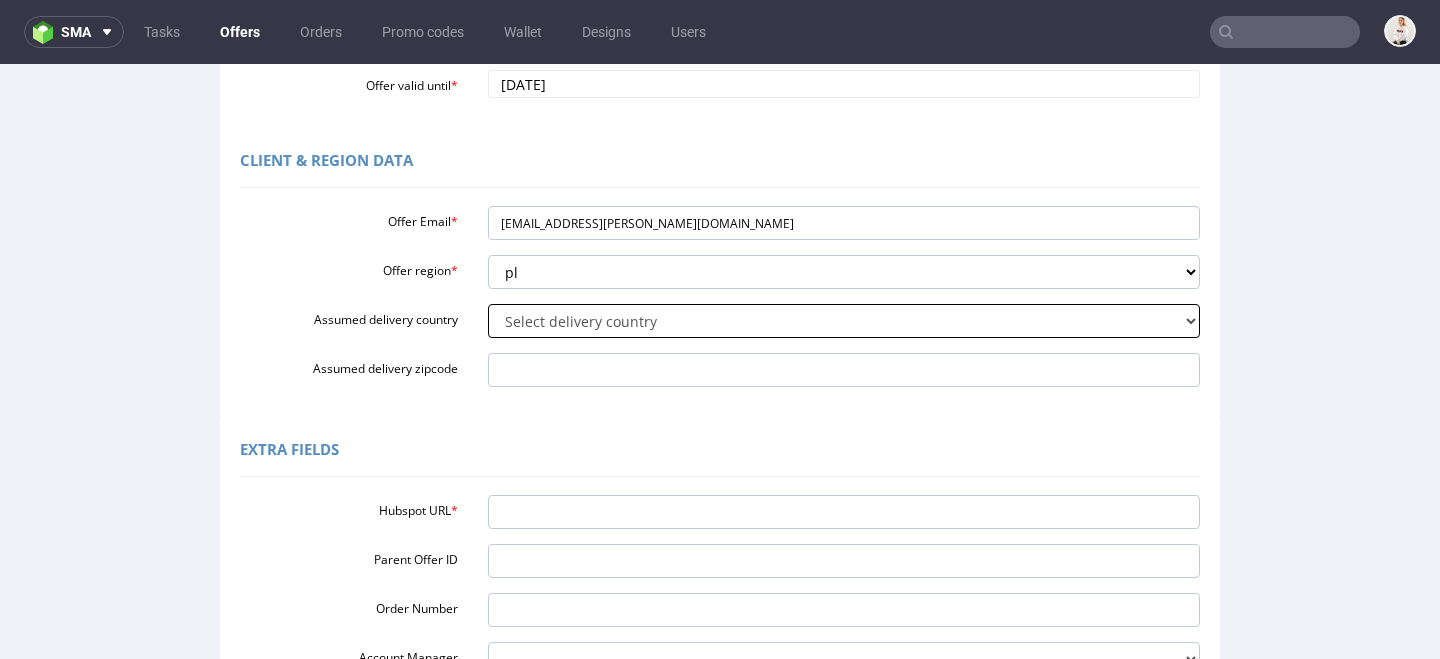 select on "179" 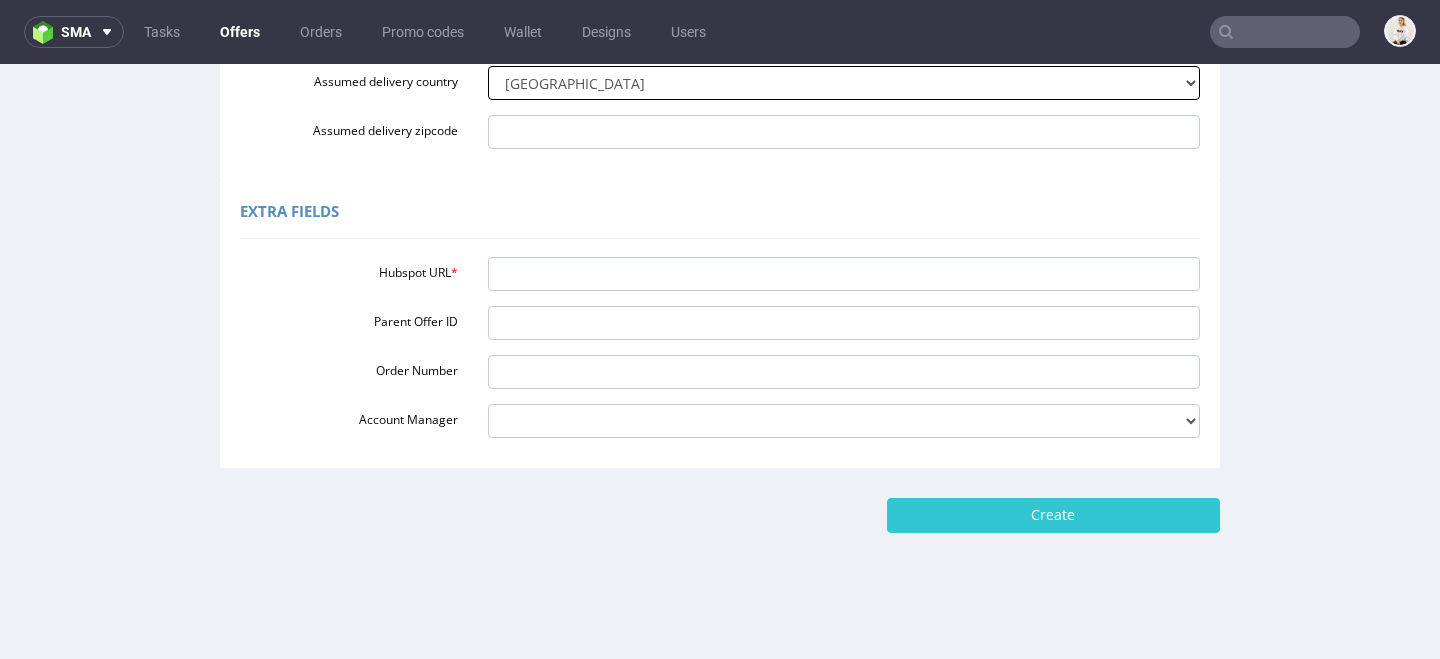 scroll, scrollTop: 741, scrollLeft: 0, axis: vertical 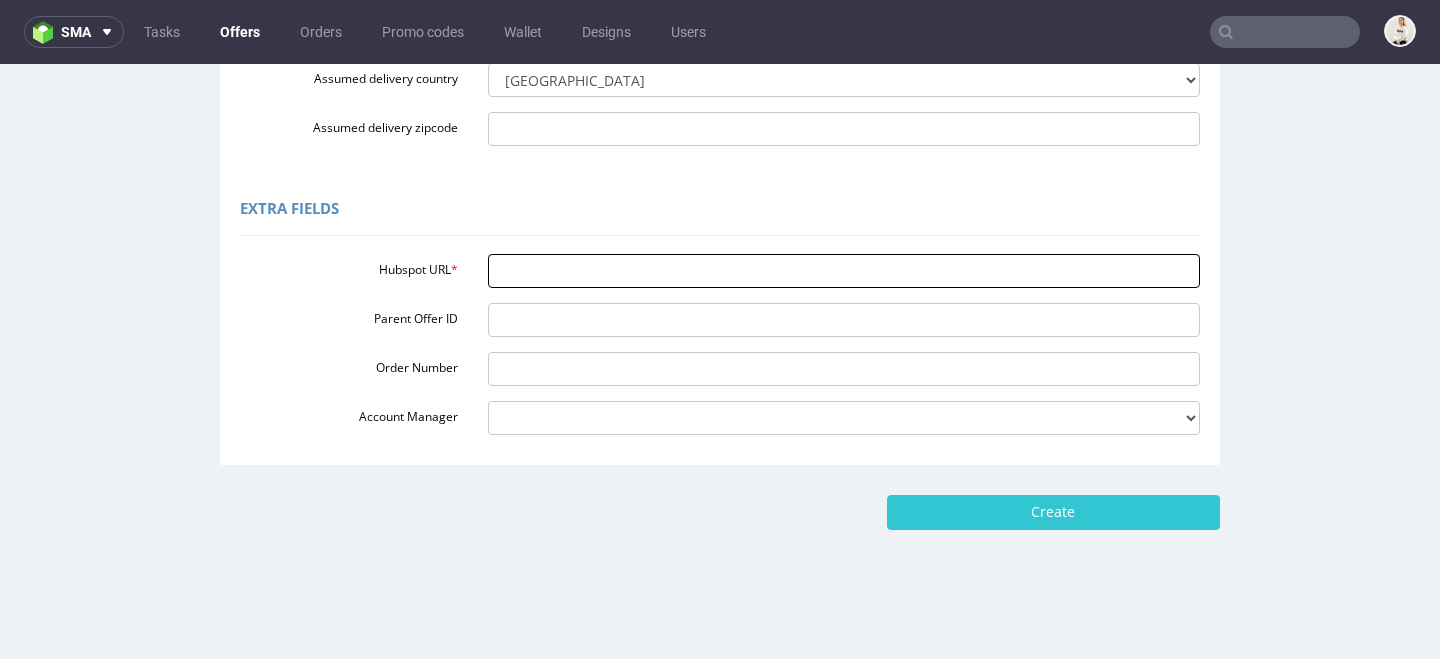 click on "Hubspot URL  *" at bounding box center (844, 271) 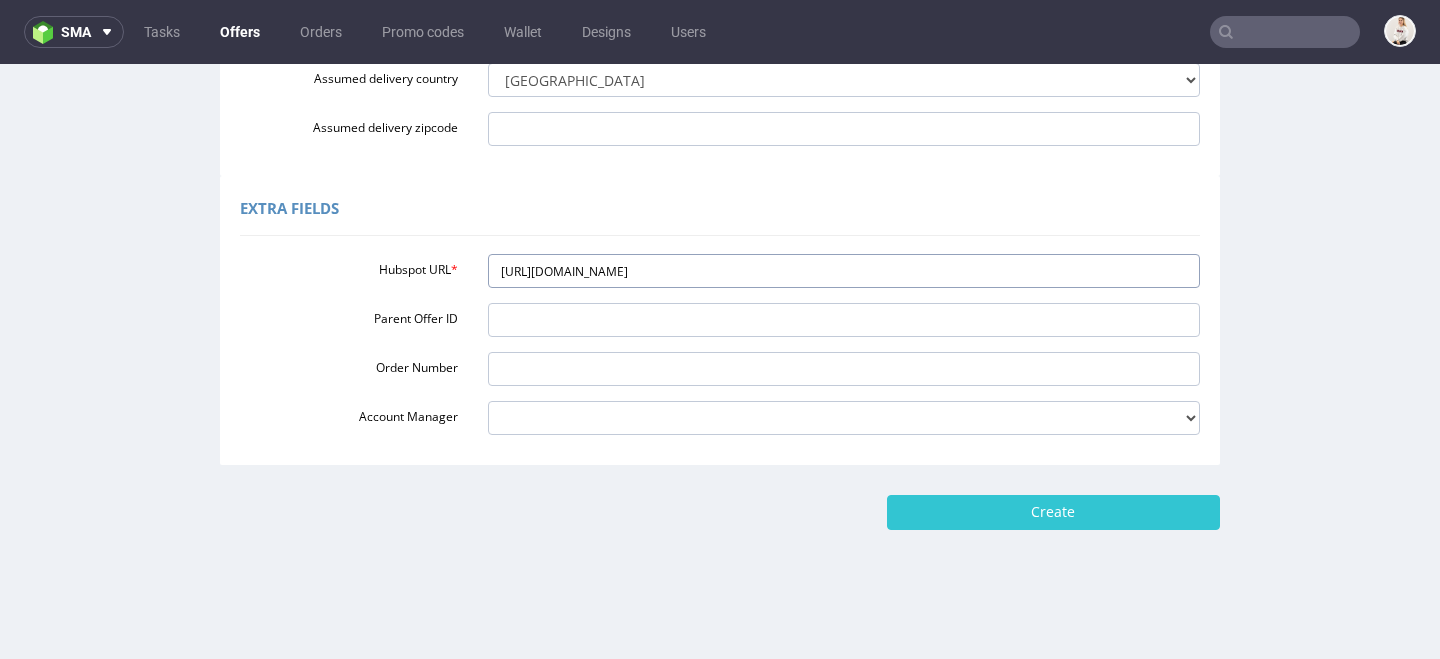 type on "https://app-eu1.hubspot.com/contacts/25600958/record/0-3/259627188458/" 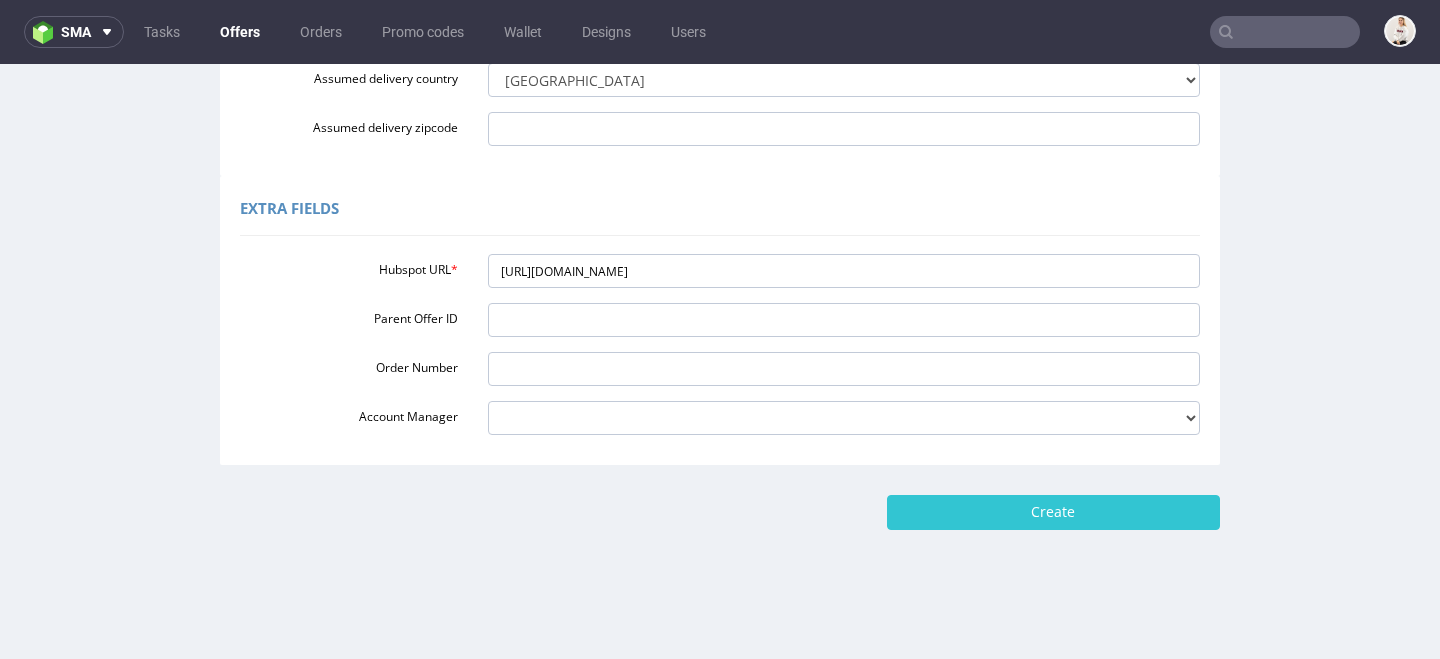 click on "Home New Custom Offer  Custom Offer Custom Offer Required Fields Offer type standard
prototyping
sampling Offer & Order Manager  * mari.fok@packhelp.com Qualified By Select... Estimated By Select... Future Order Nickname  * dwladziewiczsavickipl Offer valid until  * 2025-07-22 Client & Region data Offer Email  * d.wladziewicz@savicki.pl Offer region  * Select region
eu
gb
de
pl
fr
it
es Assumed delivery country Select delivery country
Andorra
Afghanistan
Anguilla
Albania
Armenia
Antarctica
Argentina
American Samoa
Austria
Australia
Åland Islands
Azerbaijan
Bosnia and Herzegovina
Barbados
Bangladesh
Belgium
Bulgaria
Bahrain
Saint Barthélemy
Brunei Darussalam
Bonaire, Sint Eustatius and Saba
Brazil
Bhutan
Bouvet Island
Belarus
Canada
Cocos (Keeling) Islands
Switzerland
Chile
China
Colombia
Costa Rica
Cuba
Cape Verde
Curaçao
Christmas Island
Cyprus
Czech Republic
Germany
Denmark
Dominican Republic
Algeria" at bounding box center (720, -9) 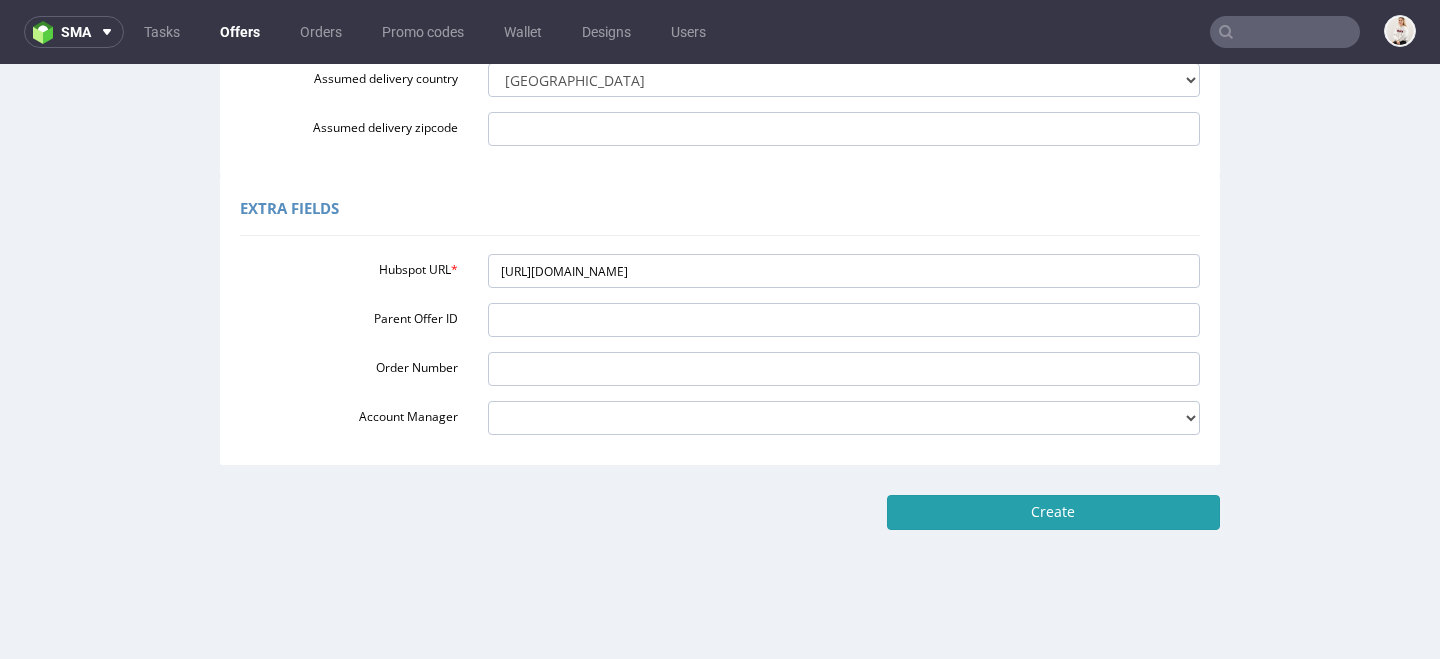 click on "Create" at bounding box center (1053, 512) 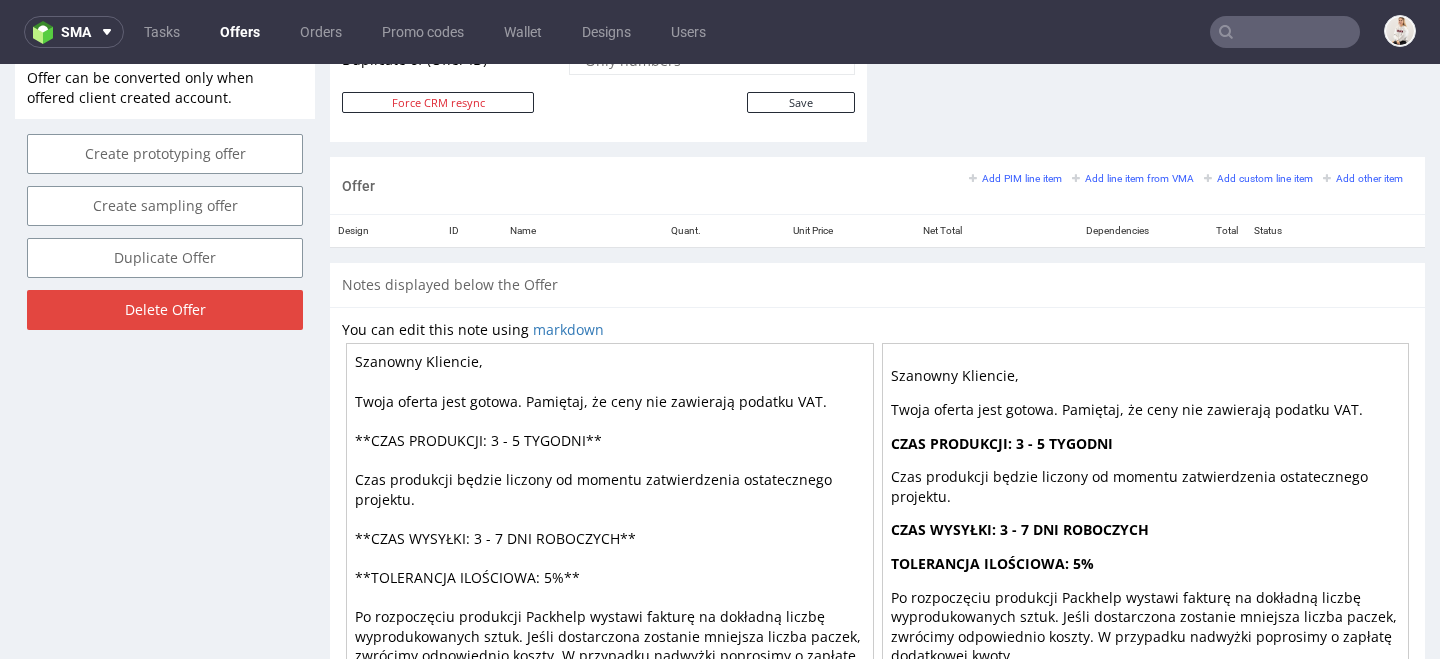 scroll, scrollTop: 1101, scrollLeft: 0, axis: vertical 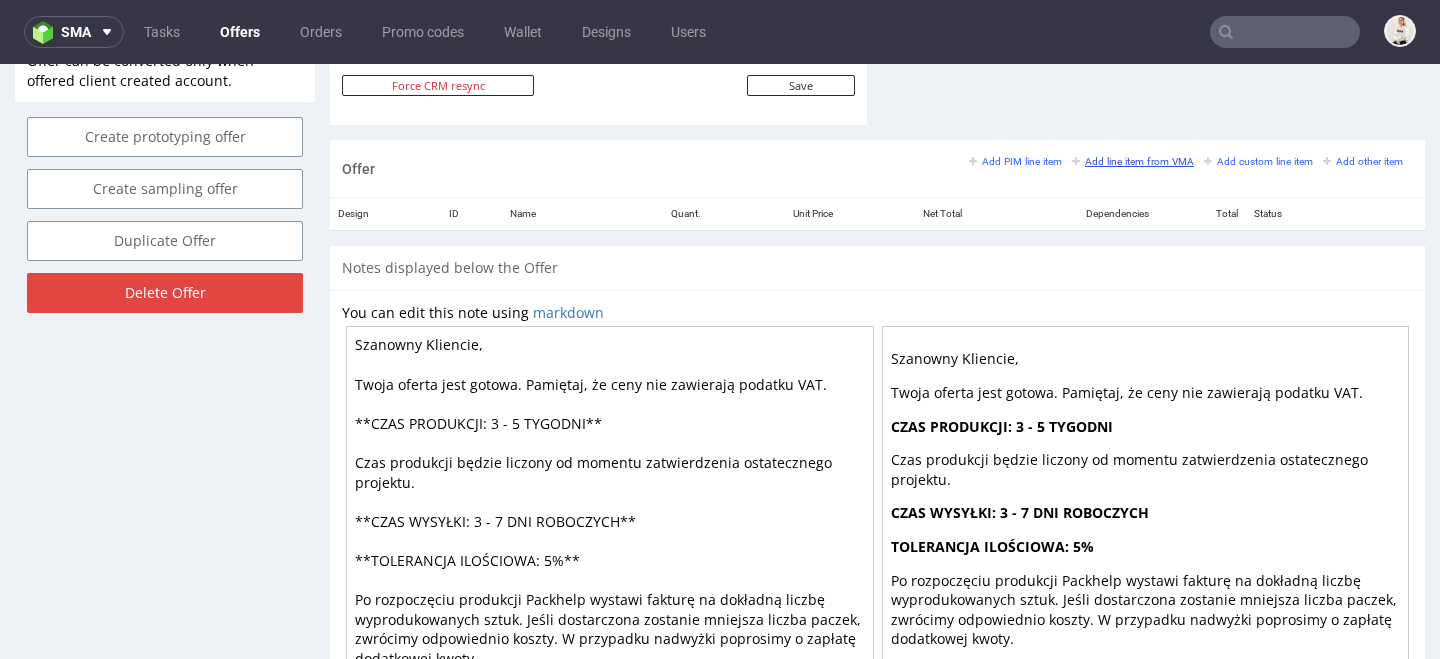 click on "Add line item from VMA" at bounding box center [1133, 161] 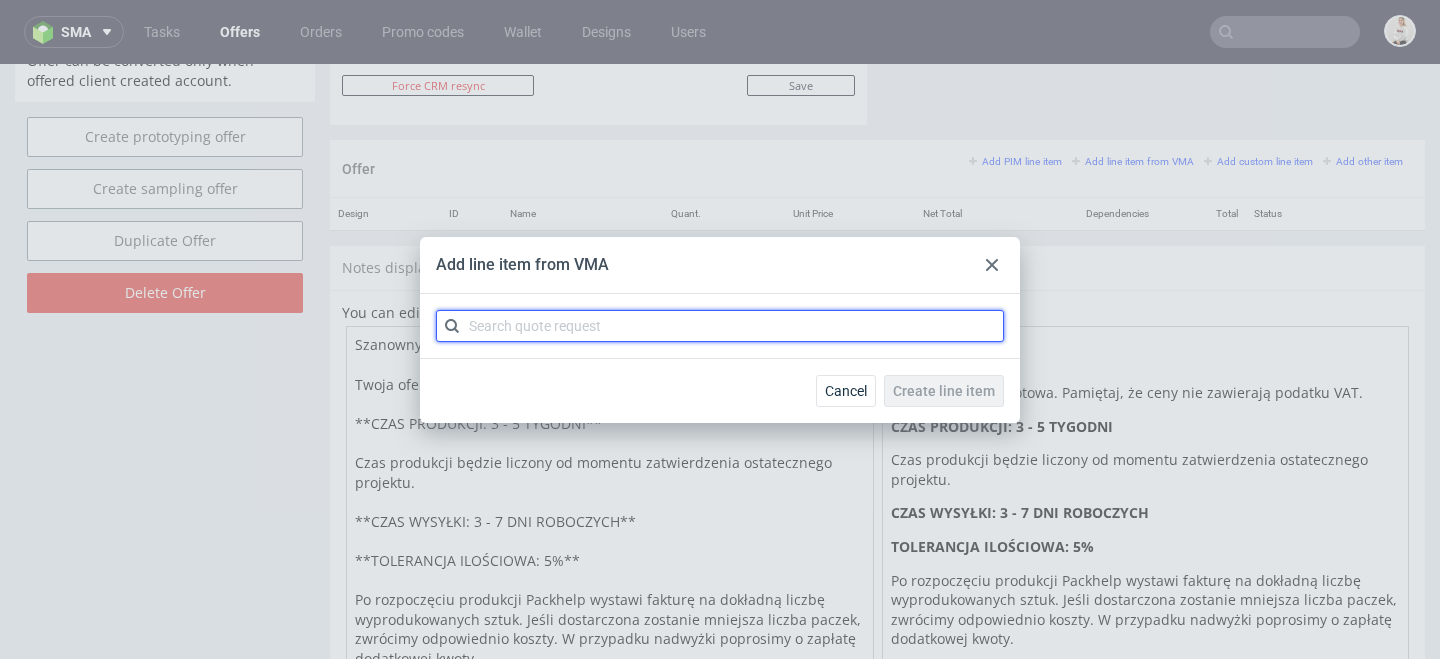 click at bounding box center [720, 326] 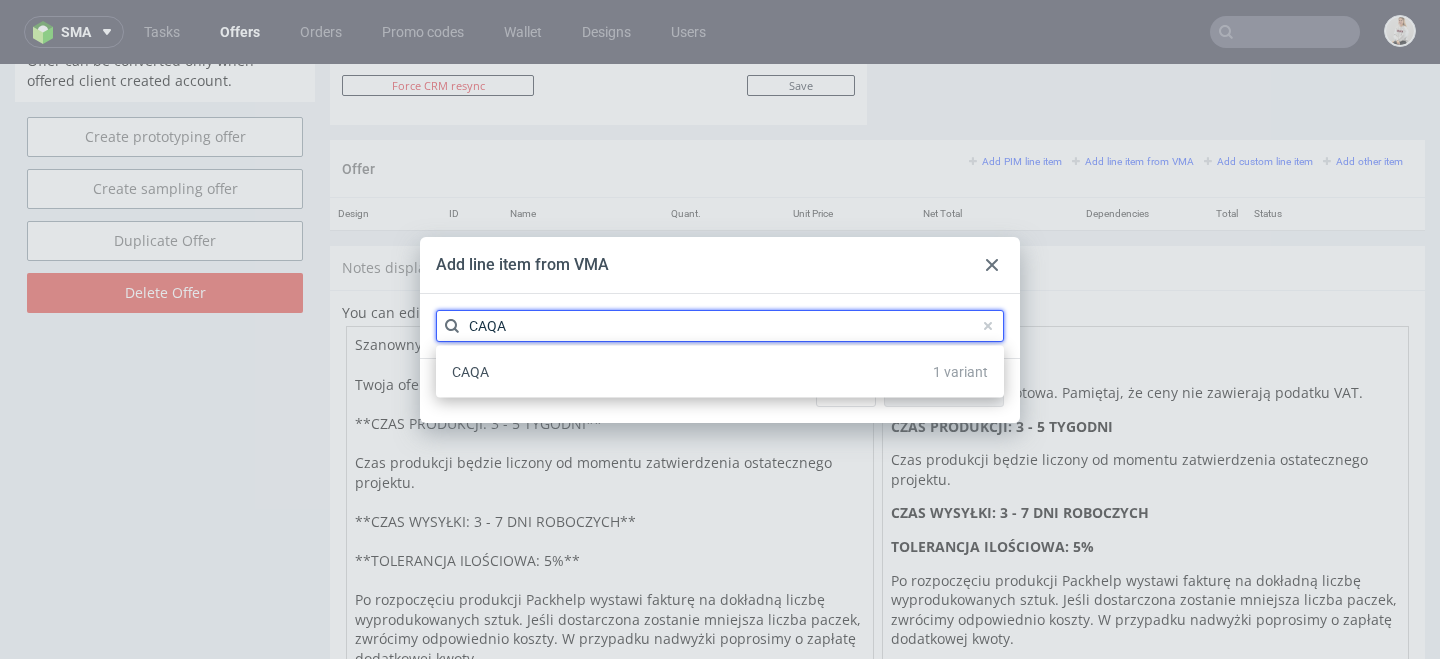 type on "CAQA" 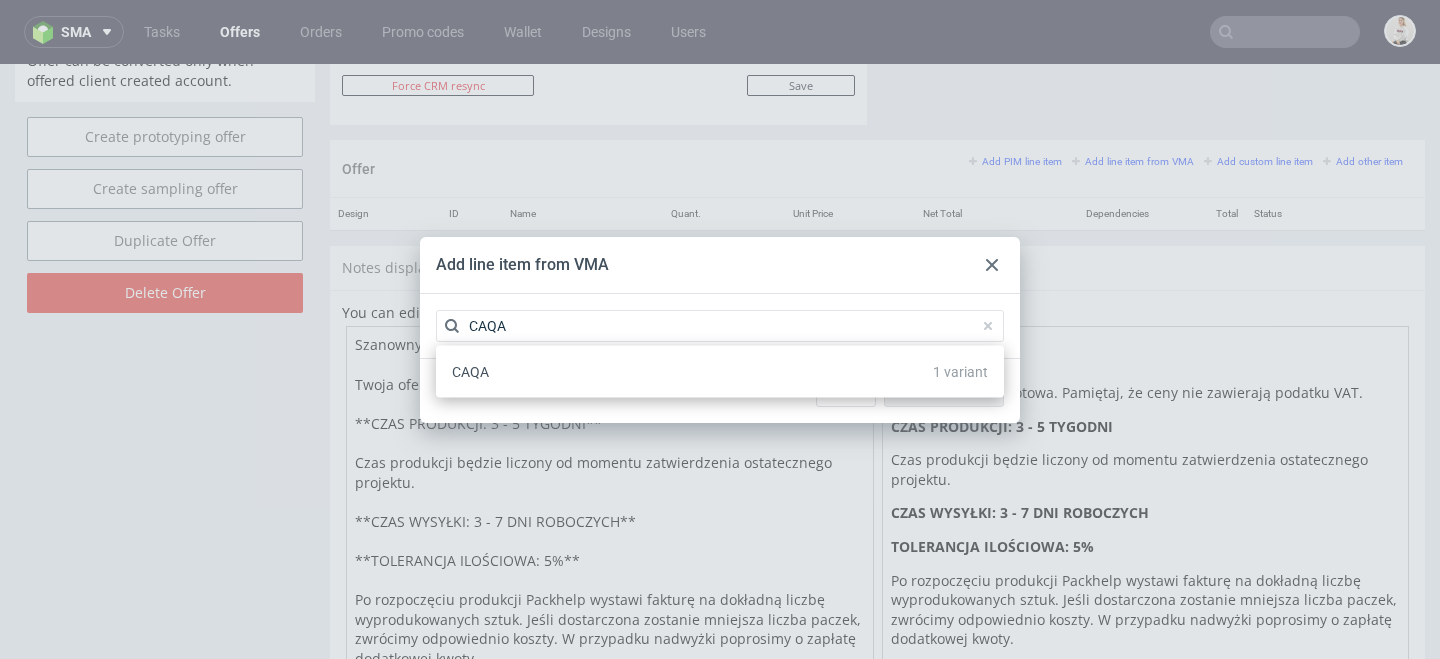 click on "CAQA 1 variant" at bounding box center [720, 372] 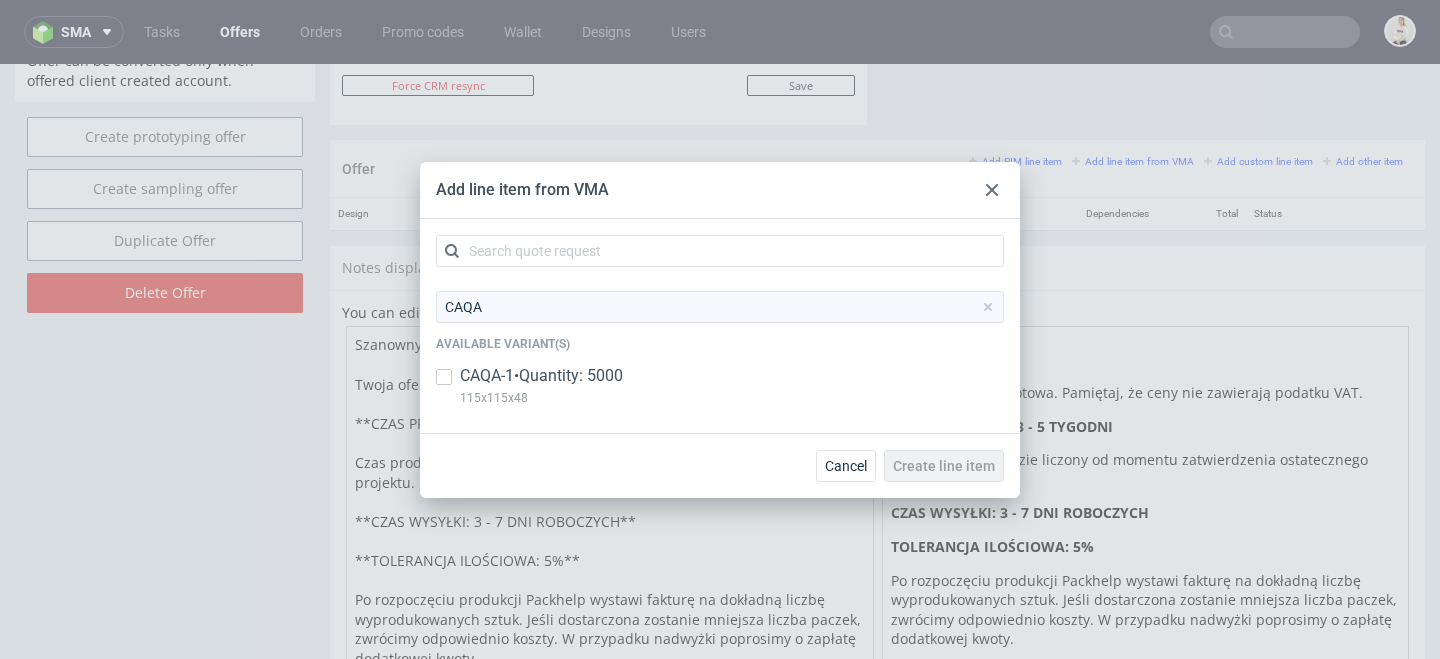 click on "CAQA-1  •  Quantity: 5000 115x115x48" at bounding box center [720, 391] 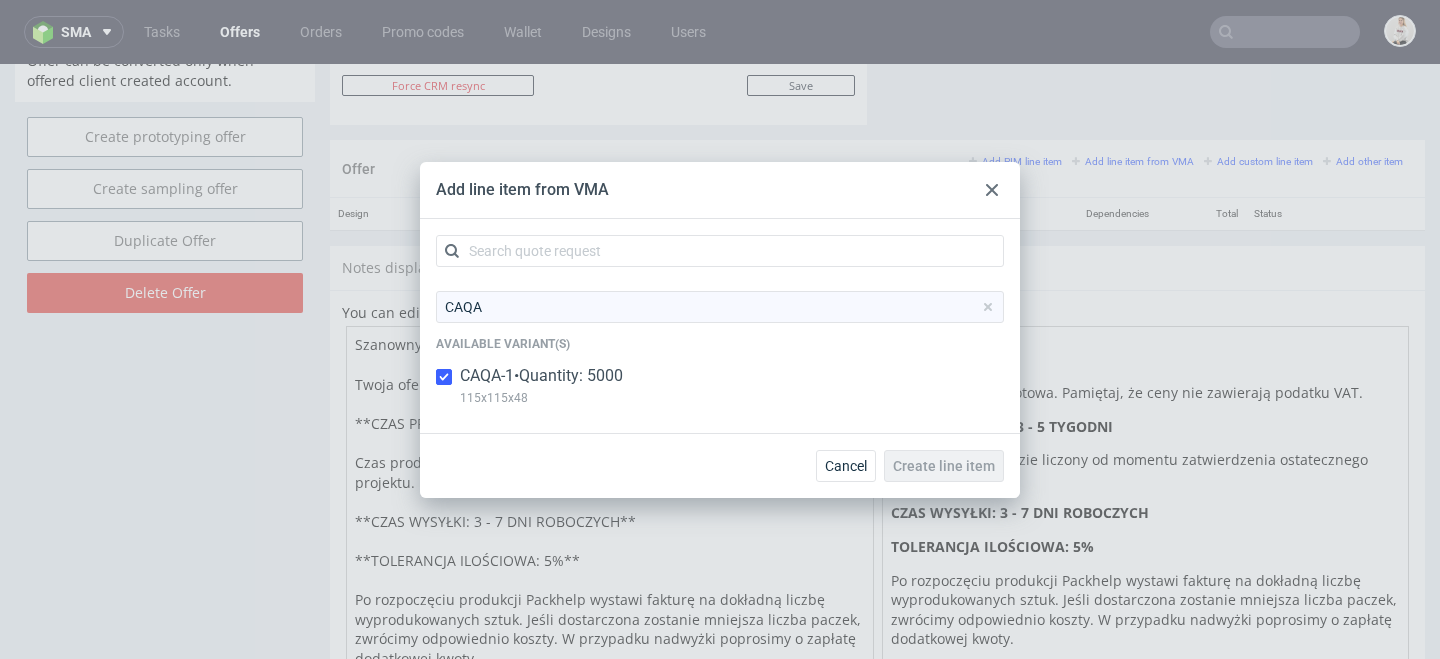 checkbox on "true" 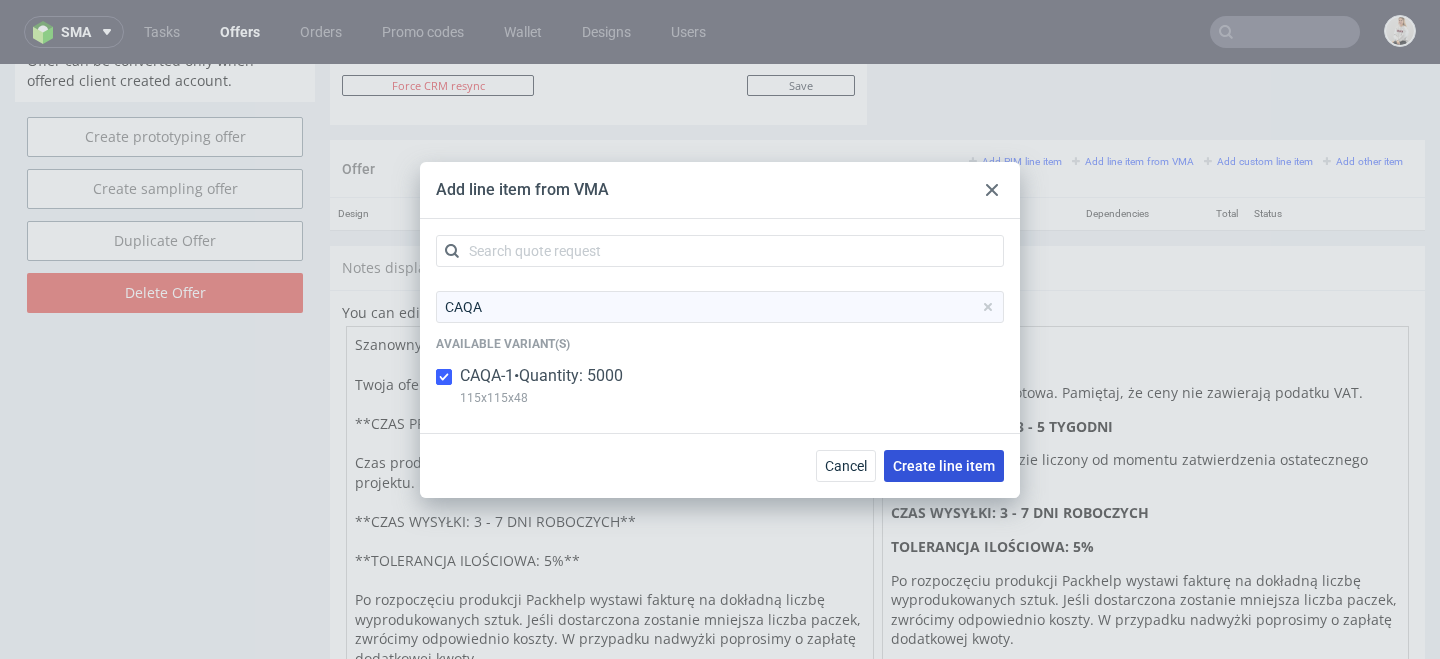 click on "Create line item" at bounding box center (944, 466) 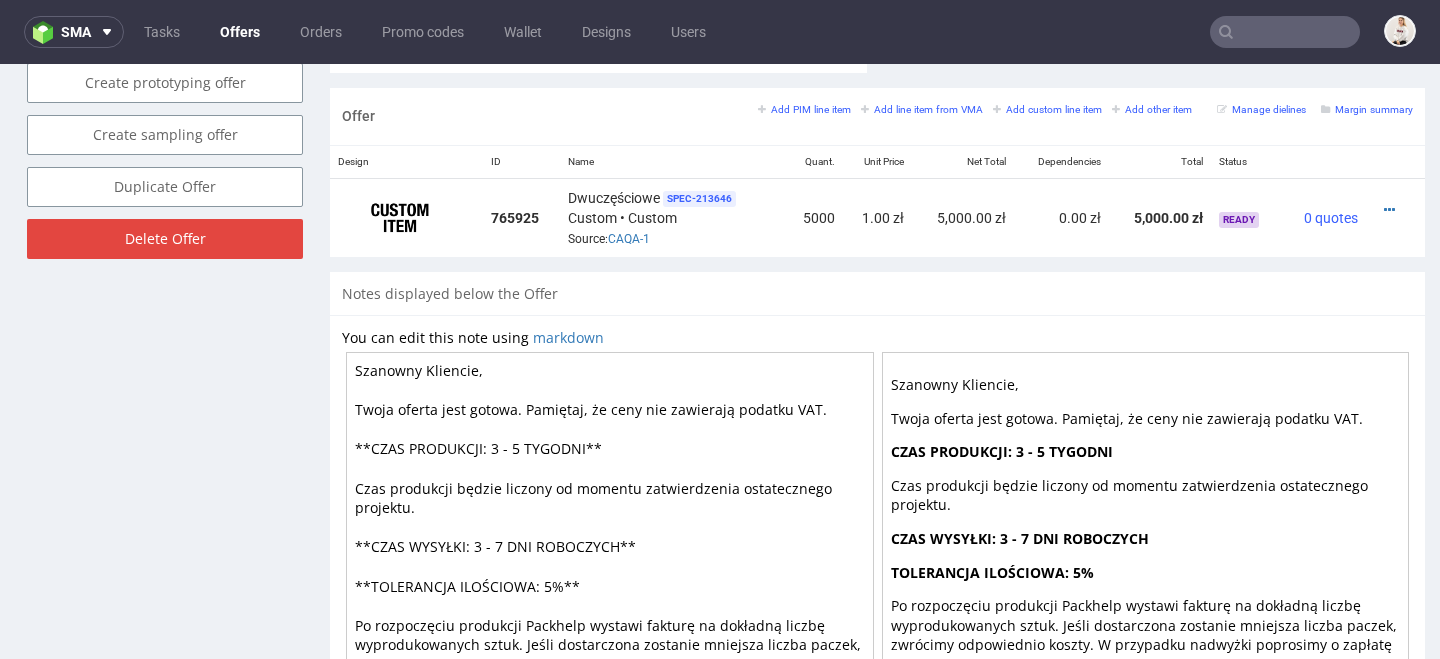 scroll, scrollTop: 0, scrollLeft: 0, axis: both 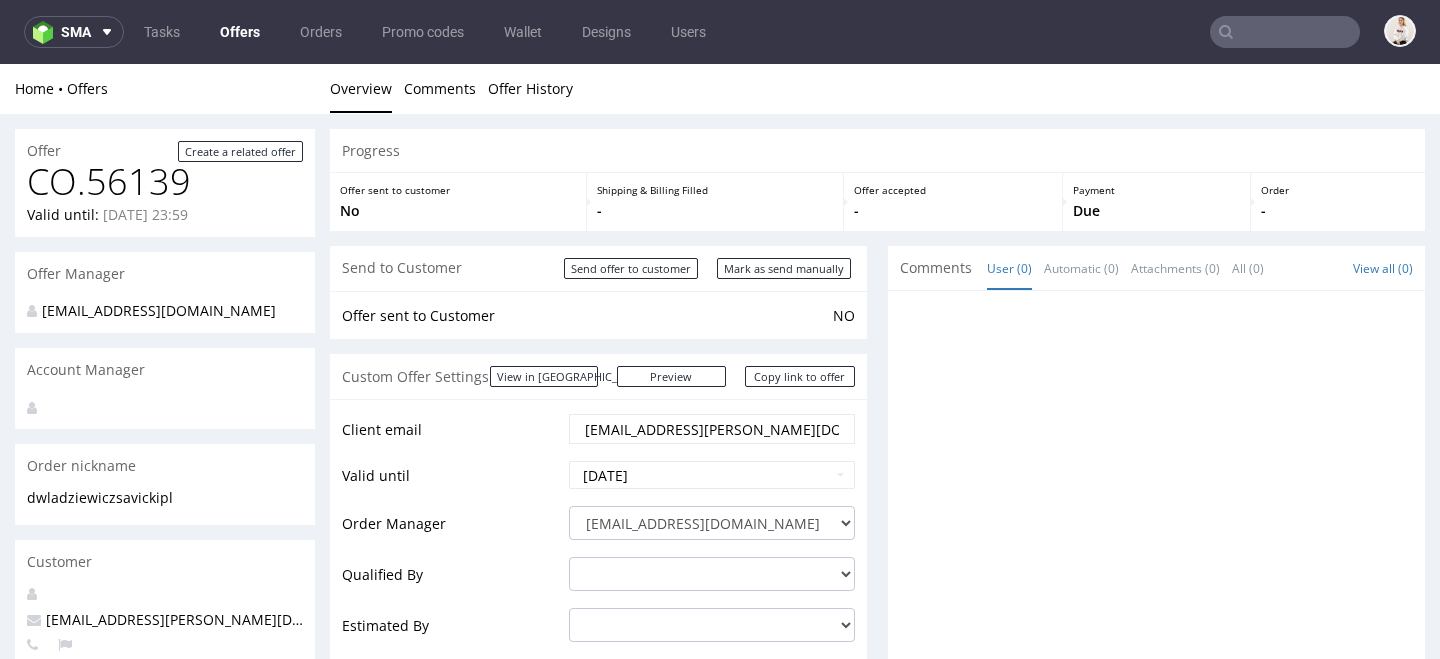 click on "Offers" at bounding box center (240, 32) 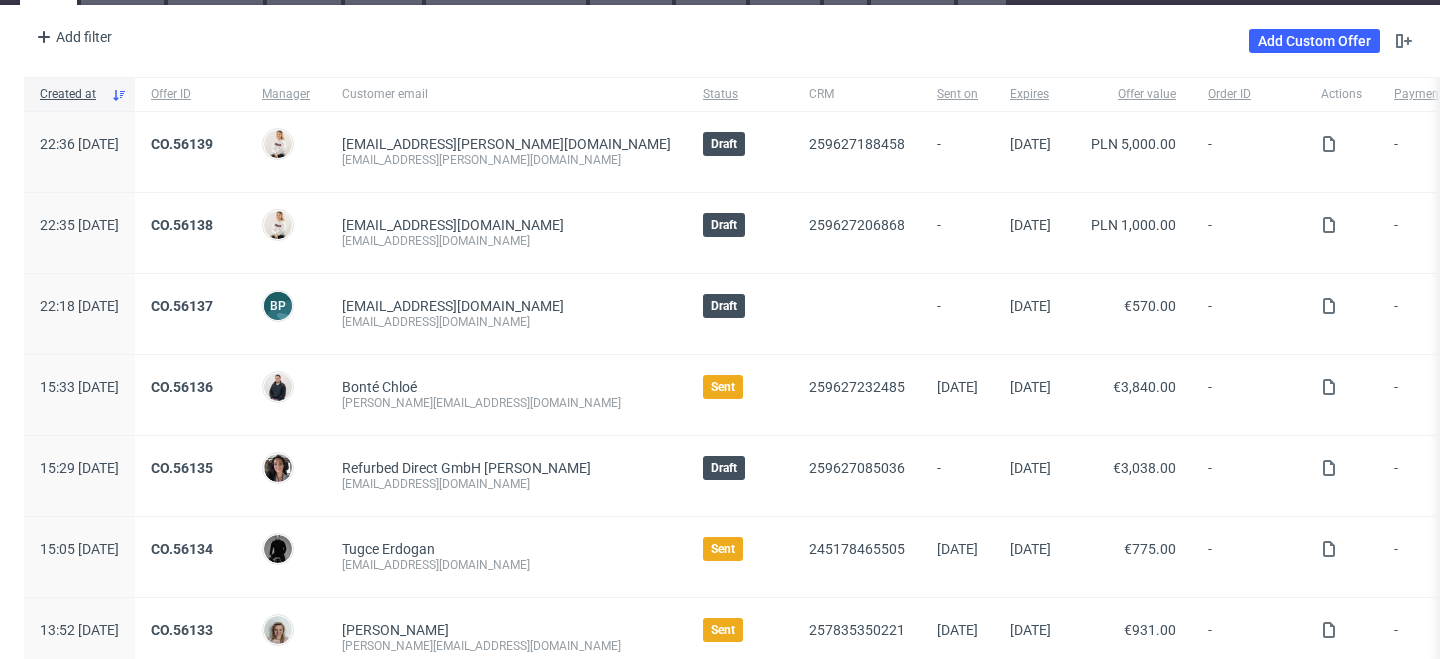 scroll, scrollTop: 0, scrollLeft: 0, axis: both 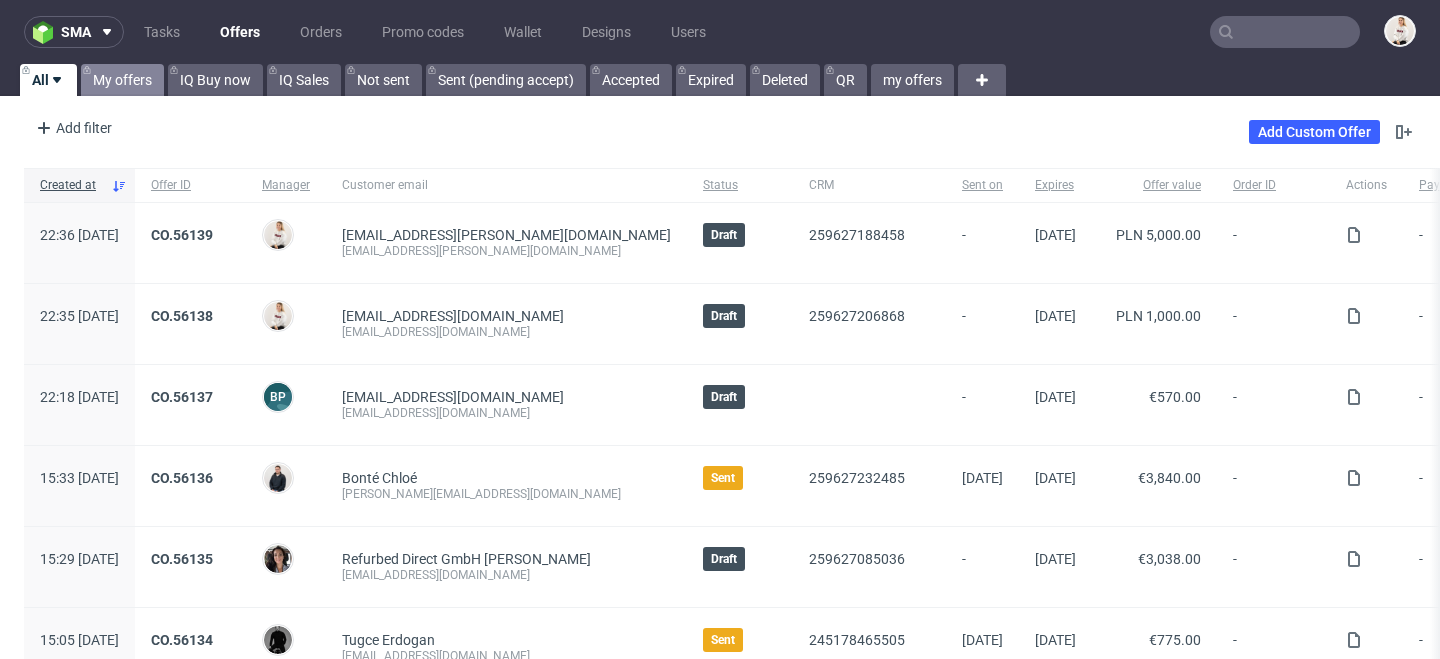 click on "My offers" at bounding box center (122, 80) 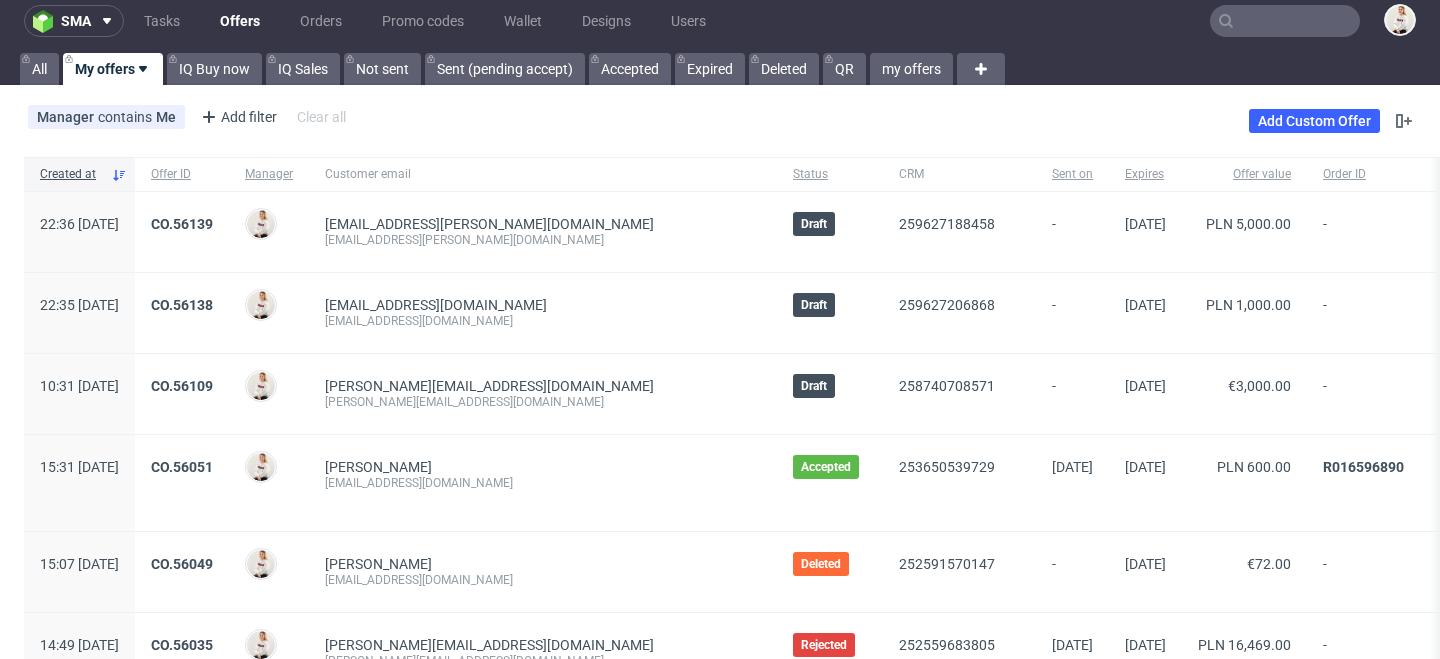 scroll, scrollTop: 0, scrollLeft: 0, axis: both 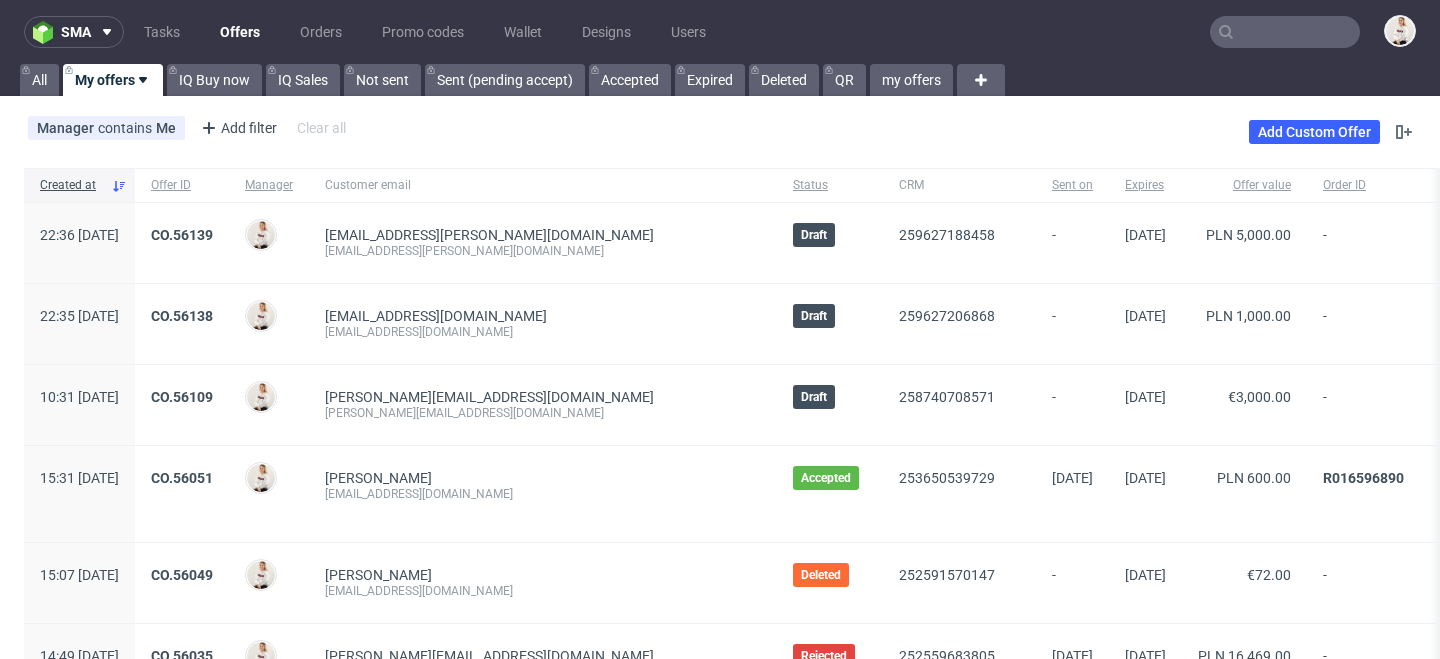 click on "My offers" at bounding box center (113, 80) 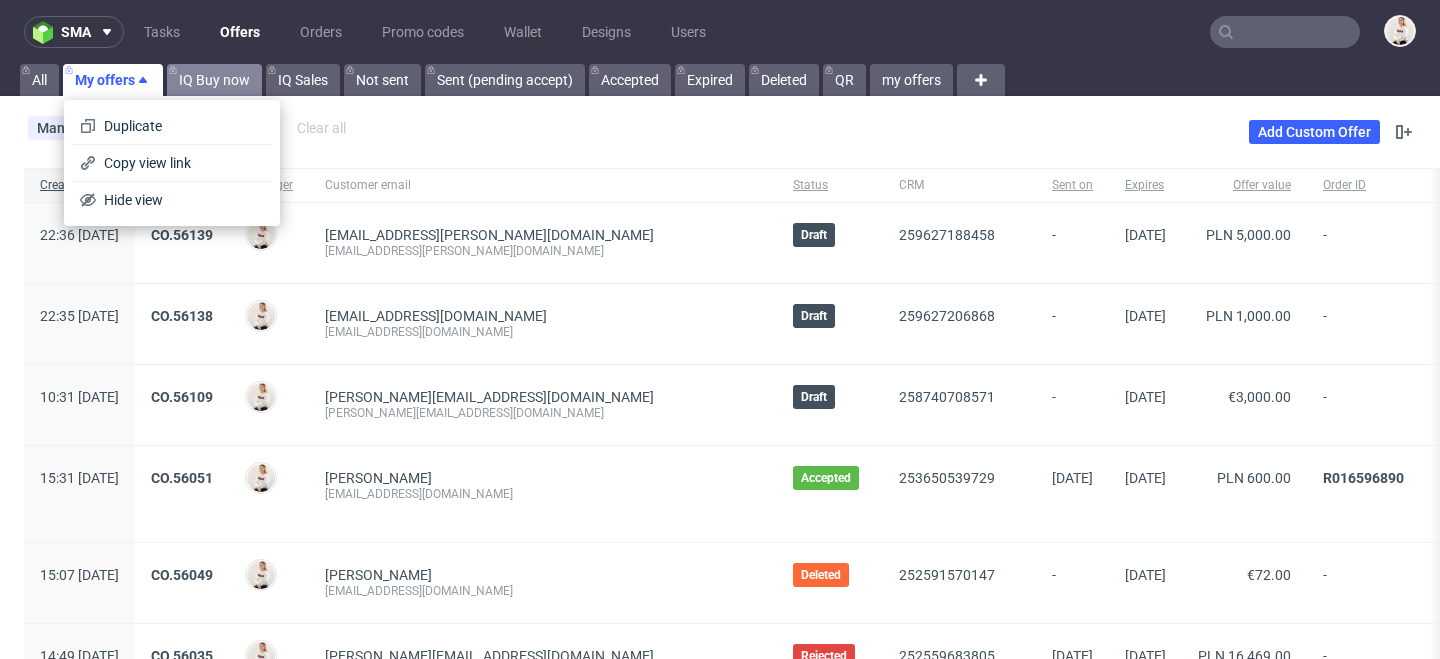 click on "IQ Buy now" at bounding box center [214, 80] 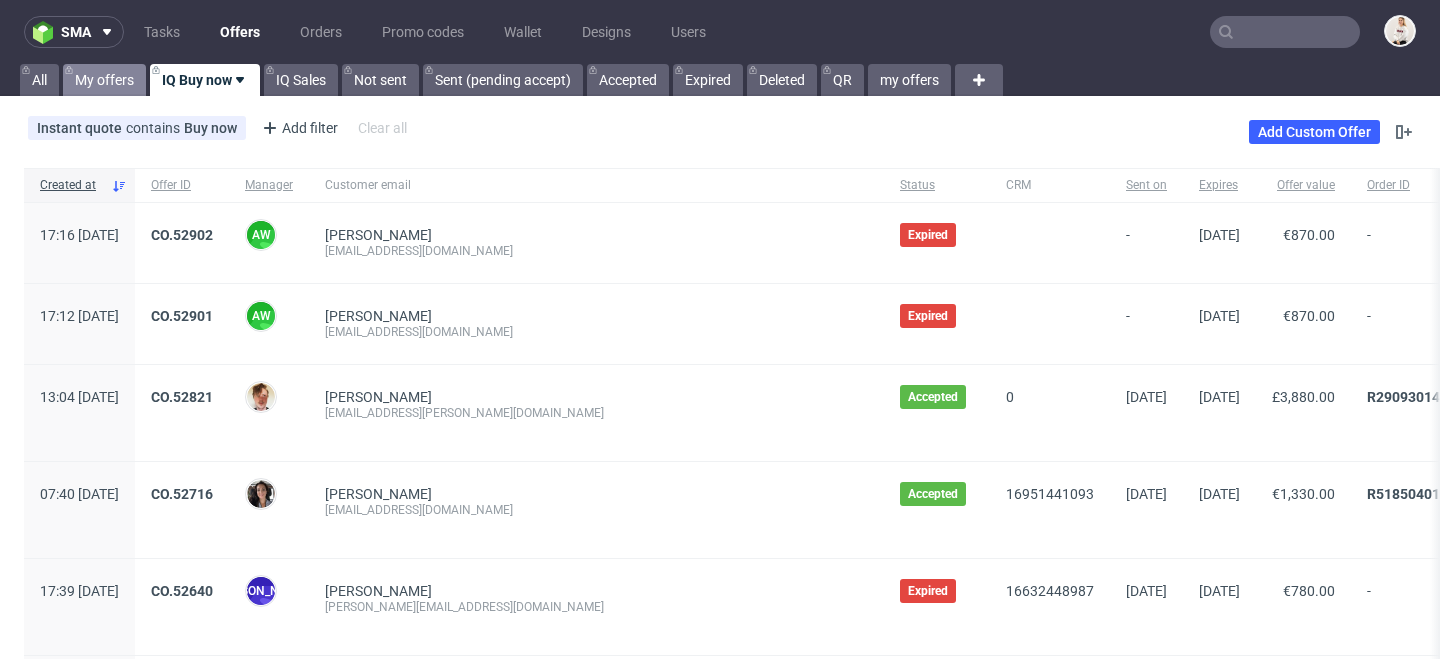 click on "My offers" at bounding box center (104, 80) 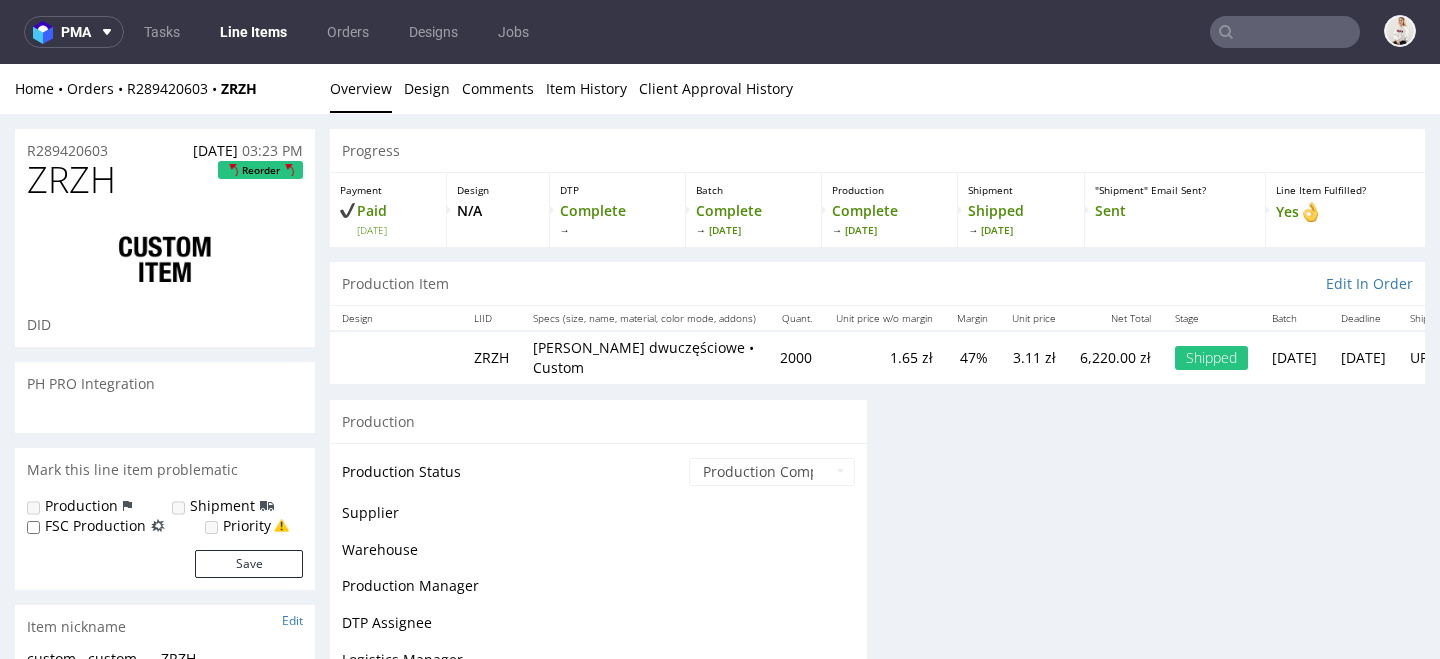 scroll, scrollTop: 0, scrollLeft: 0, axis: both 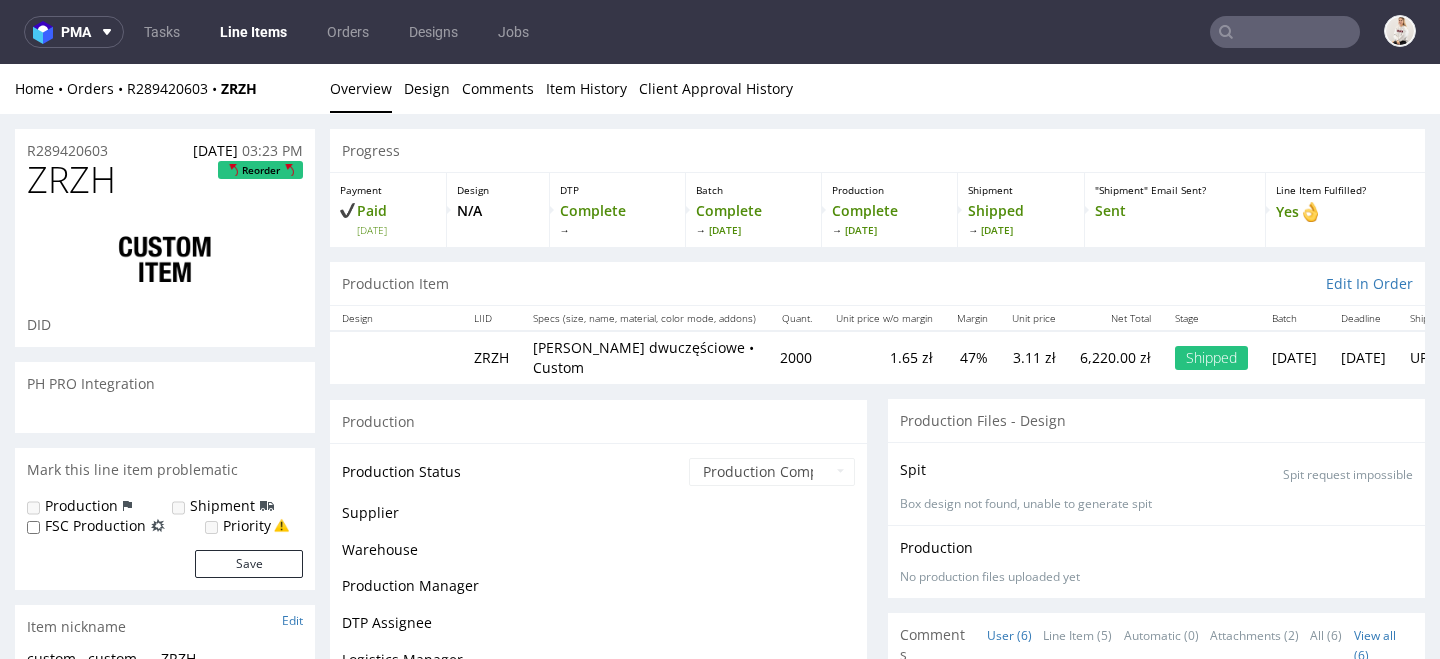select on "in_progress" 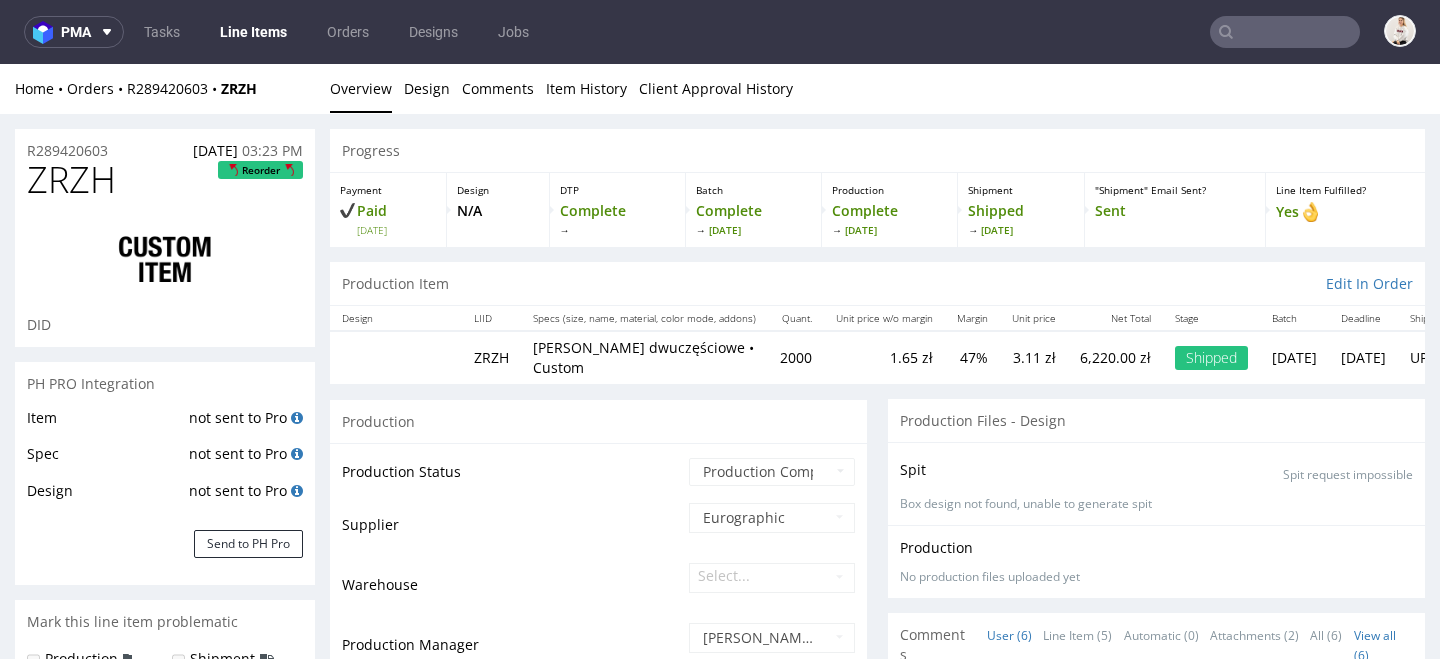 scroll, scrollTop: 102, scrollLeft: 0, axis: vertical 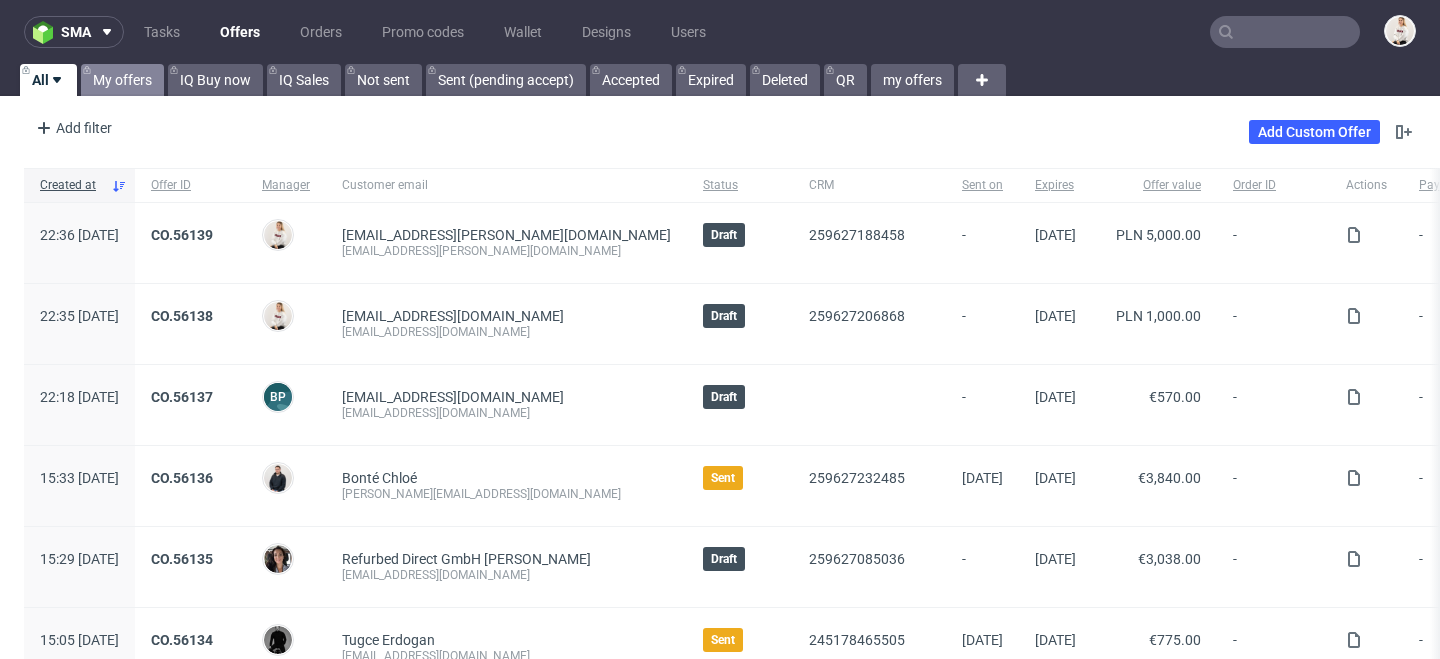 click on "My offers" at bounding box center (122, 80) 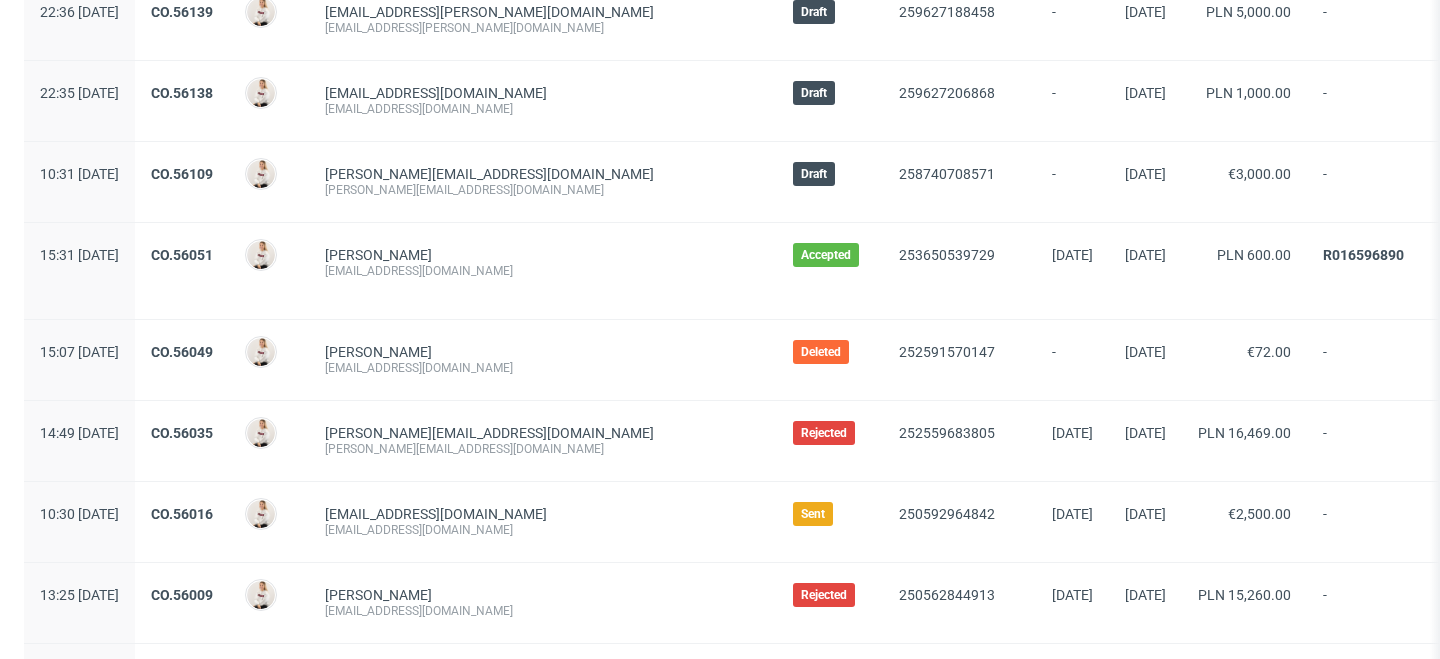 scroll, scrollTop: 225, scrollLeft: 0, axis: vertical 